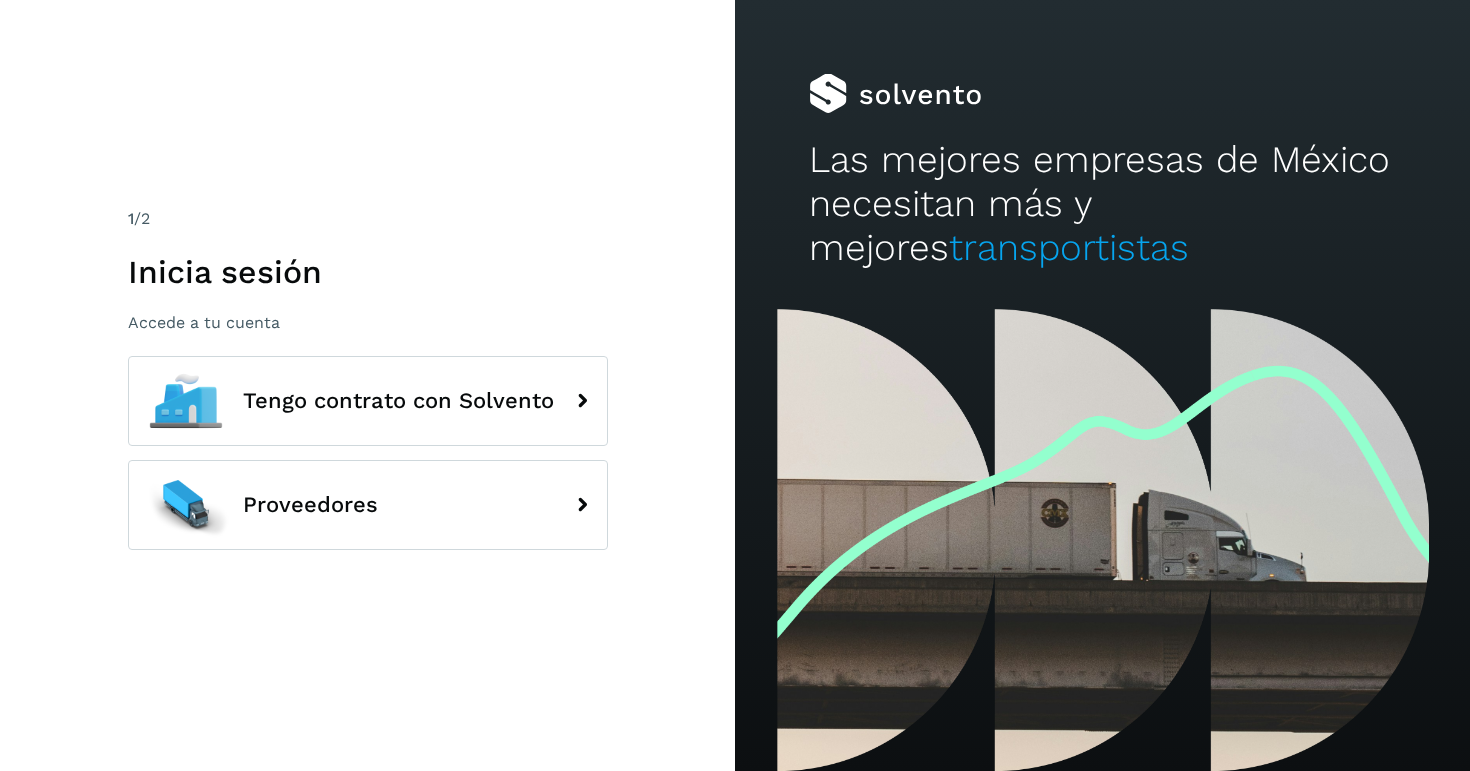 scroll, scrollTop: 0, scrollLeft: 0, axis: both 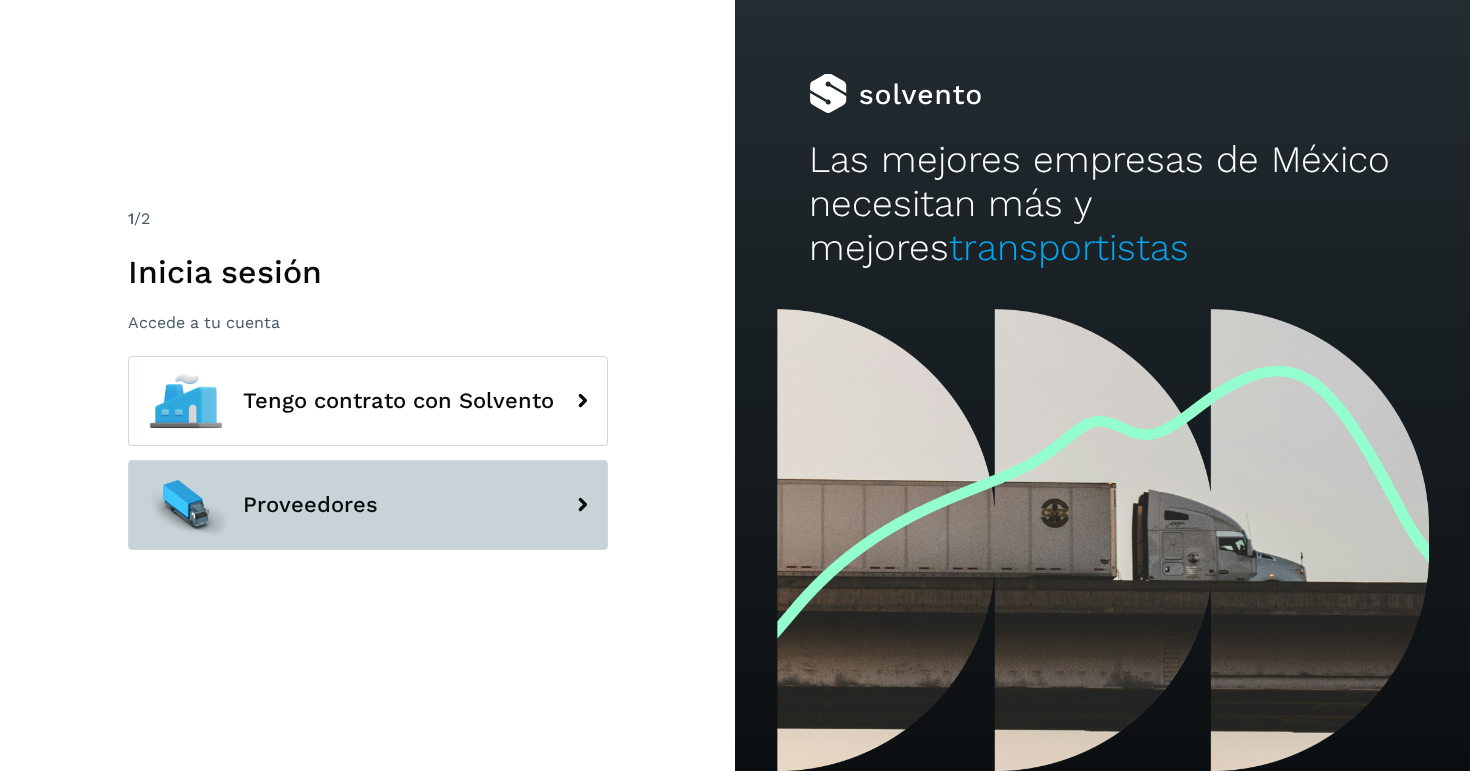 click on "Proveedores" at bounding box center (368, 505) 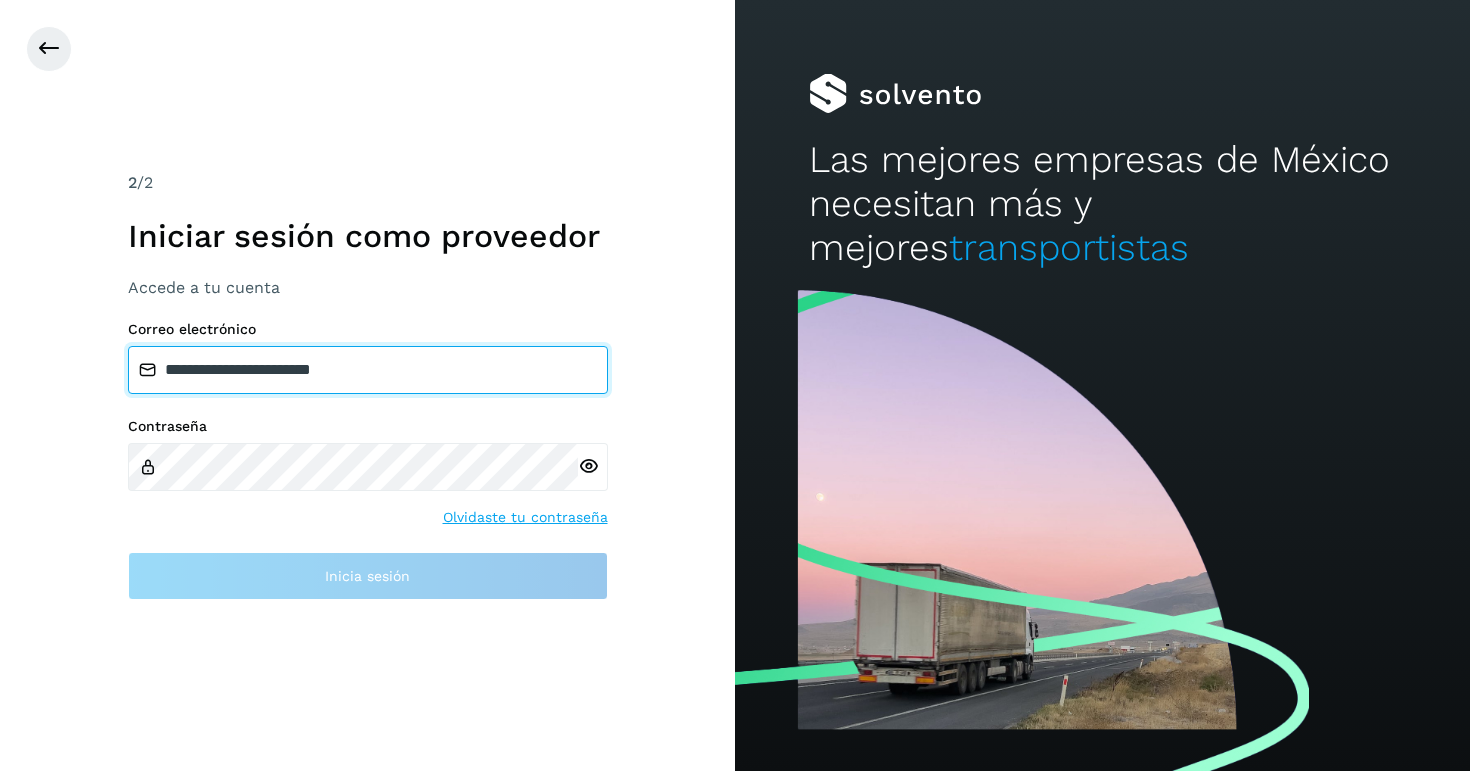 type on "**********" 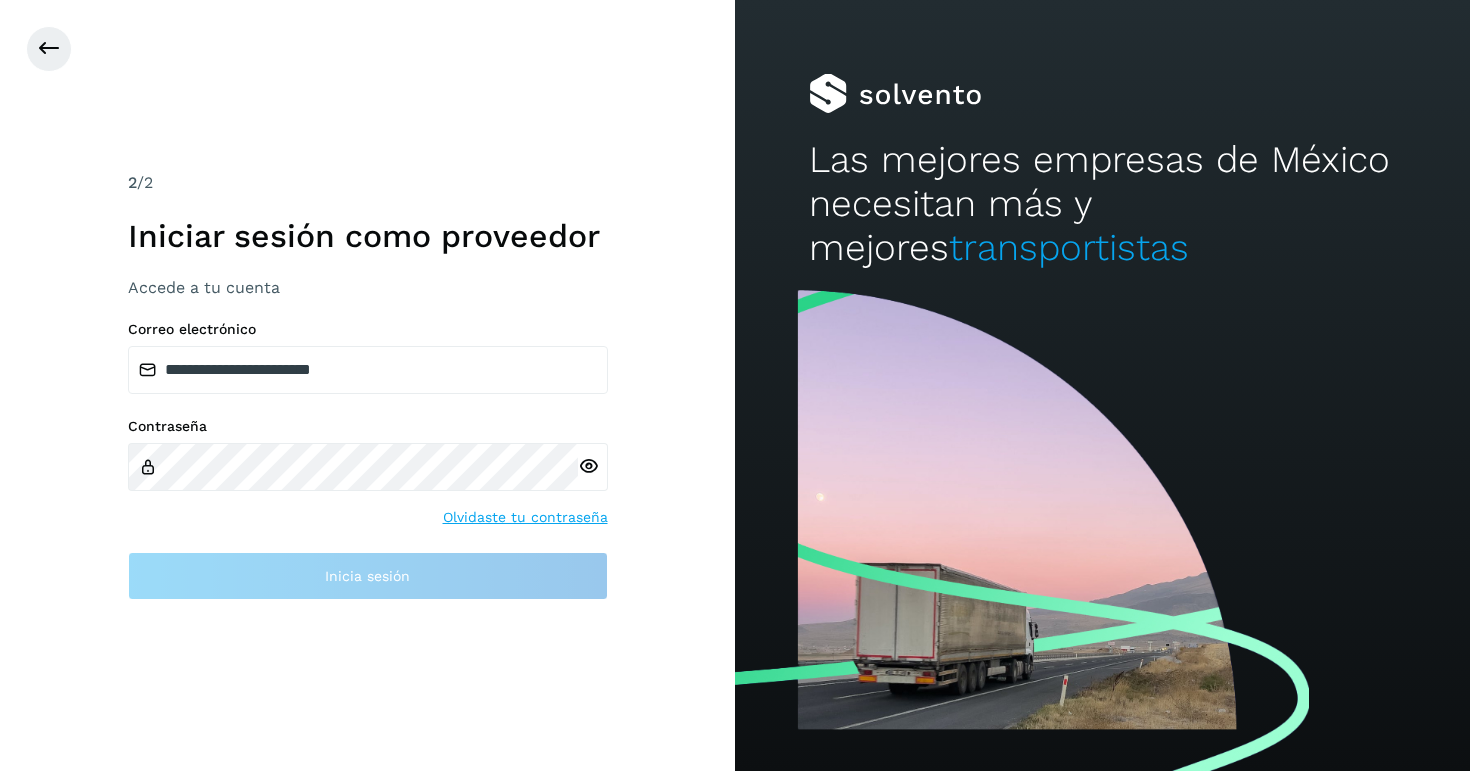 click on "**********" at bounding box center (367, 385) 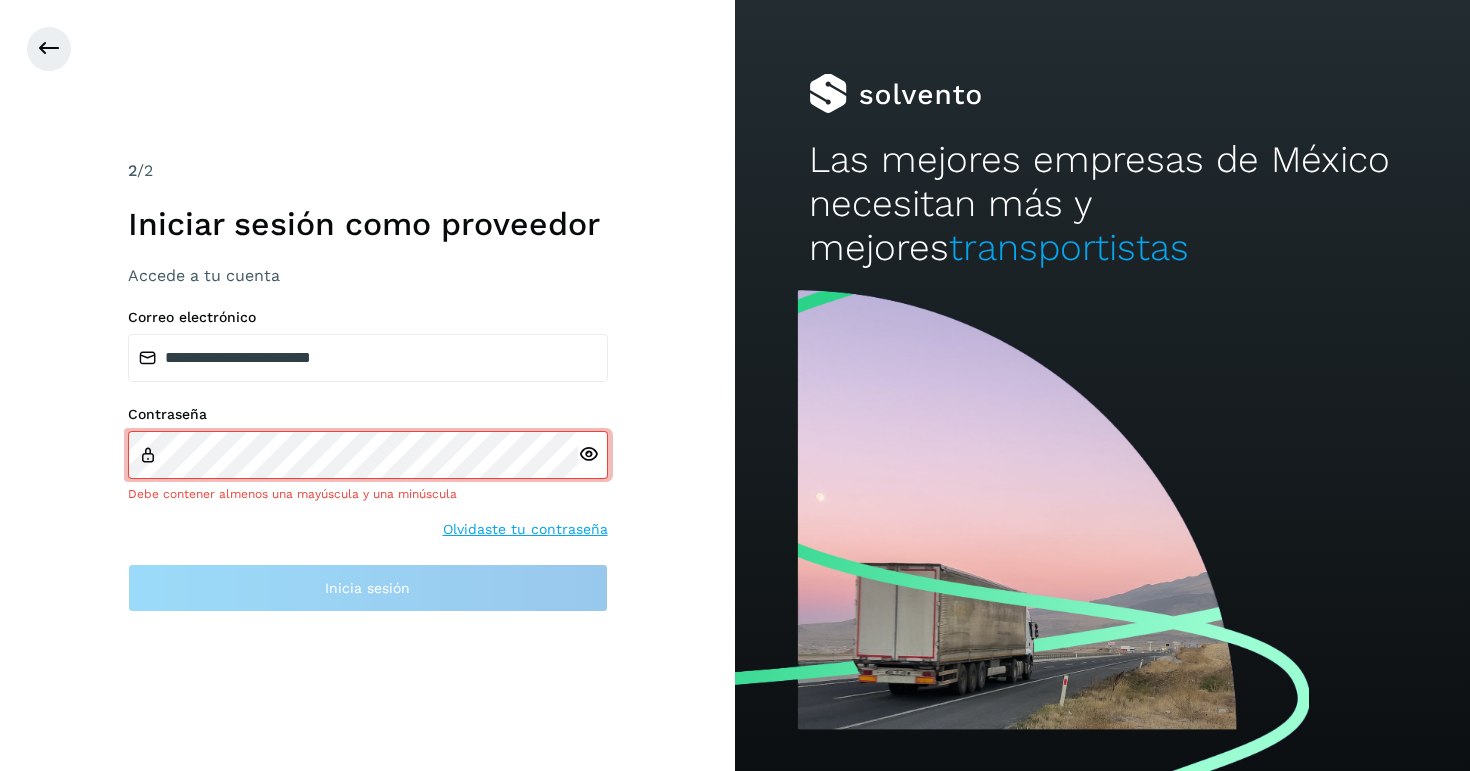 click at bounding box center [588, 454] 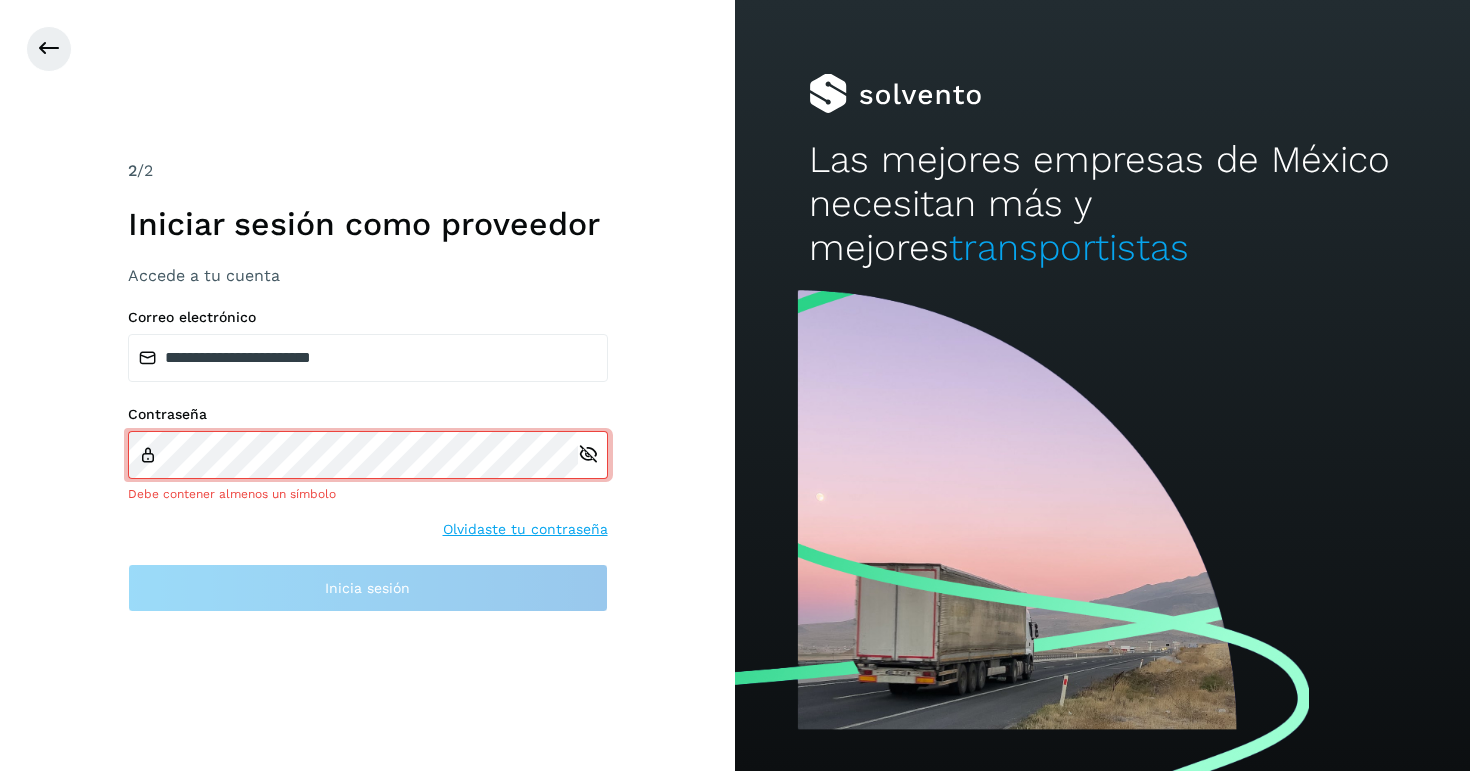 click on "**********" at bounding box center (367, 385) 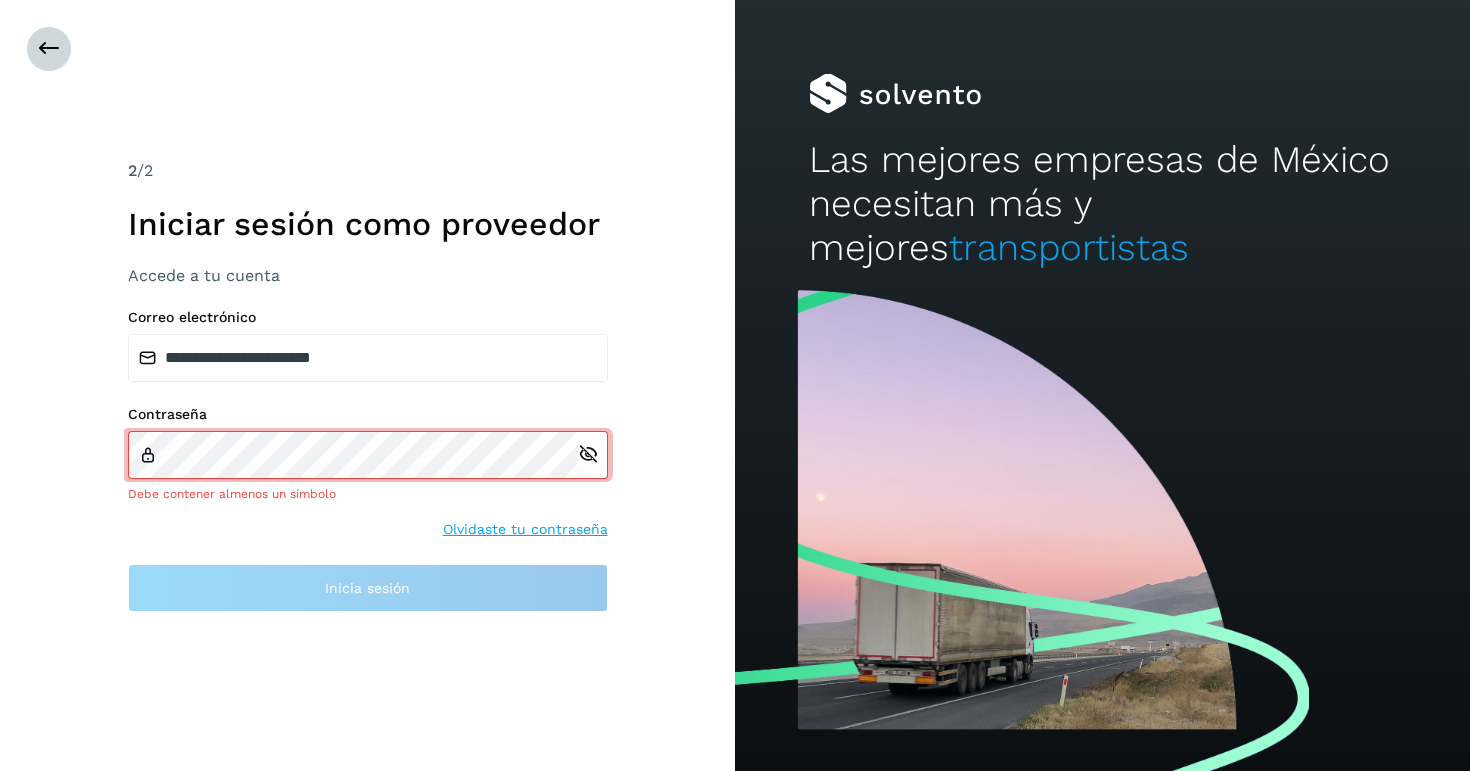 click at bounding box center [49, 49] 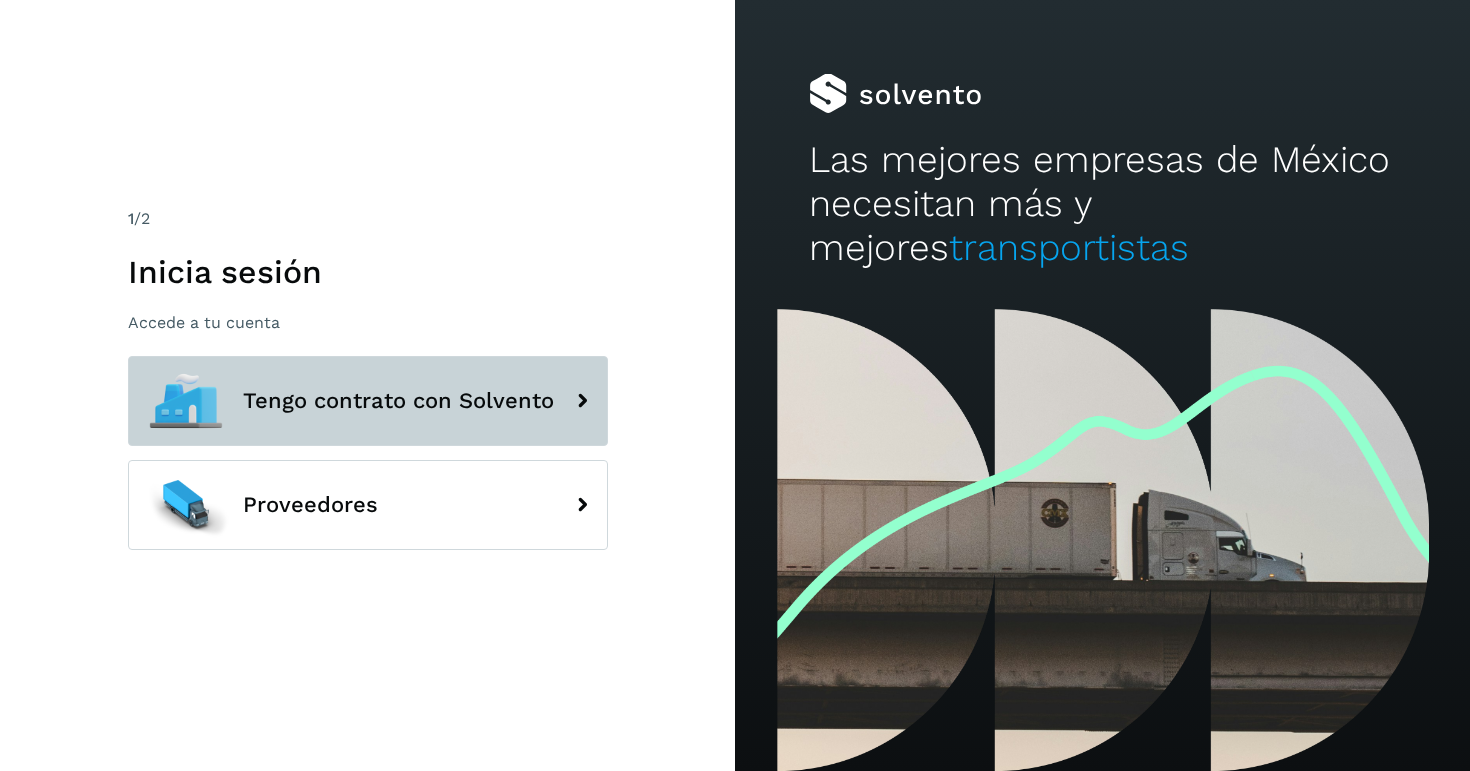 click on "Tengo contrato con Solvento" at bounding box center (368, 401) 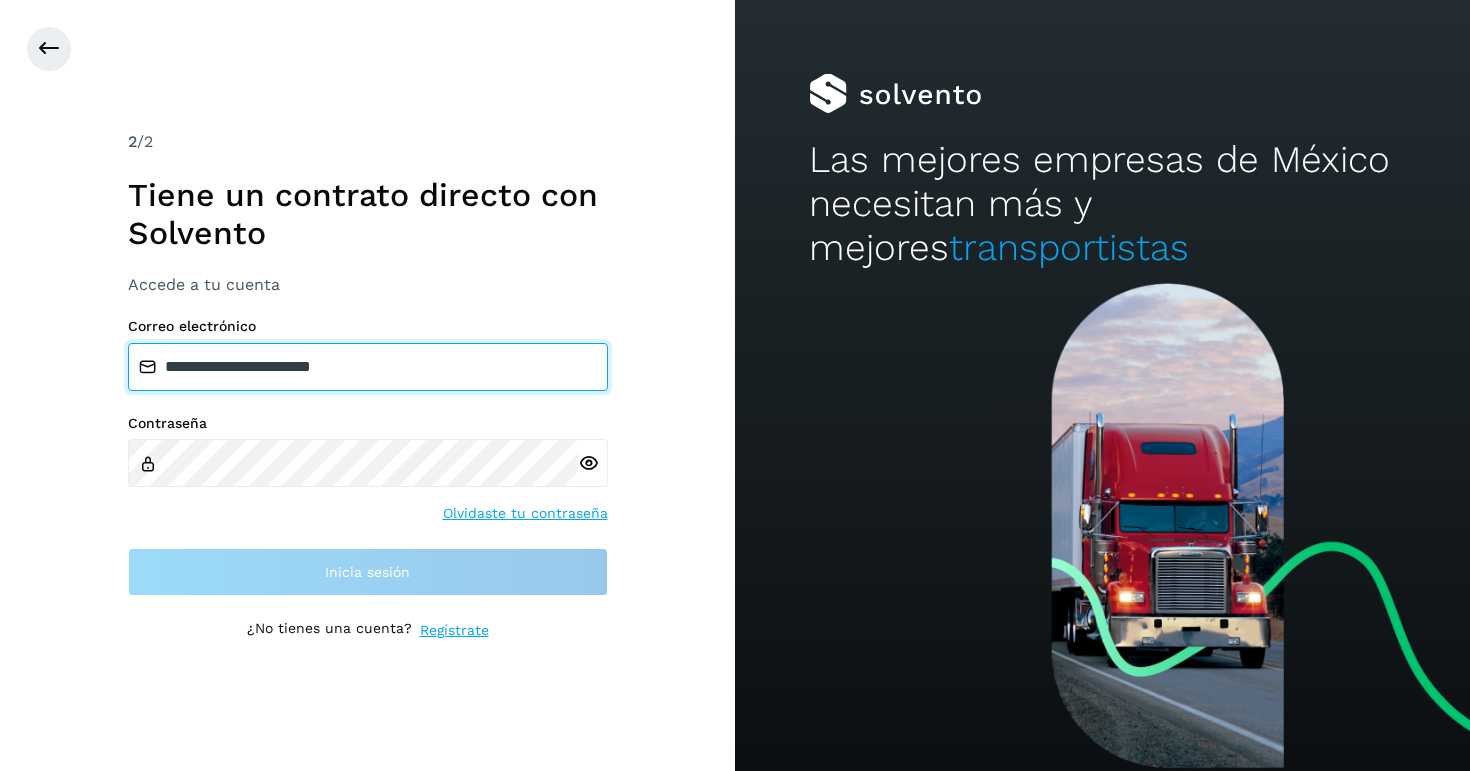 type on "**********" 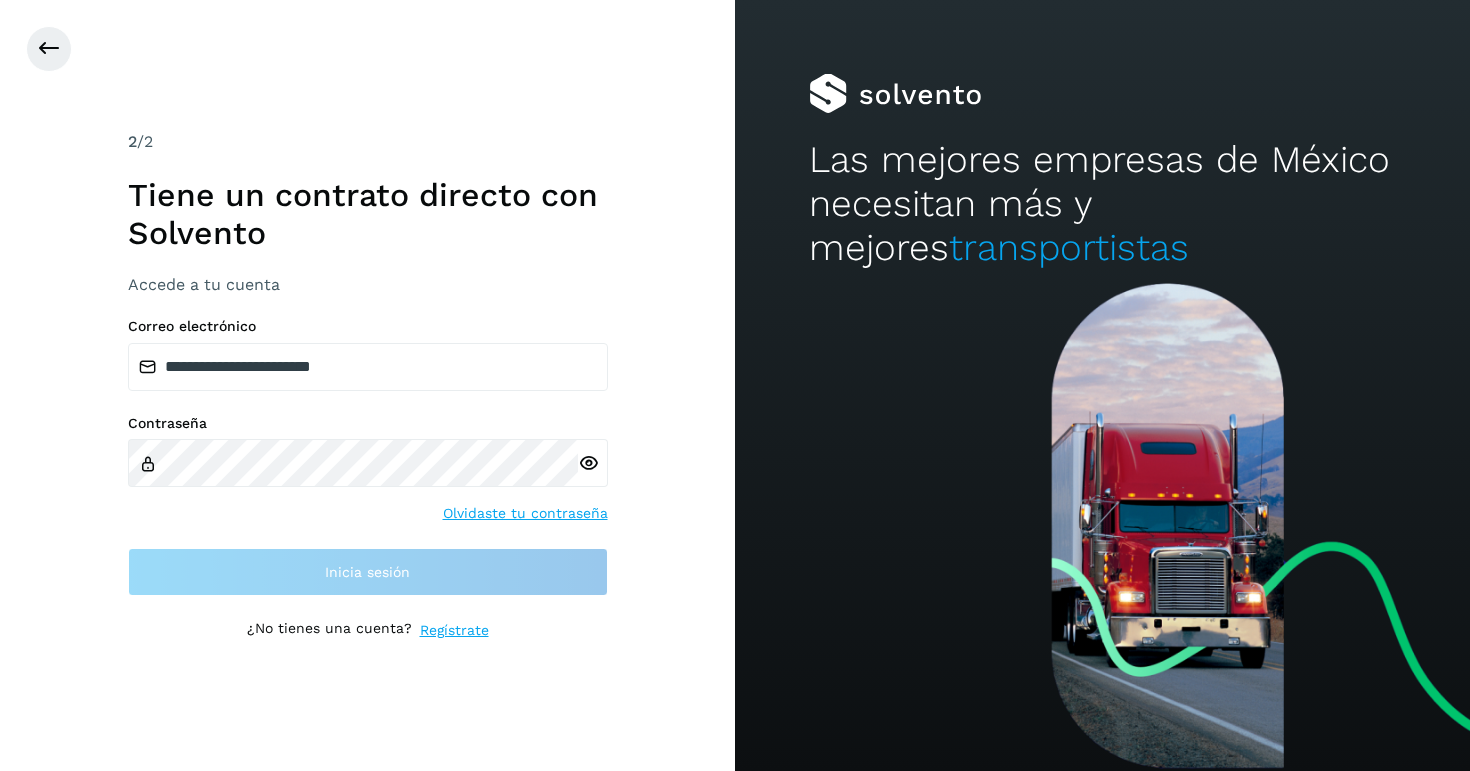 click at bounding box center [593, 463] 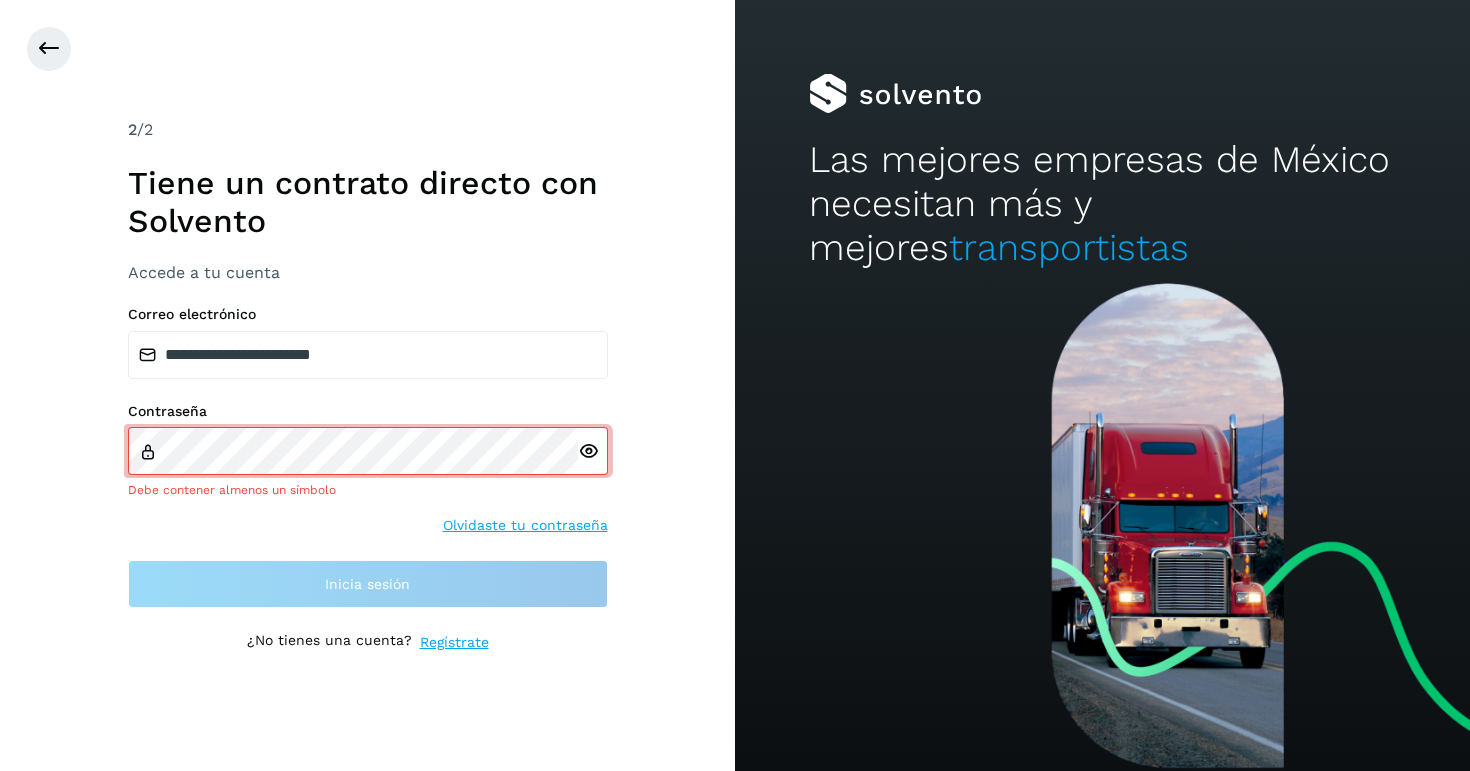 click at bounding box center (593, 451) 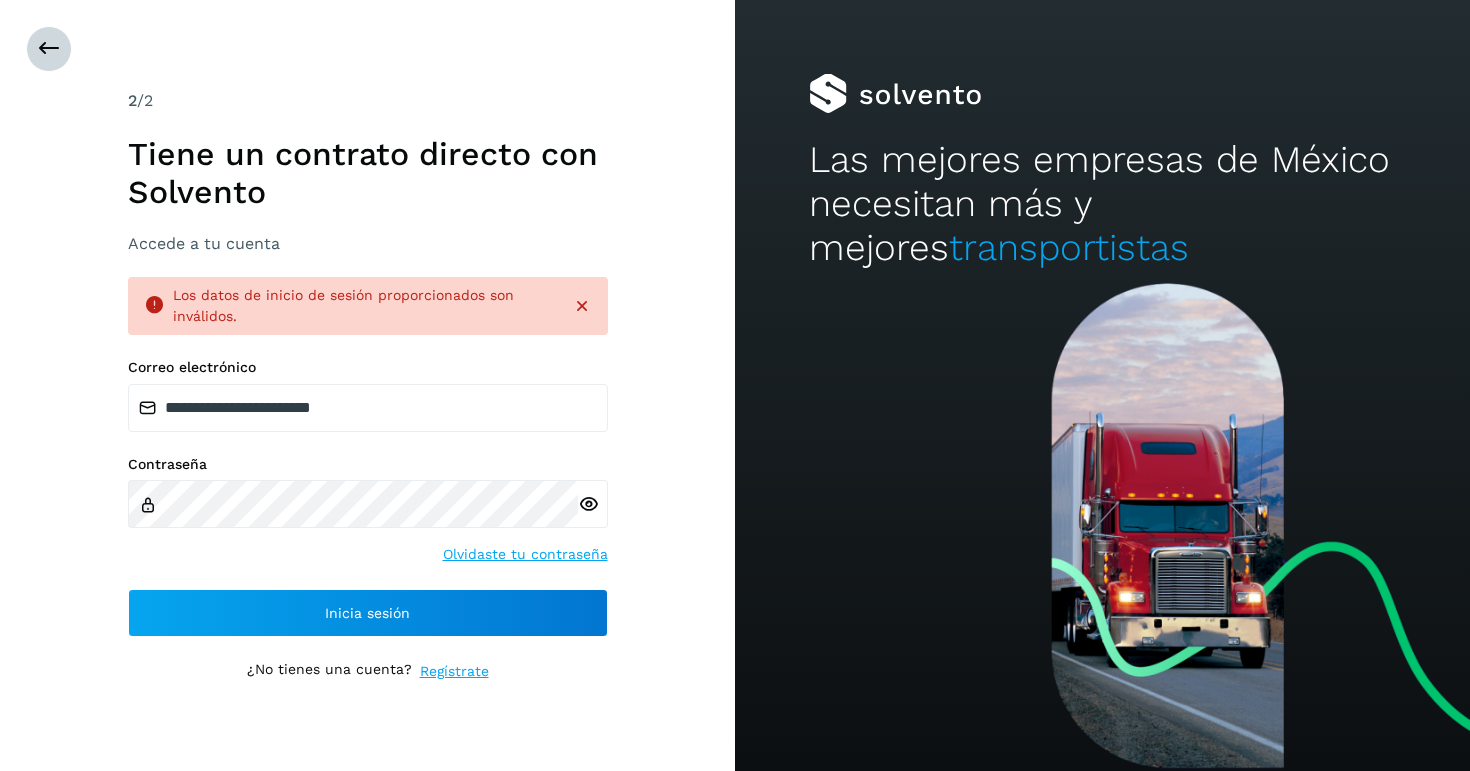 click at bounding box center [49, 49] 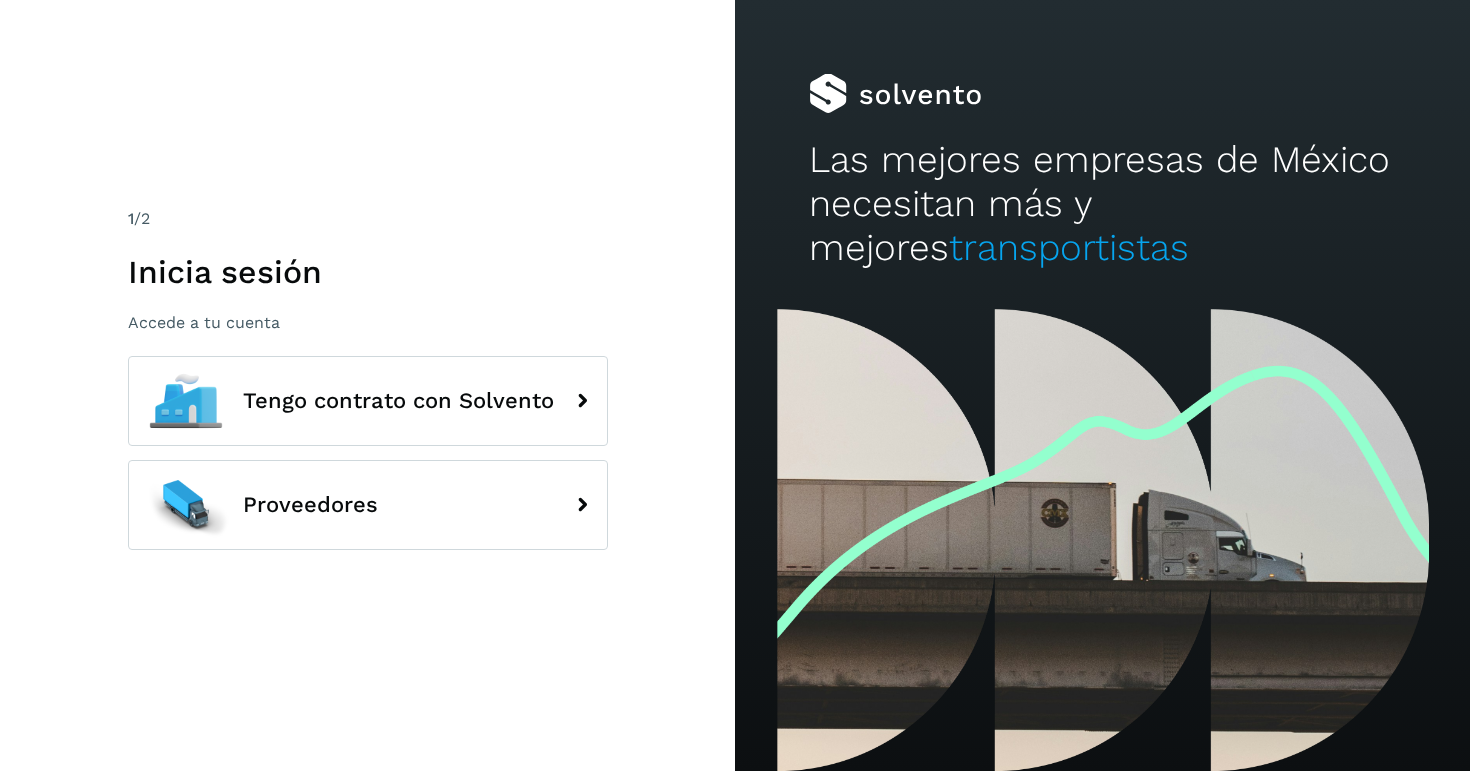 scroll, scrollTop: 0, scrollLeft: 0, axis: both 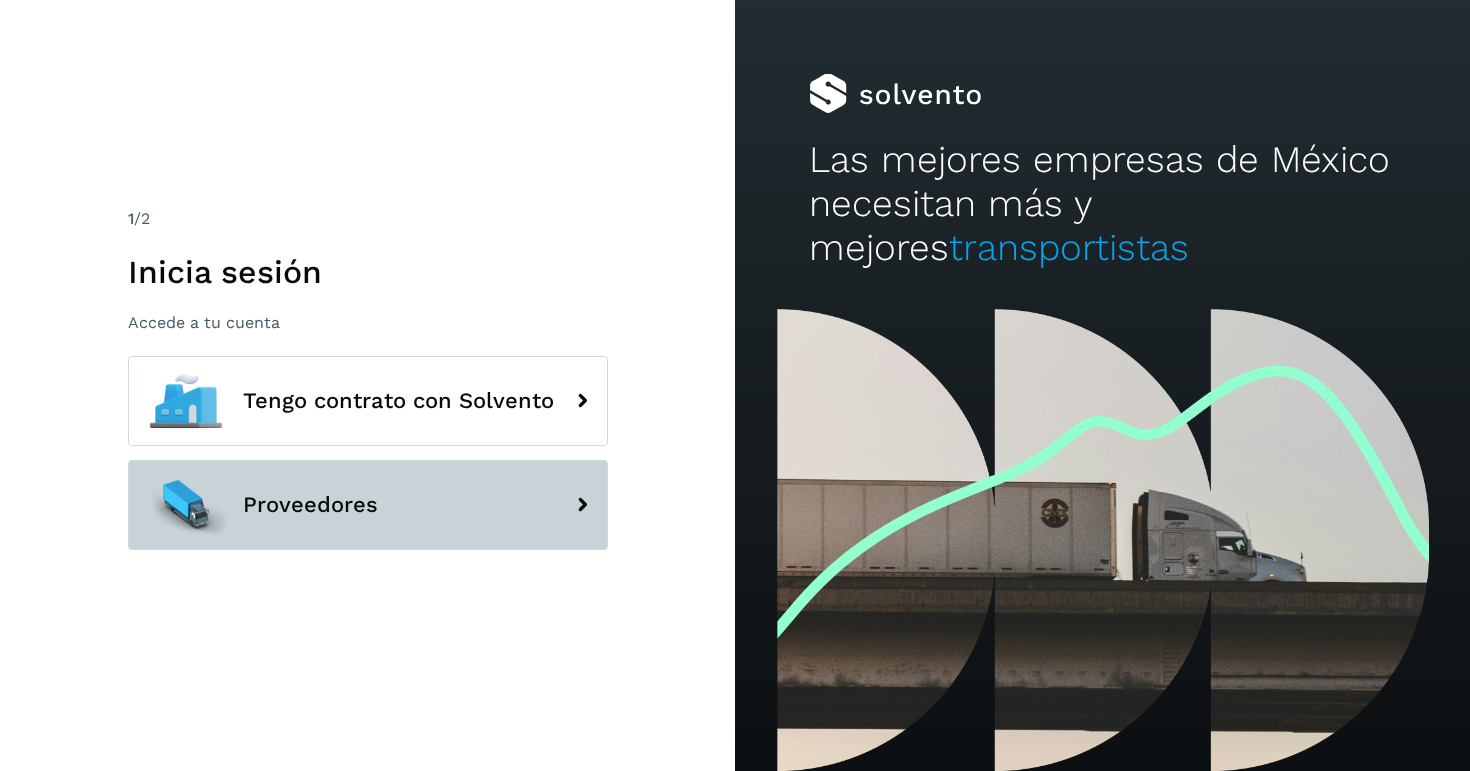 click on "Proveedores" 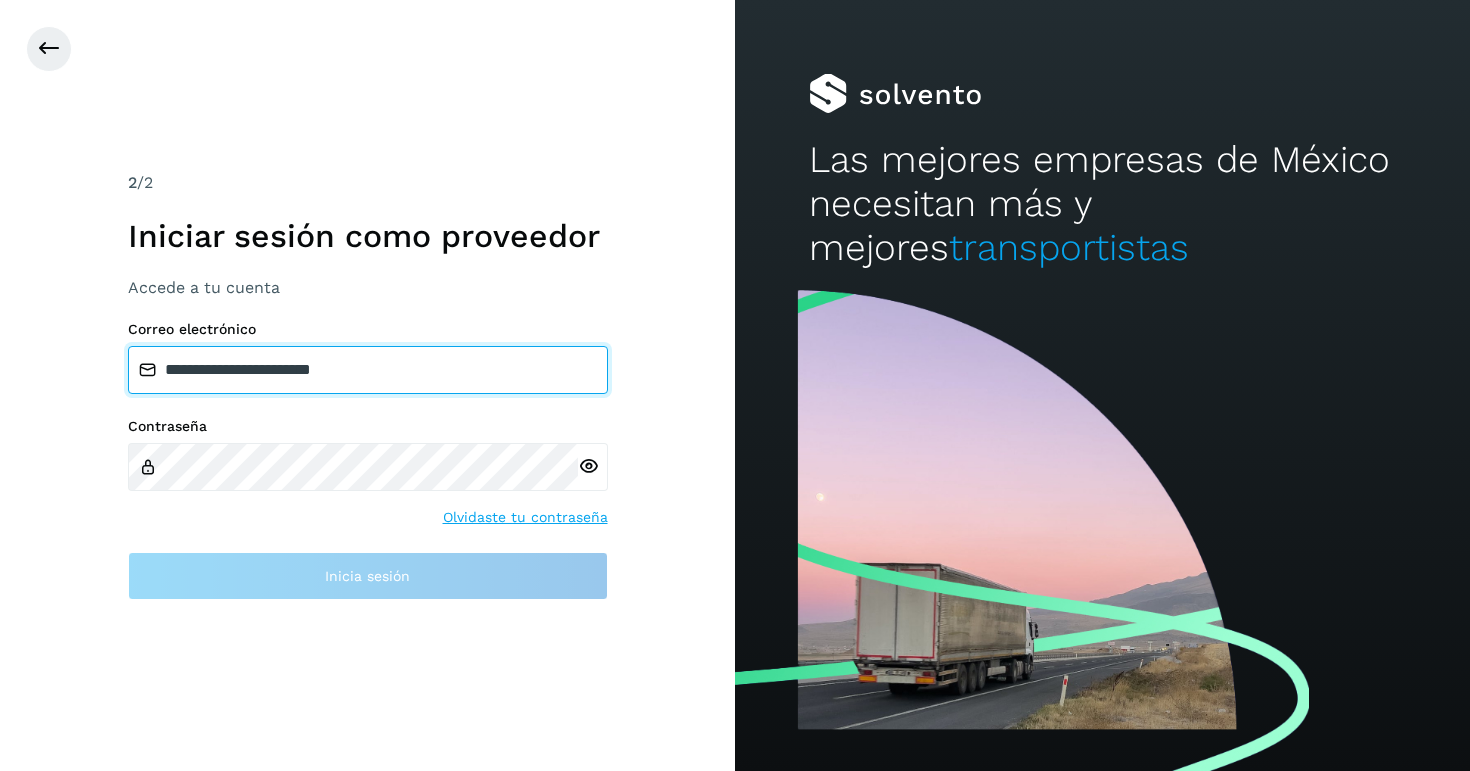 type on "**********" 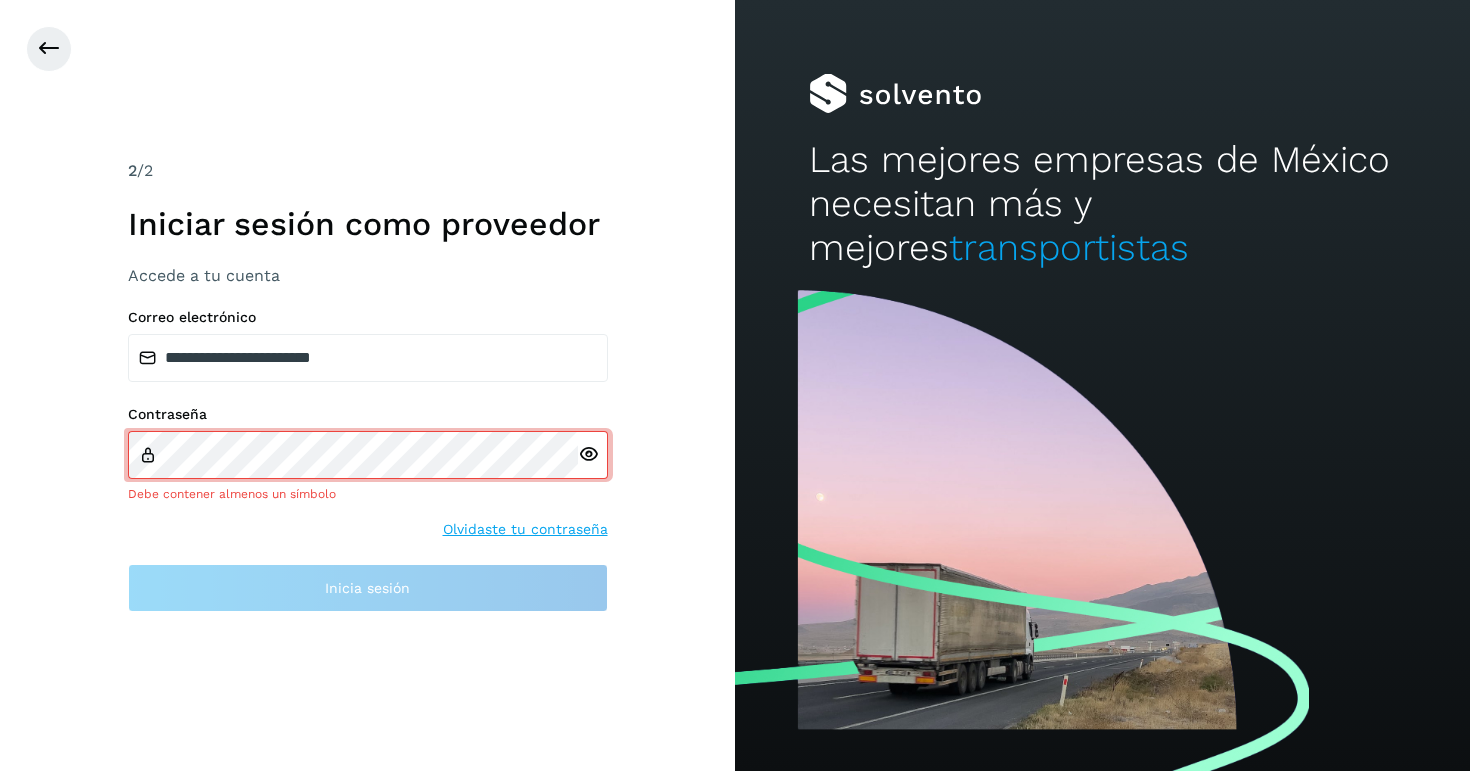 click on "Olvidaste tu contraseña" at bounding box center [525, 529] 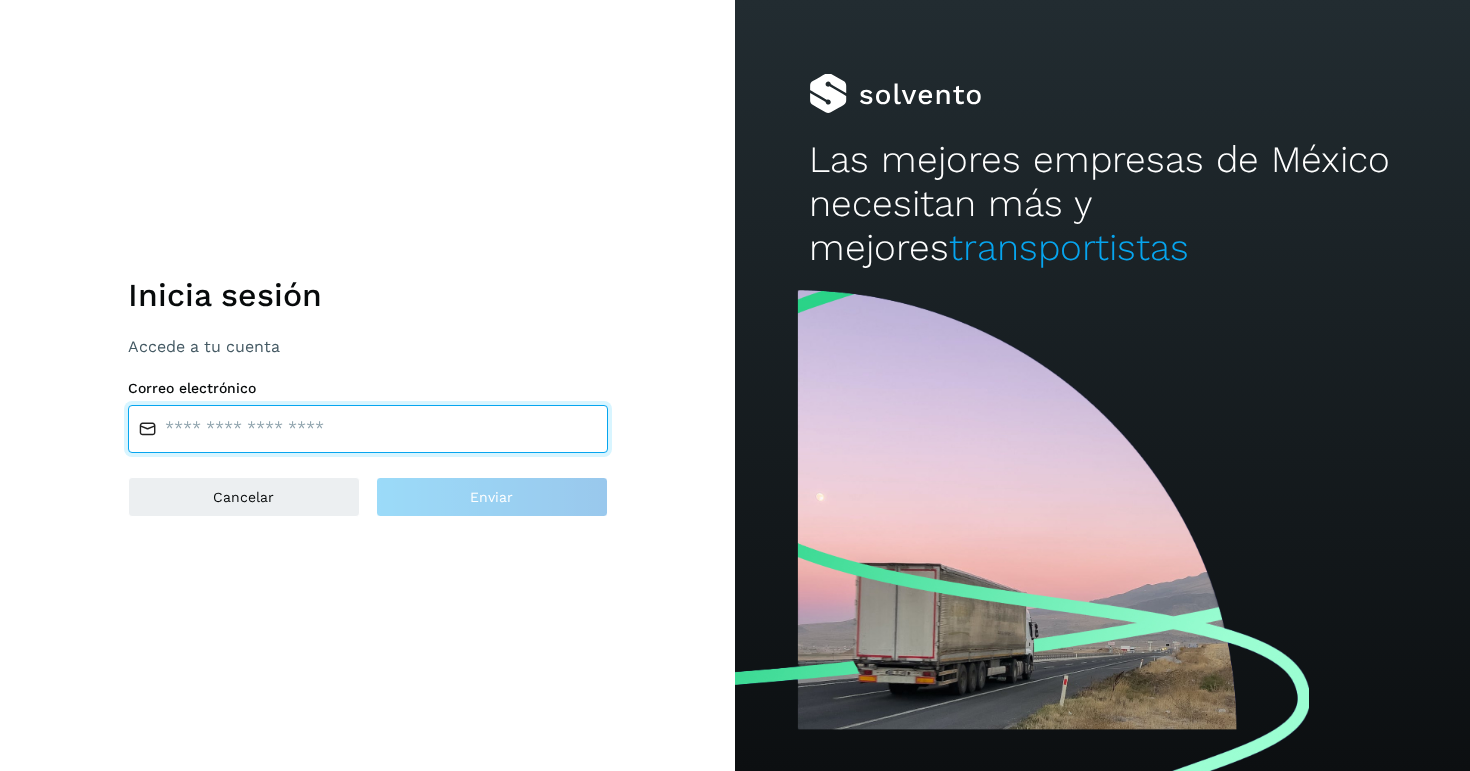 click at bounding box center [368, 429] 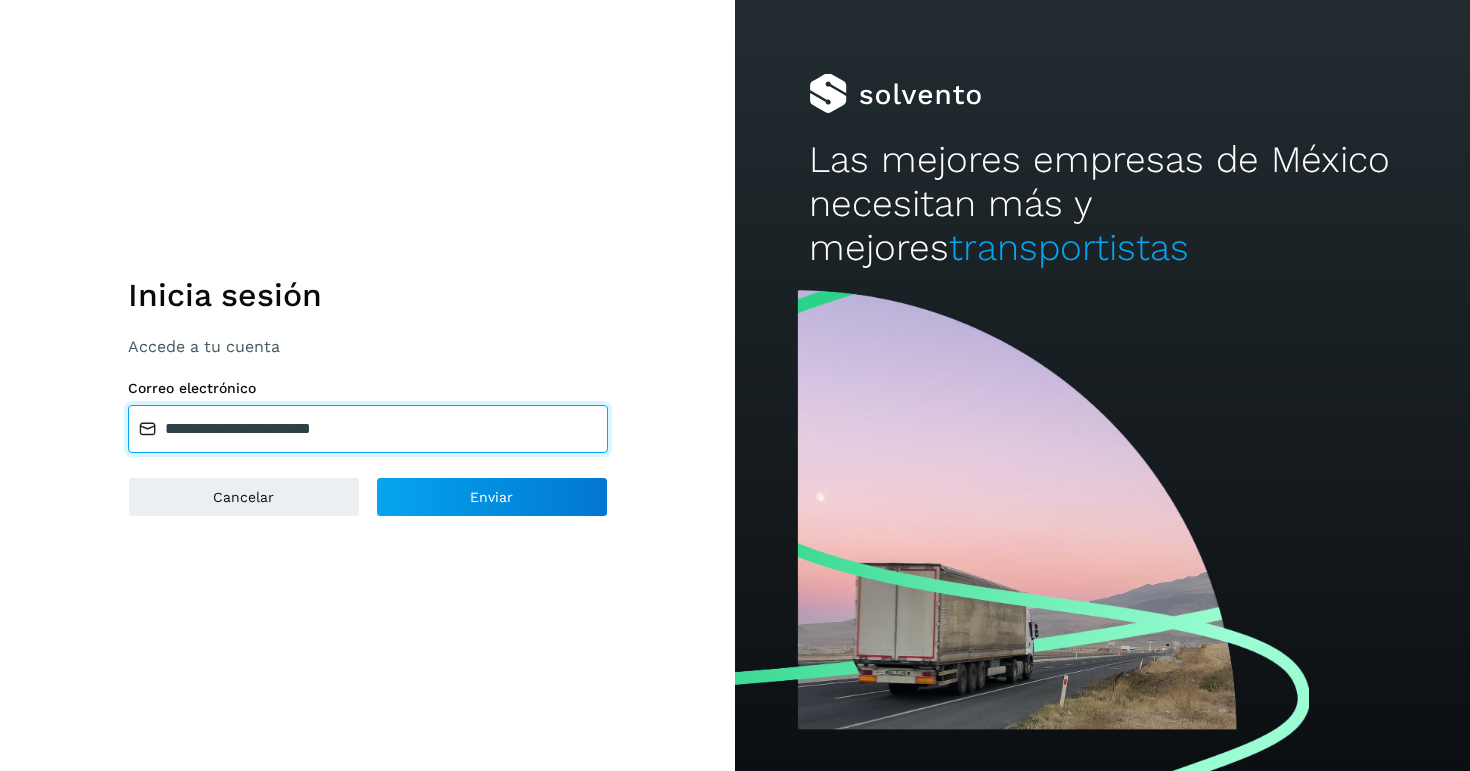 type on "**********" 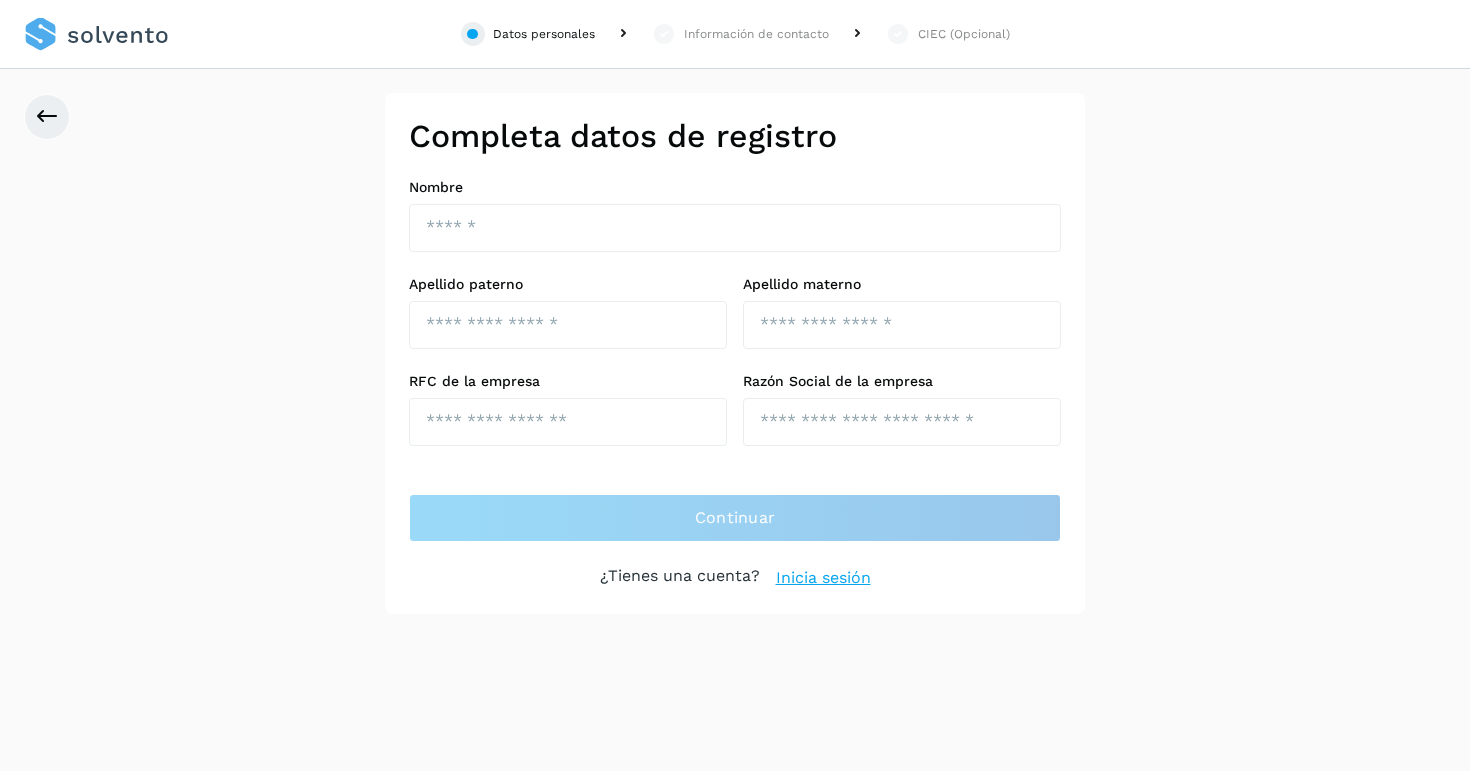 scroll, scrollTop: 0, scrollLeft: 0, axis: both 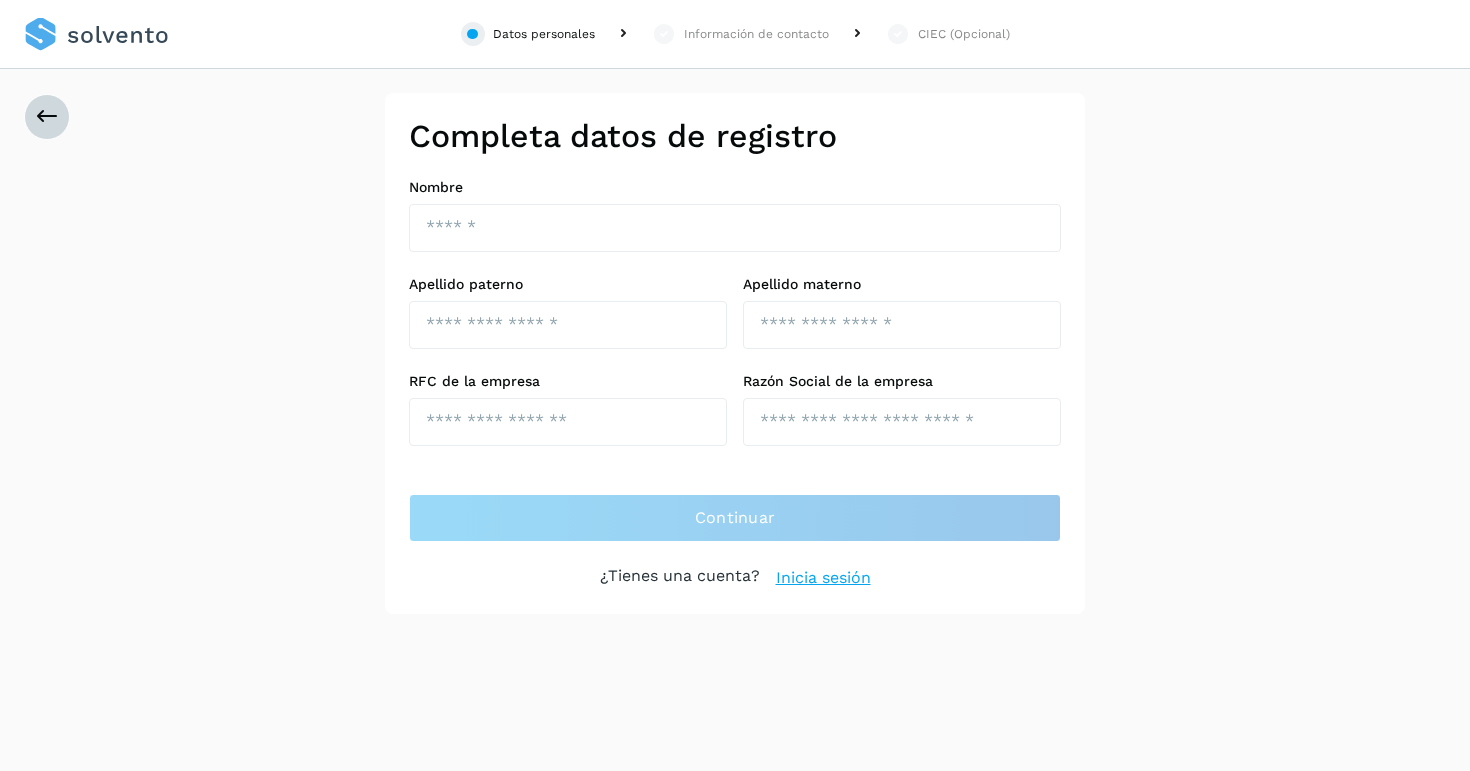 click at bounding box center [47, 117] 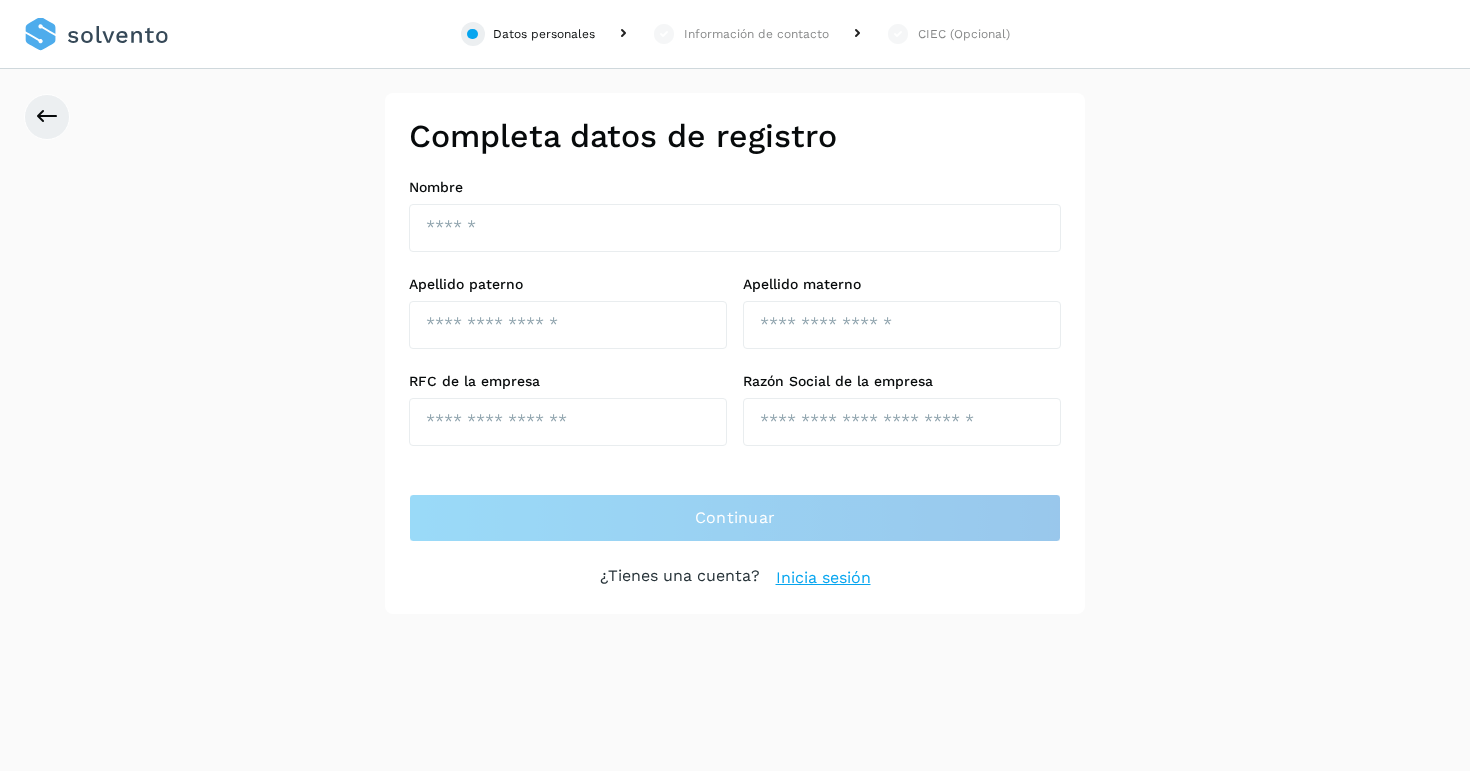 scroll, scrollTop: 0, scrollLeft: 0, axis: both 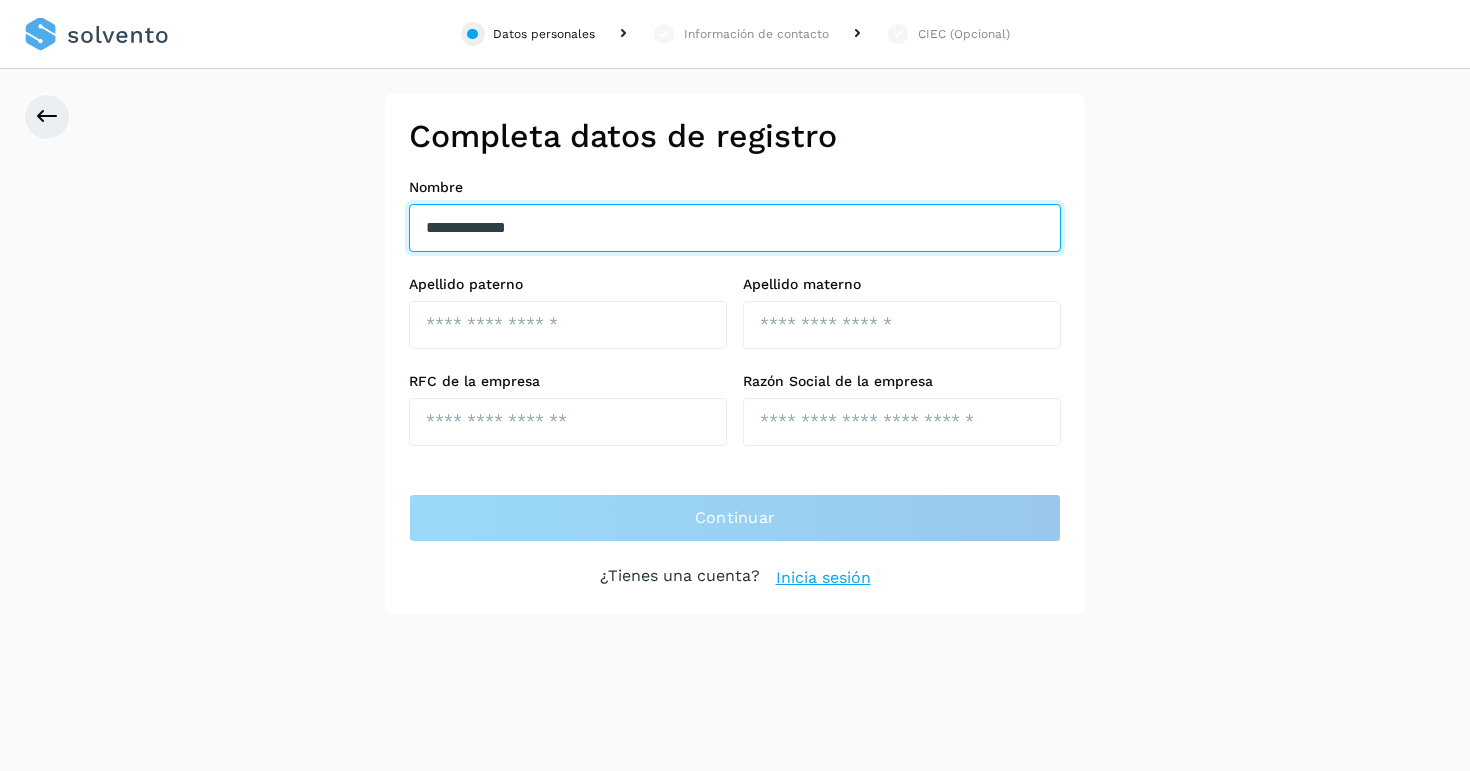 type on "**********" 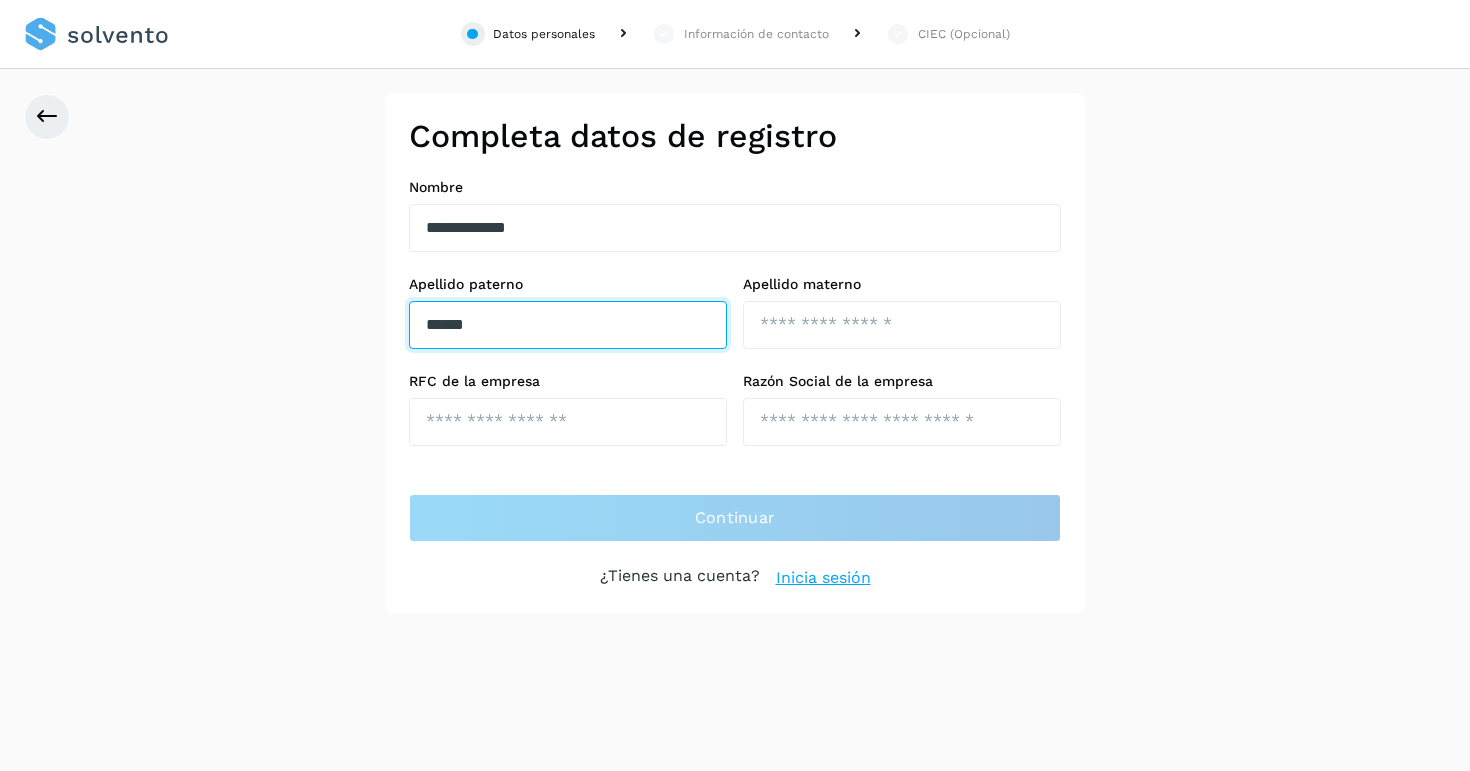 type on "******" 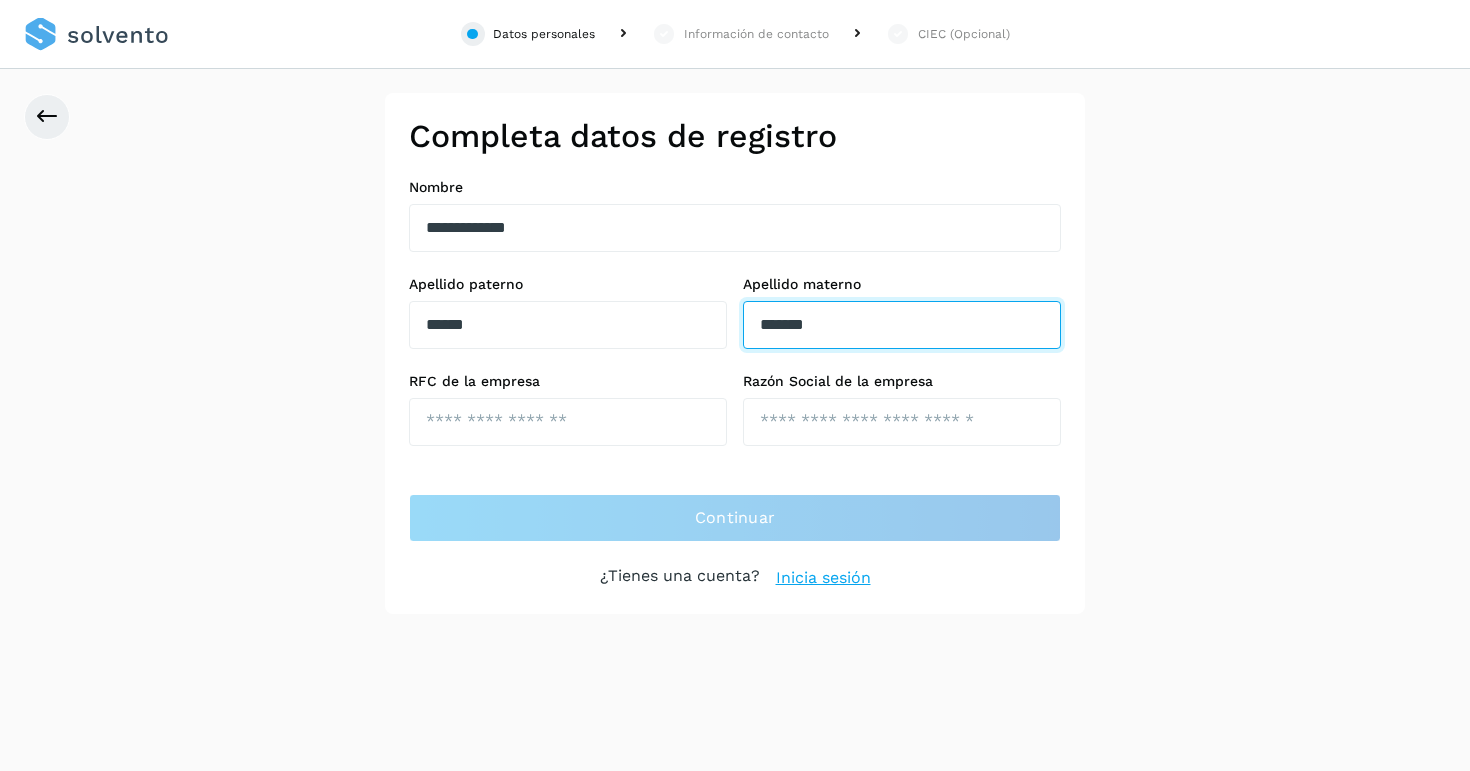 type on "*******" 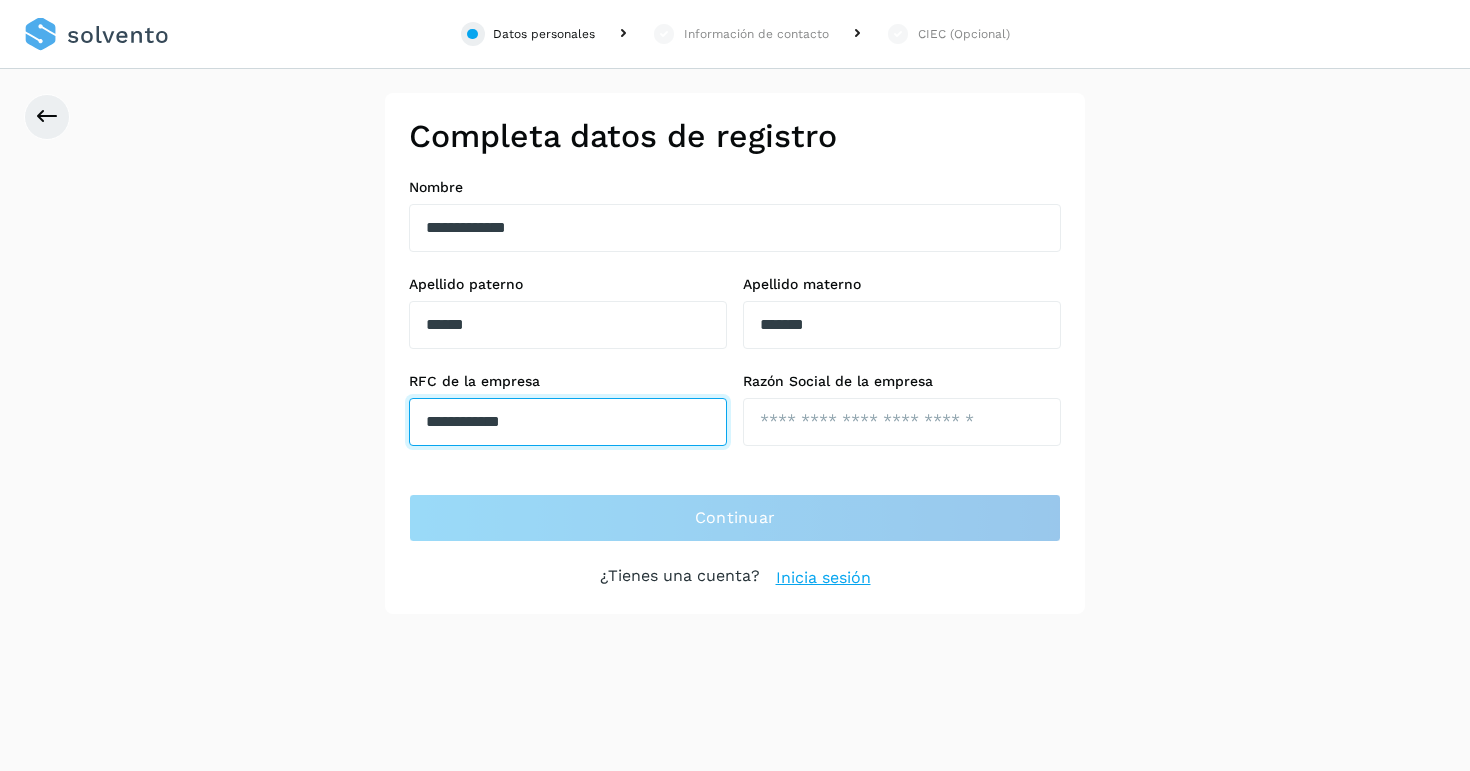 type on "**********" 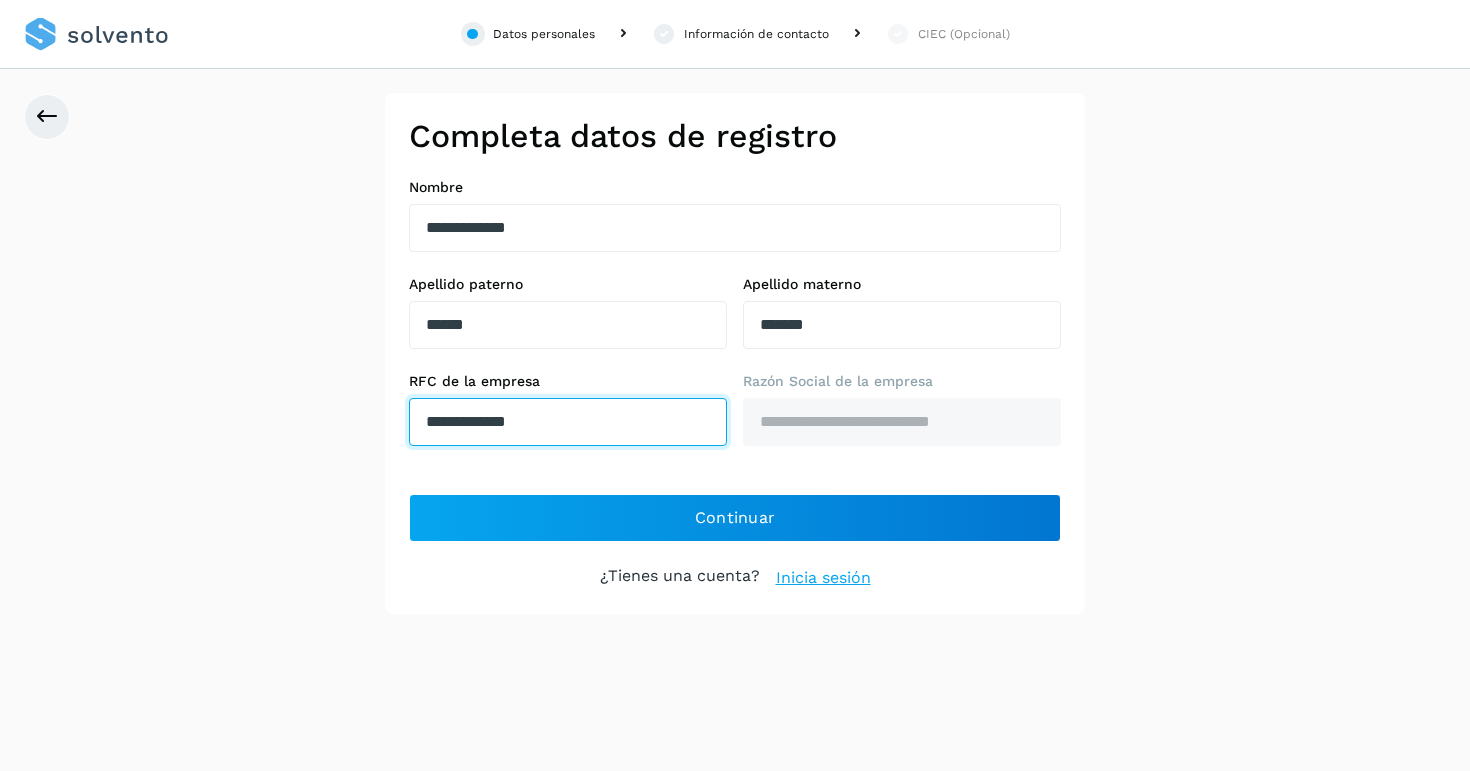 type on "**********" 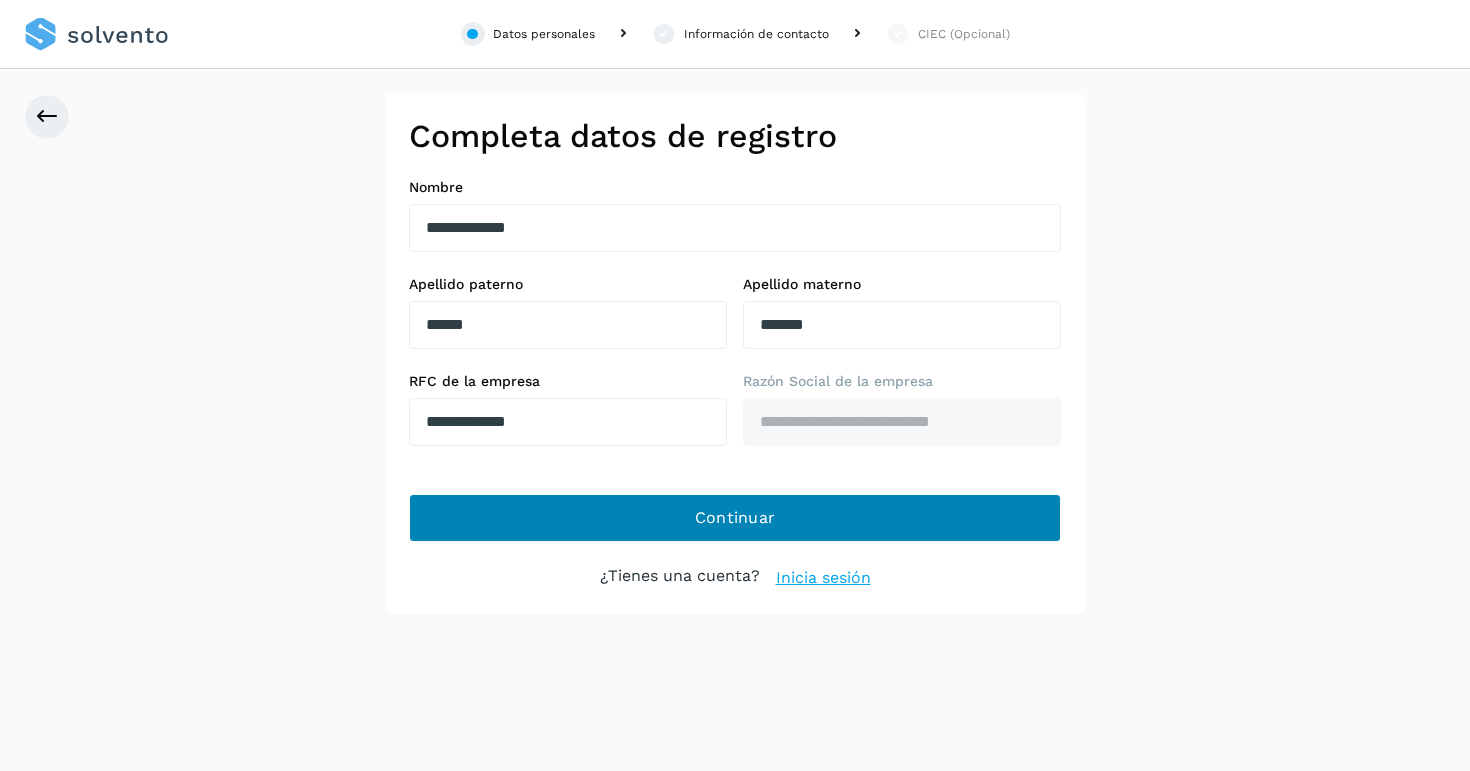 click on "Continuar" at bounding box center (735, 518) 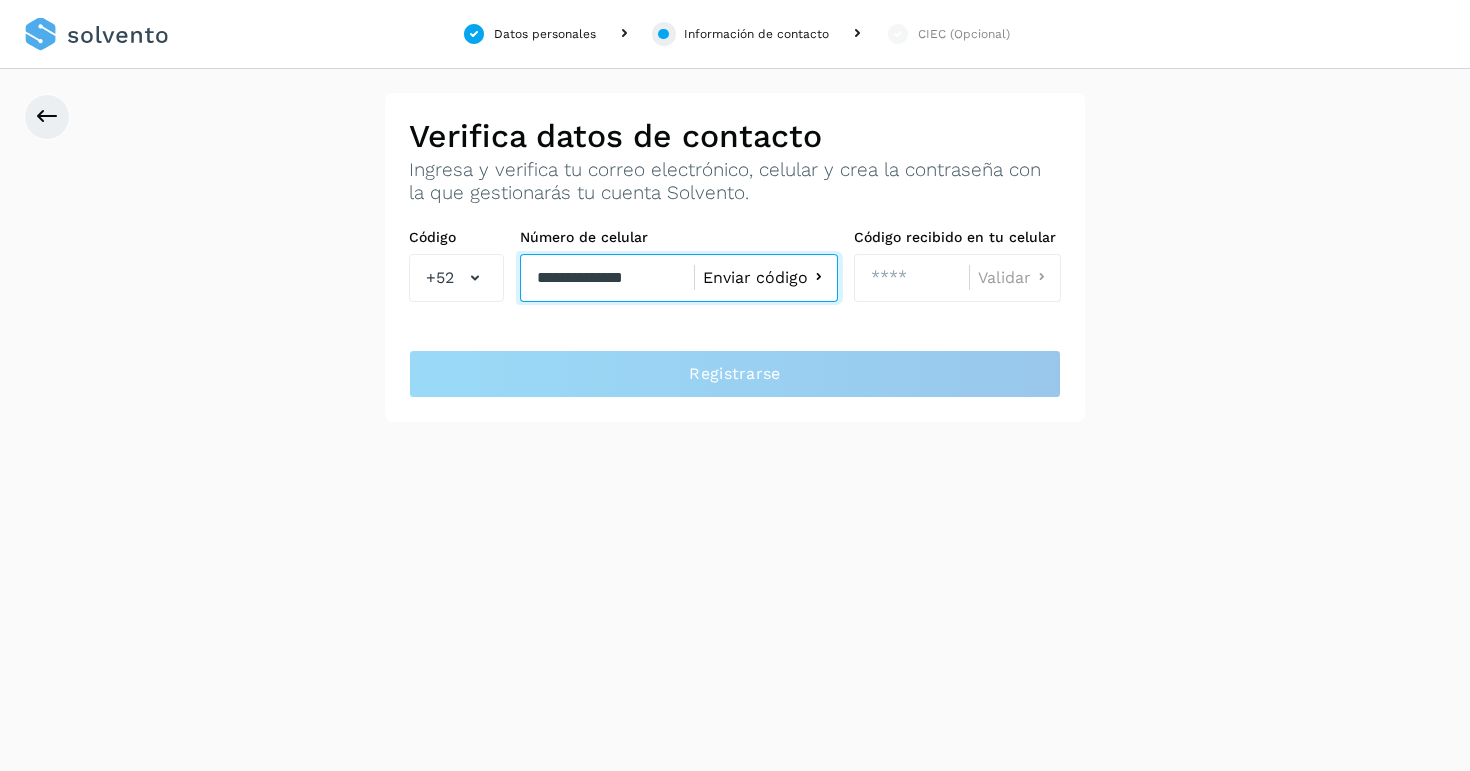 type on "**********" 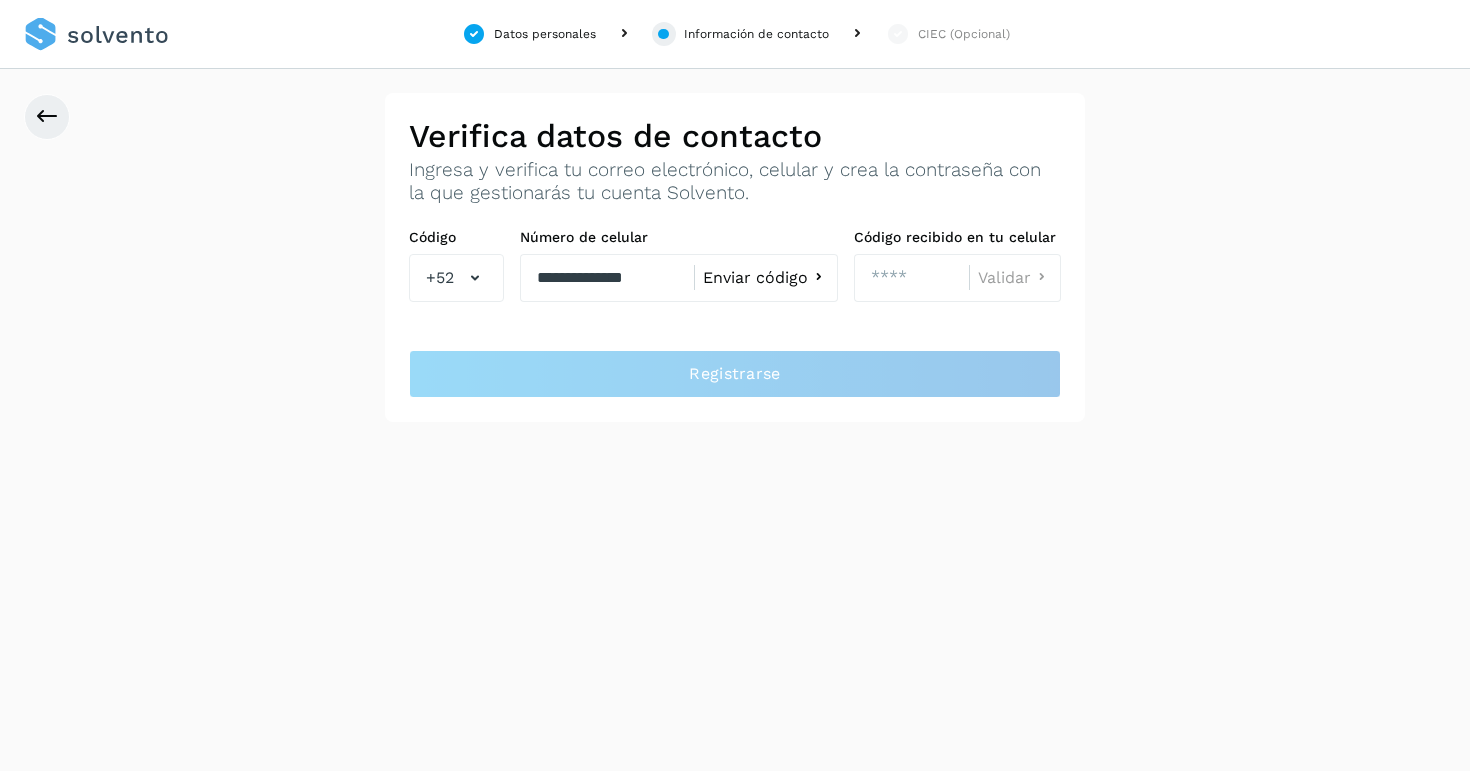 click on "Enviar código" 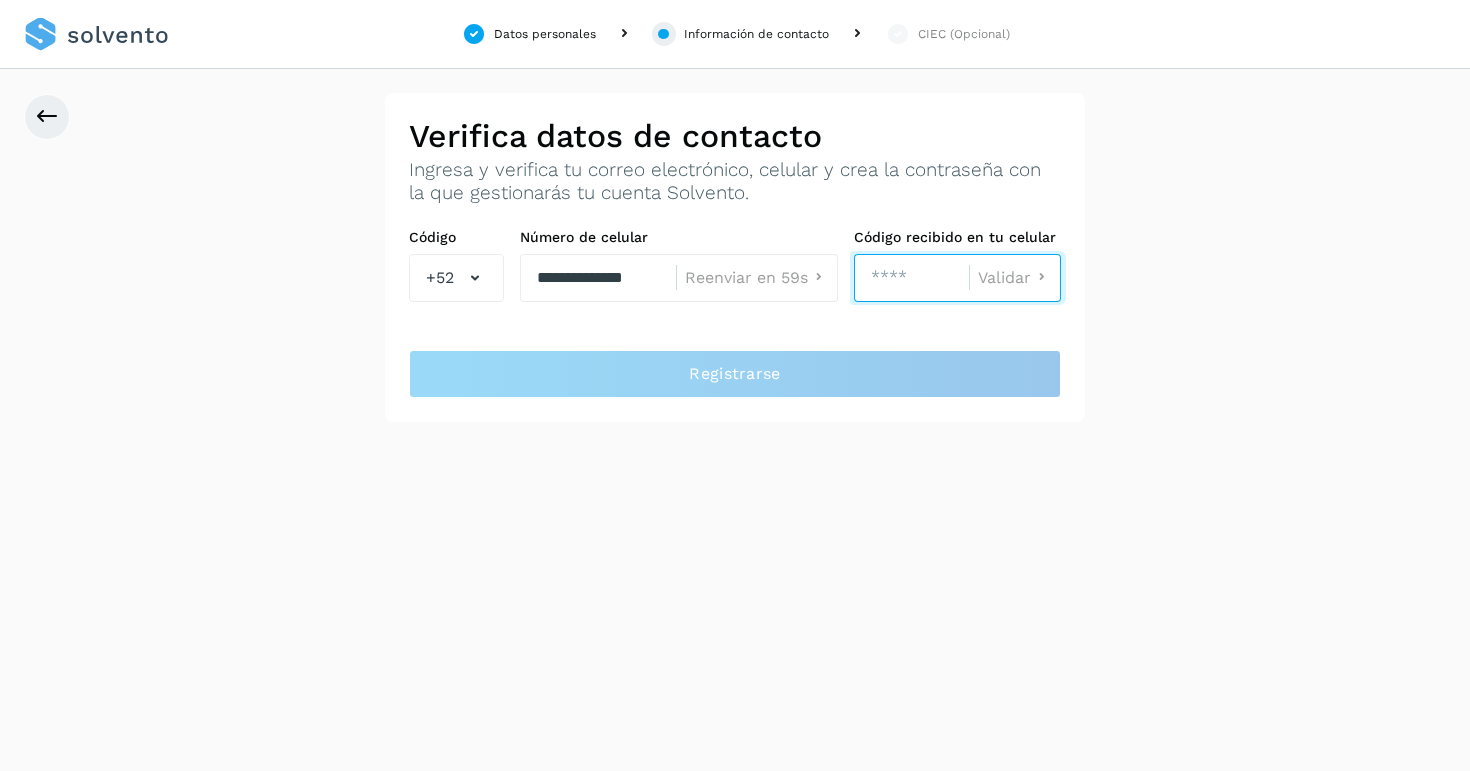 click at bounding box center (911, 278) 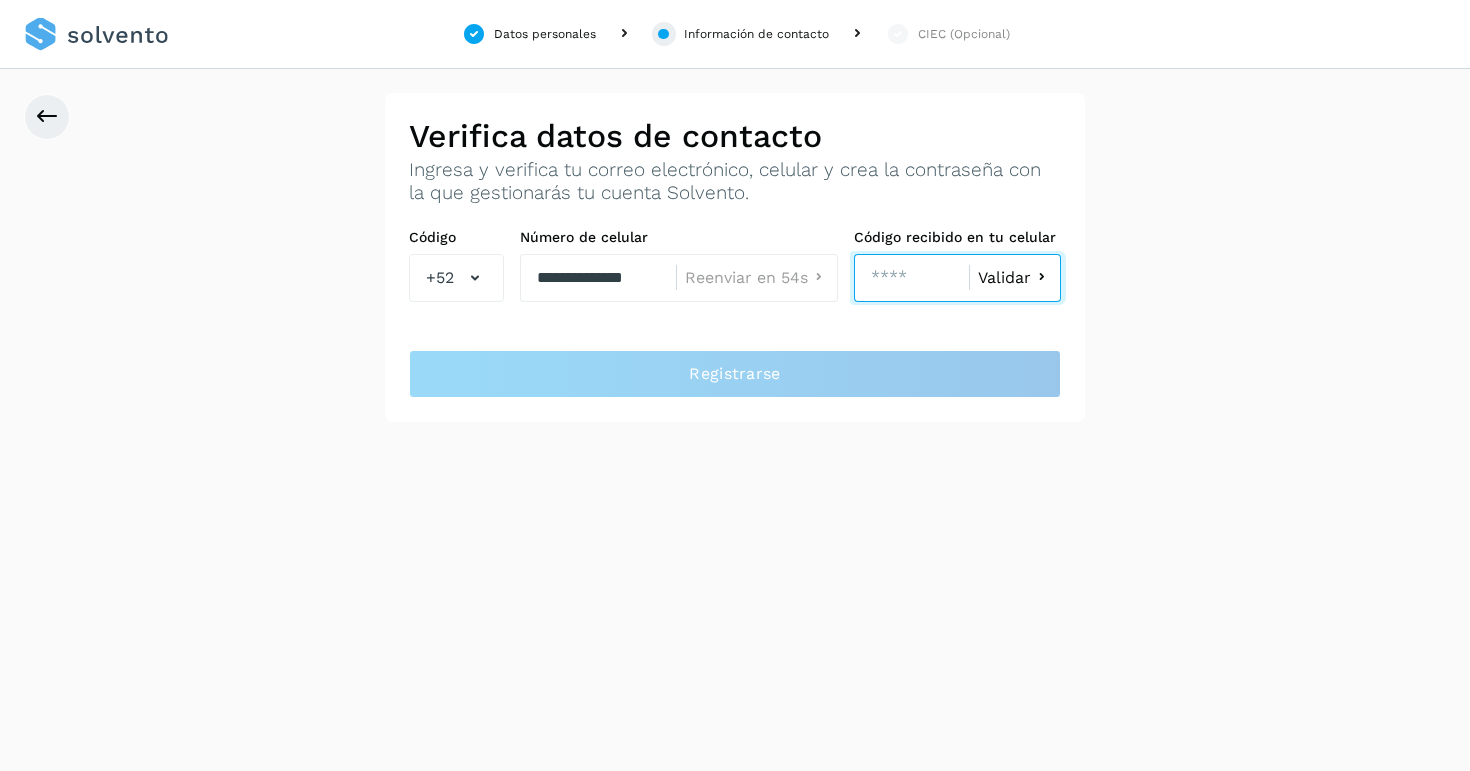 type on "****" 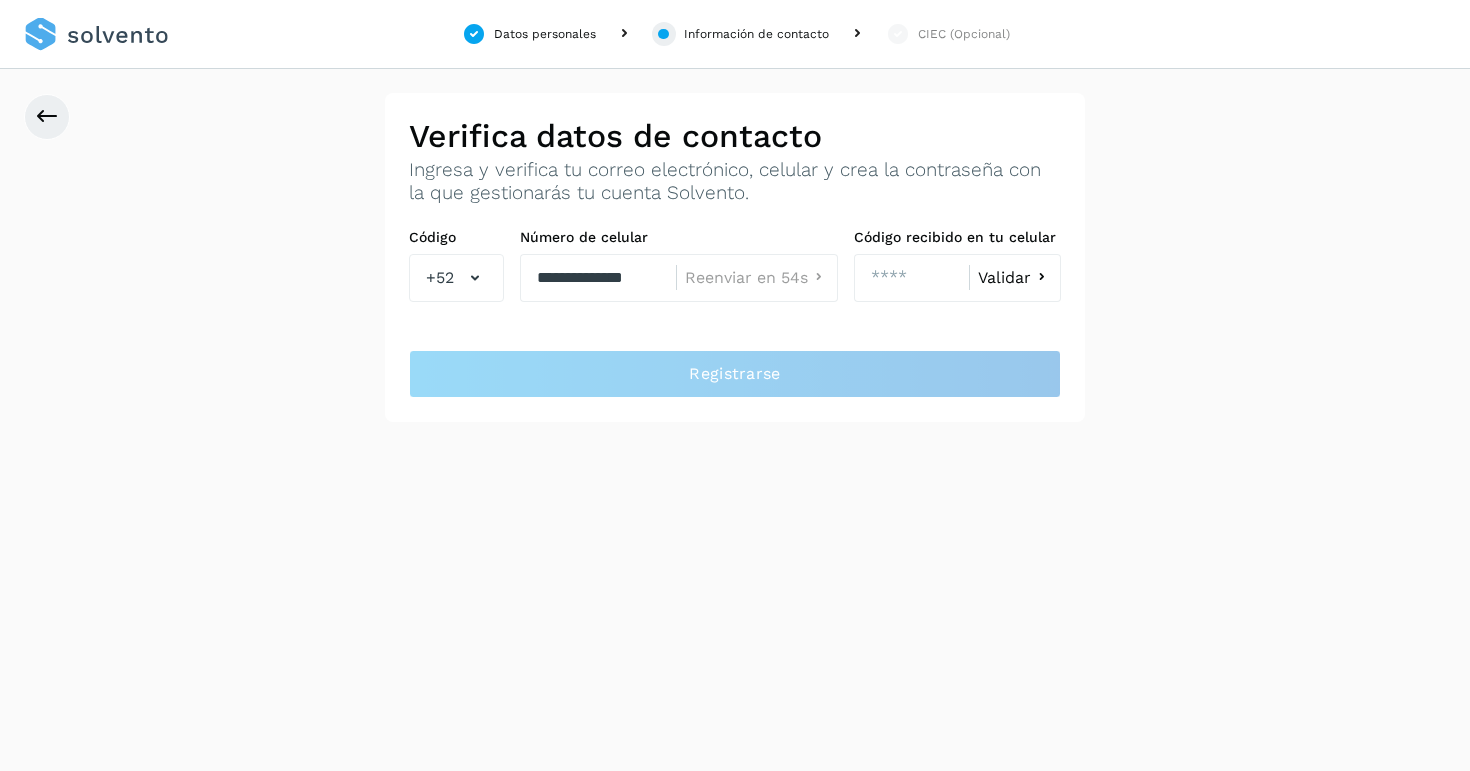 click 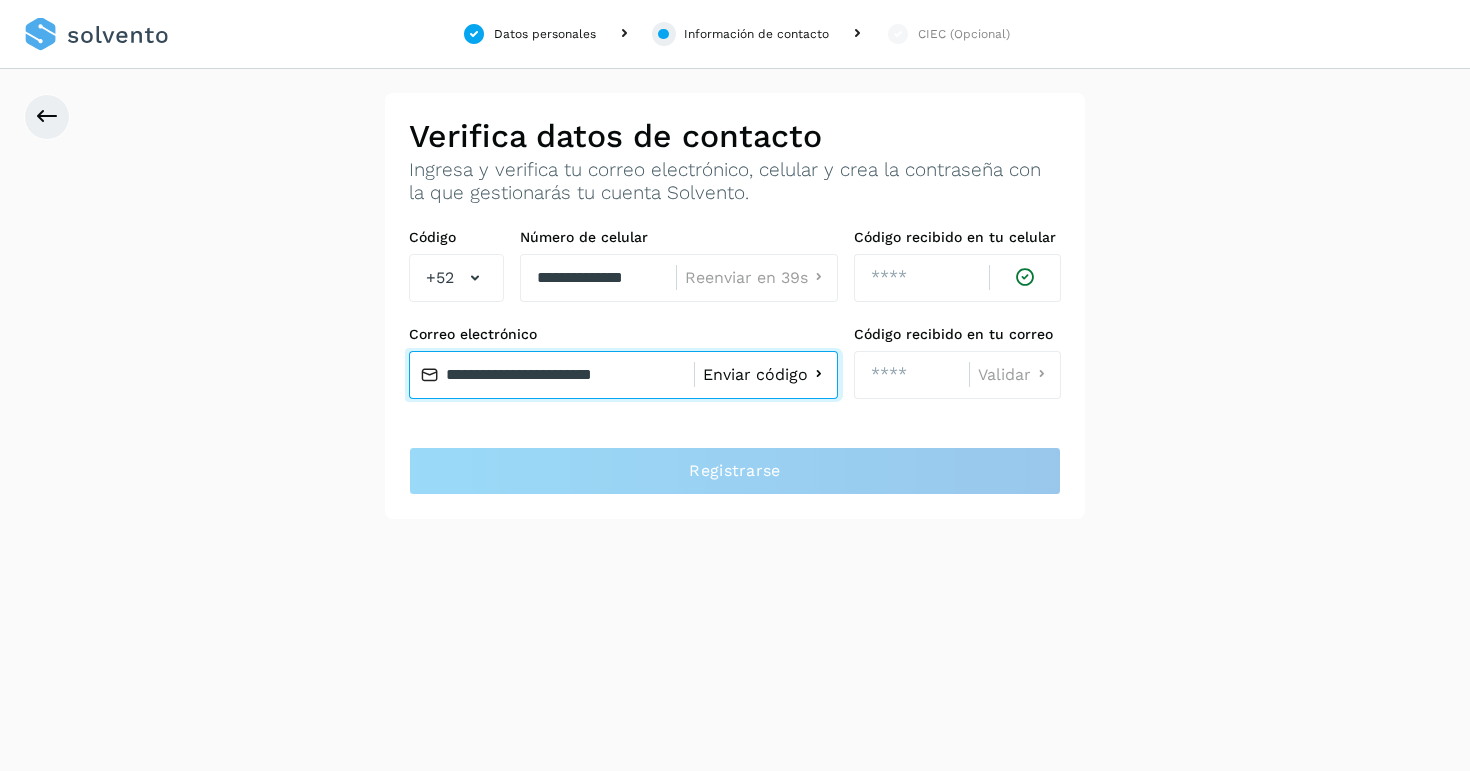 type on "**********" 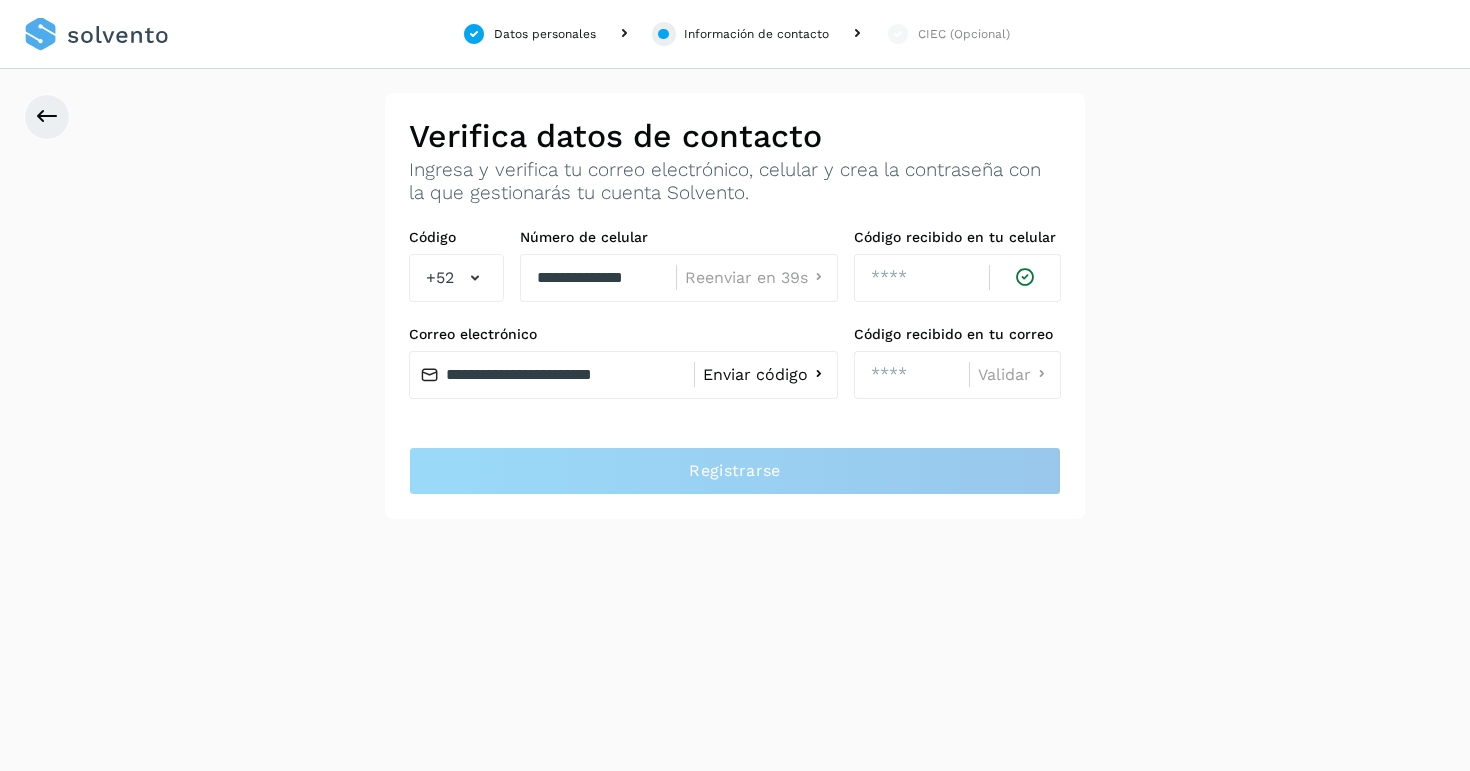 click on "Enviar código" 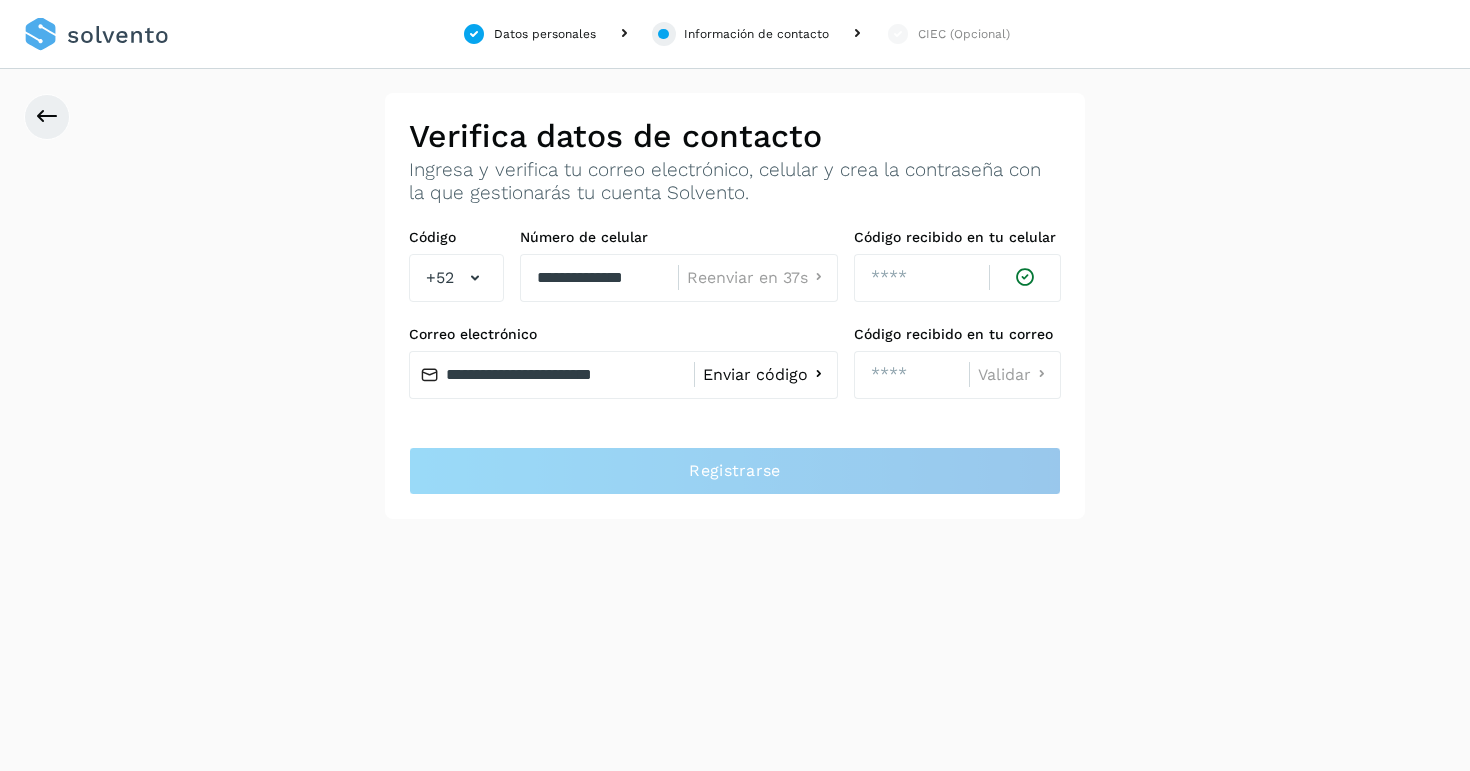 click on "Enviar código" 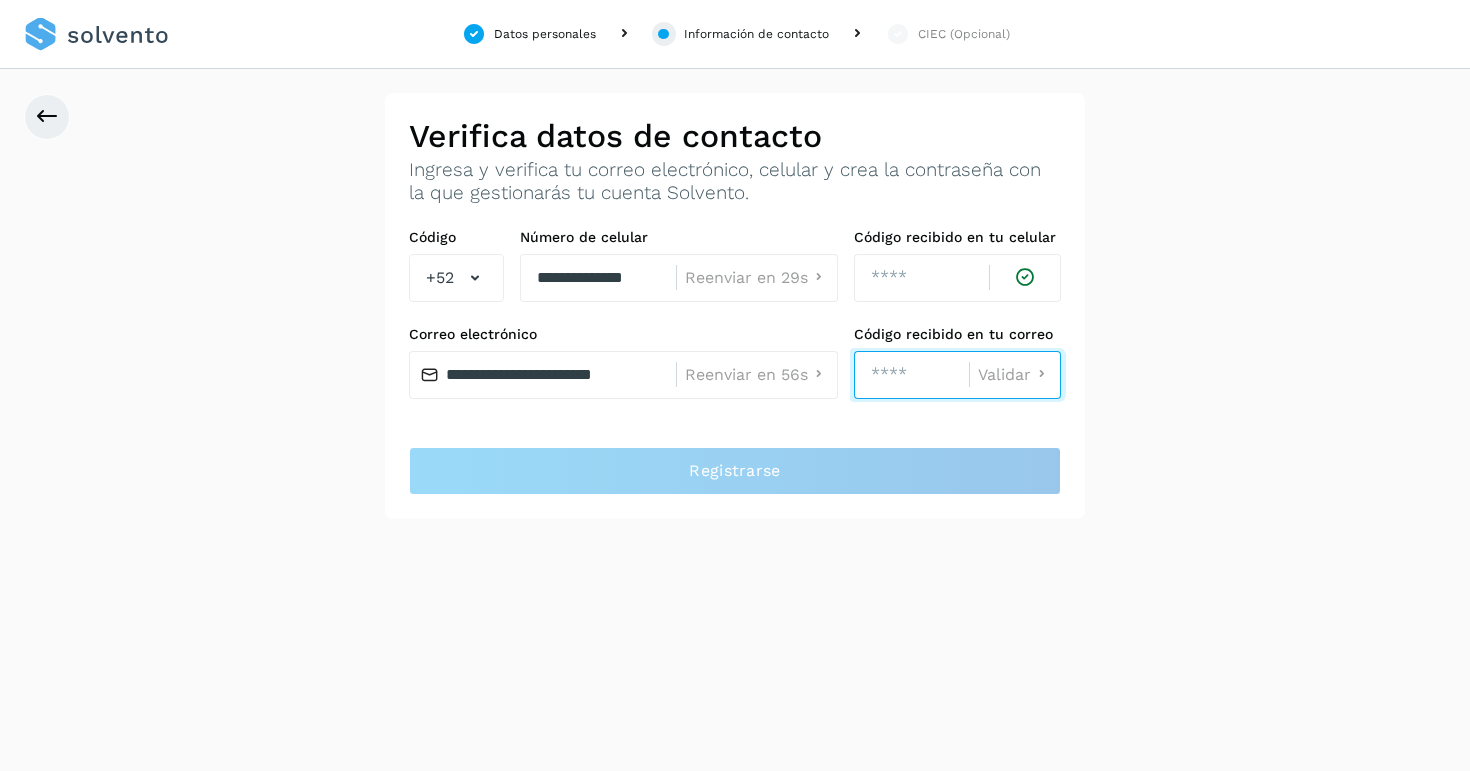 click at bounding box center [911, 375] 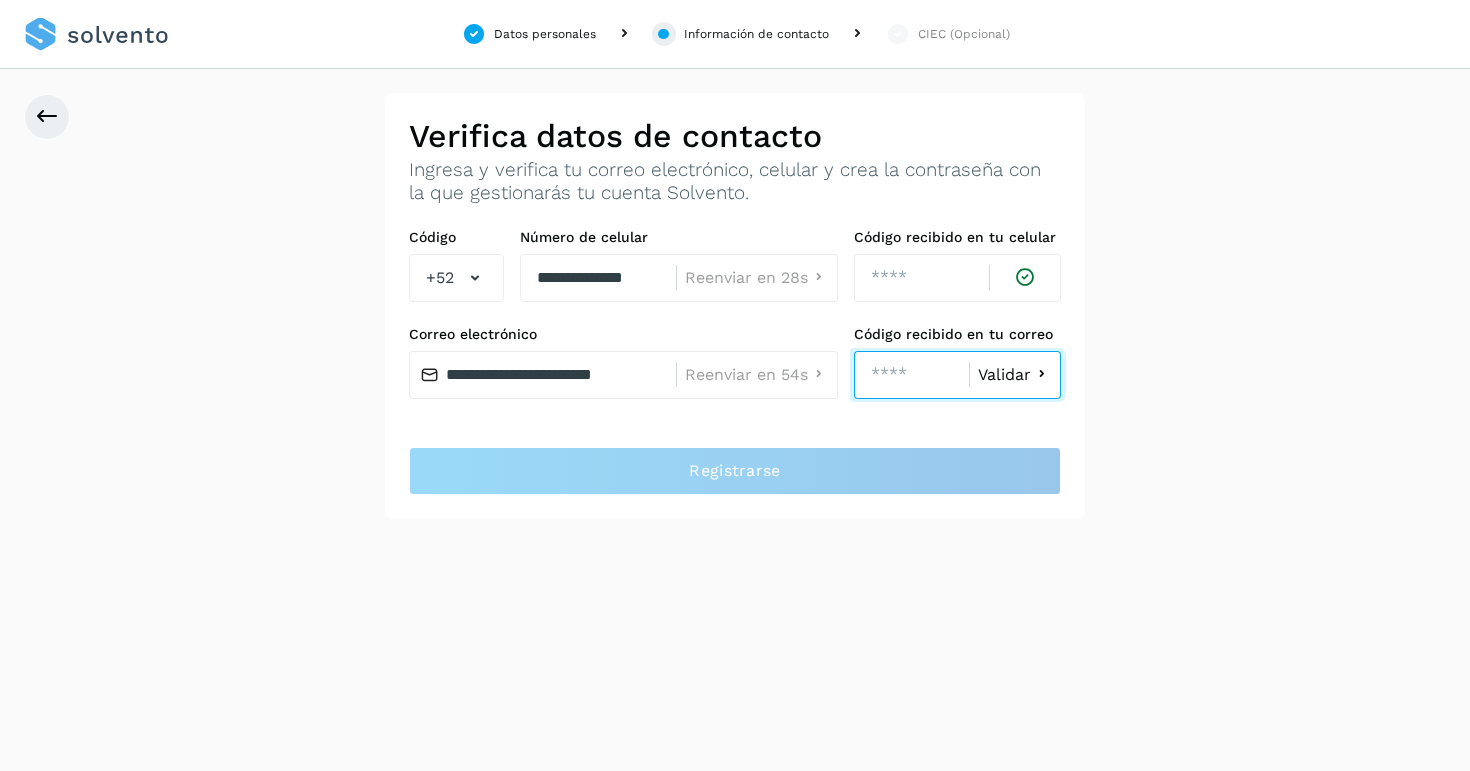 type on "****" 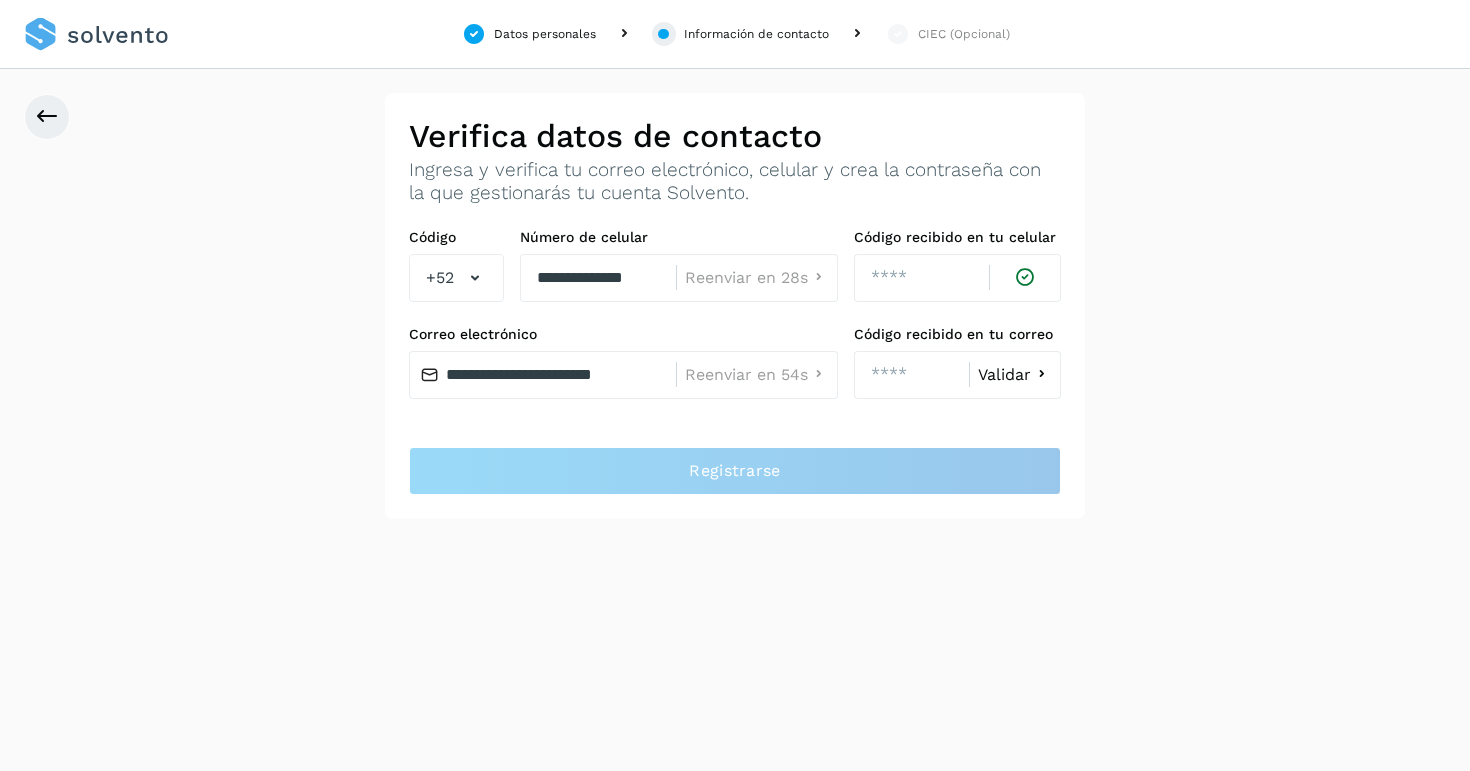 click on "Validar" 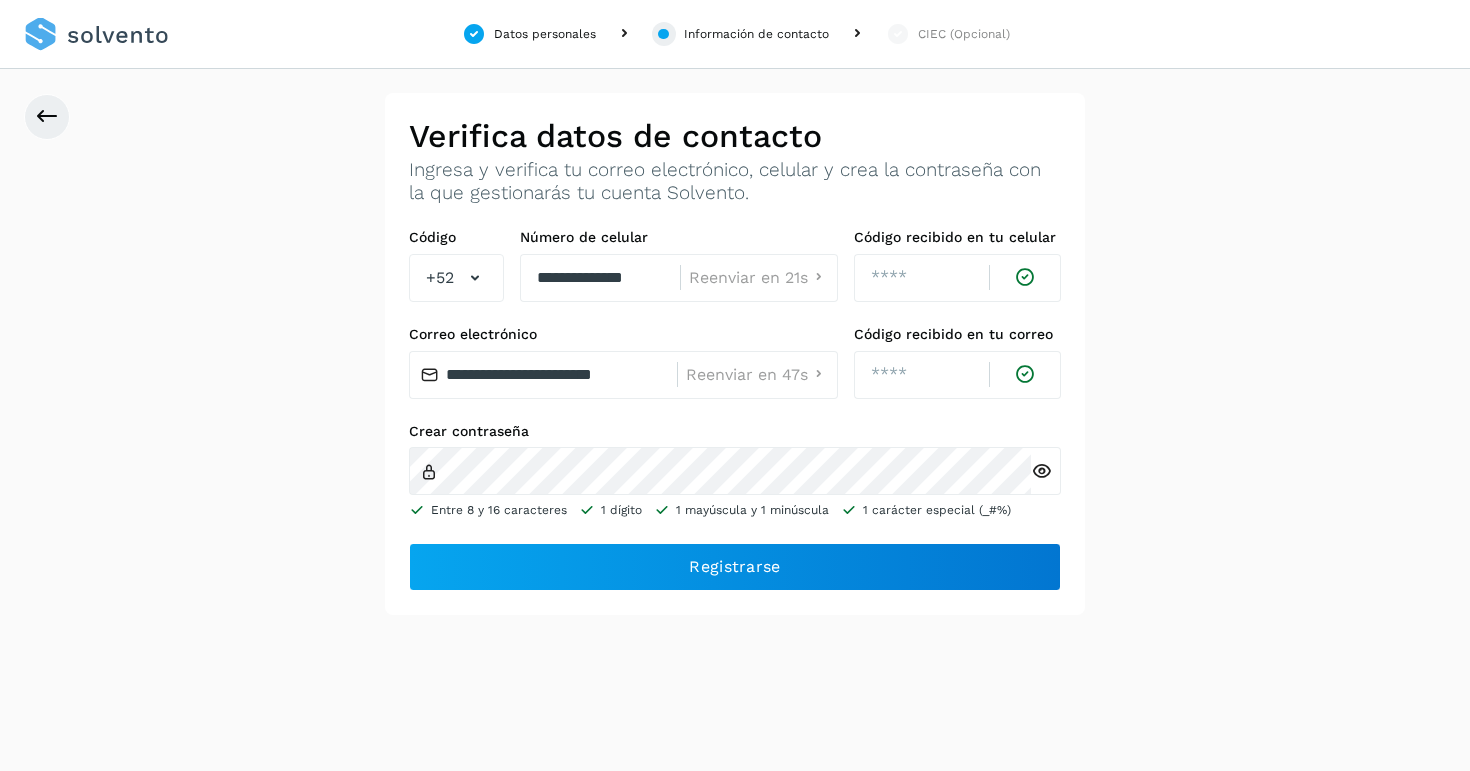 click at bounding box center (1041, 471) 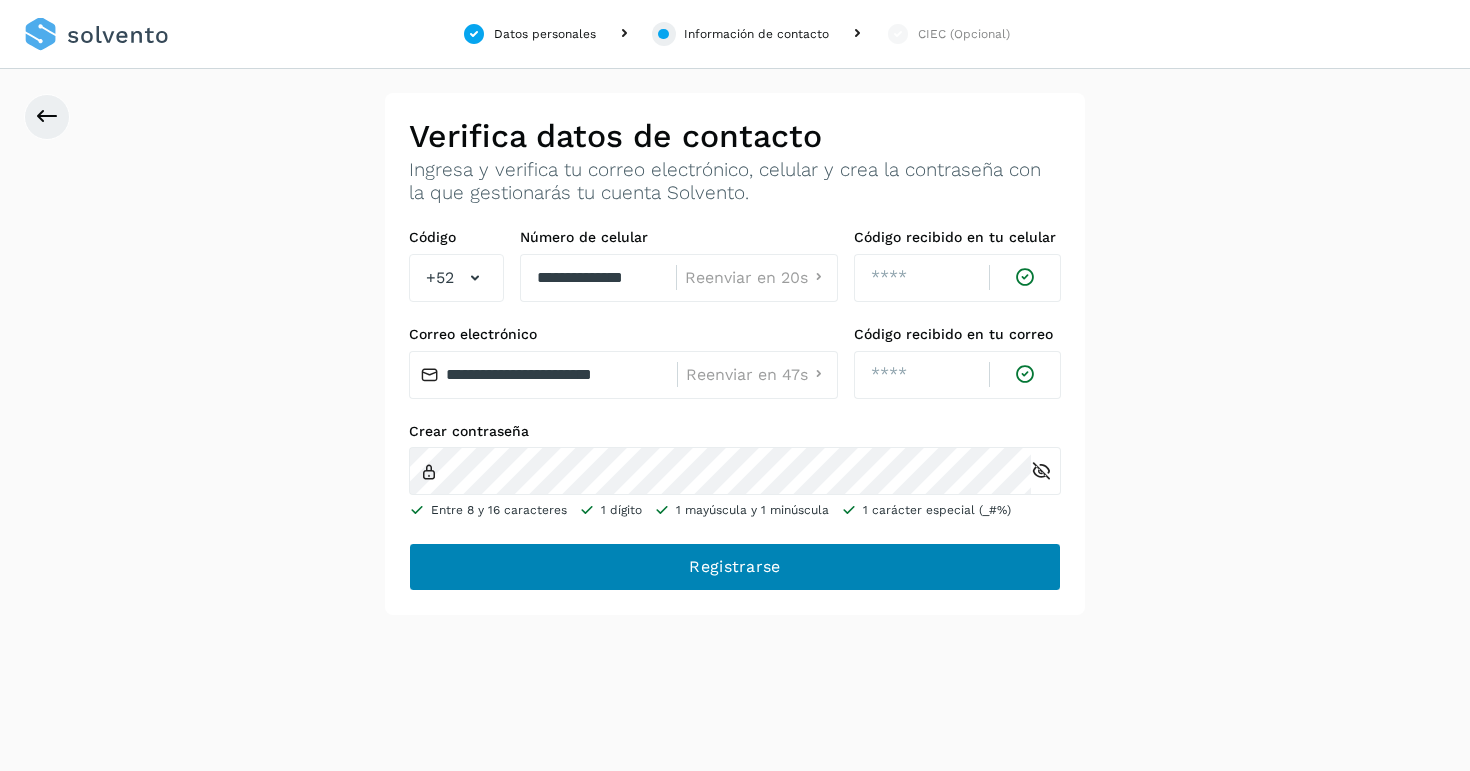 click on "Registrarse" at bounding box center [0, 0] 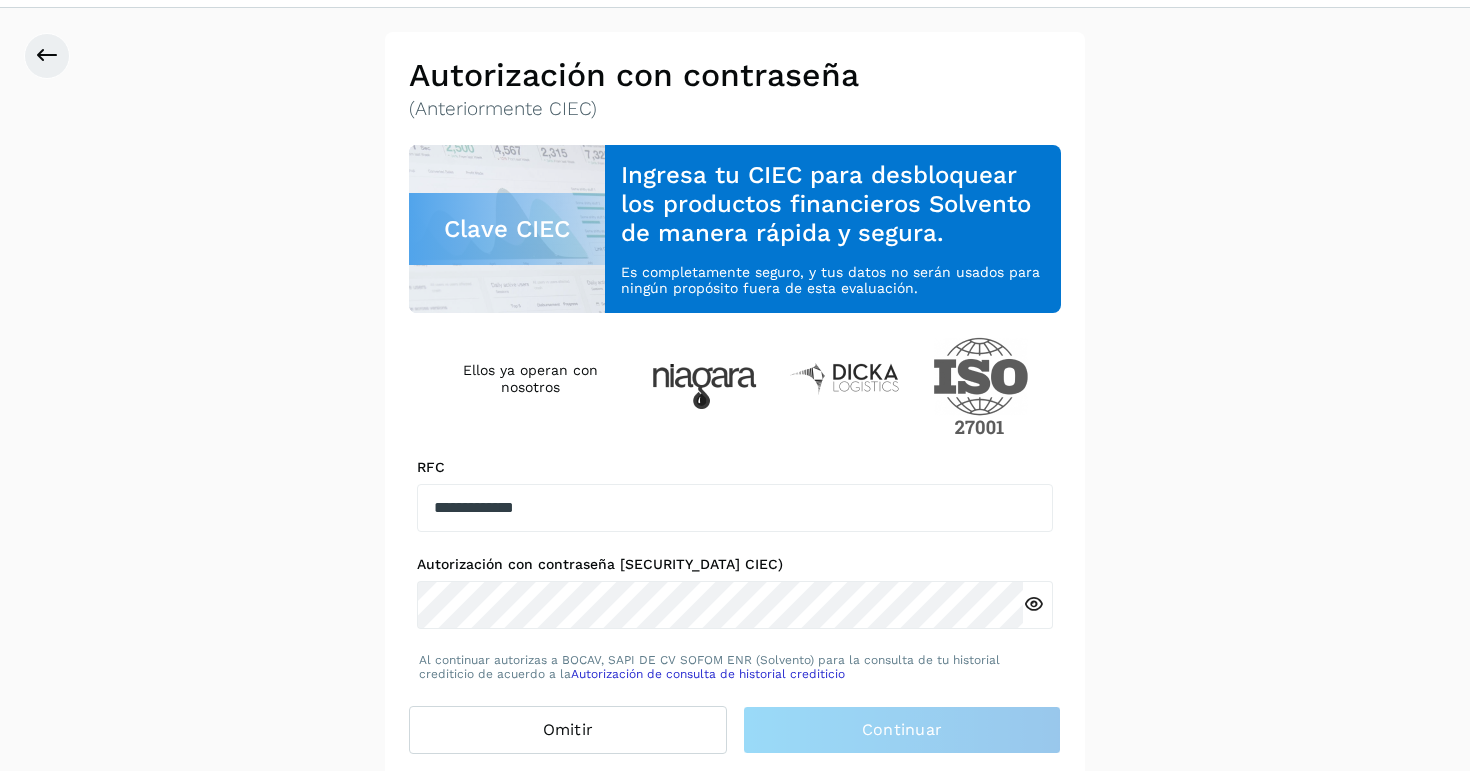 scroll, scrollTop: 60, scrollLeft: 0, axis: vertical 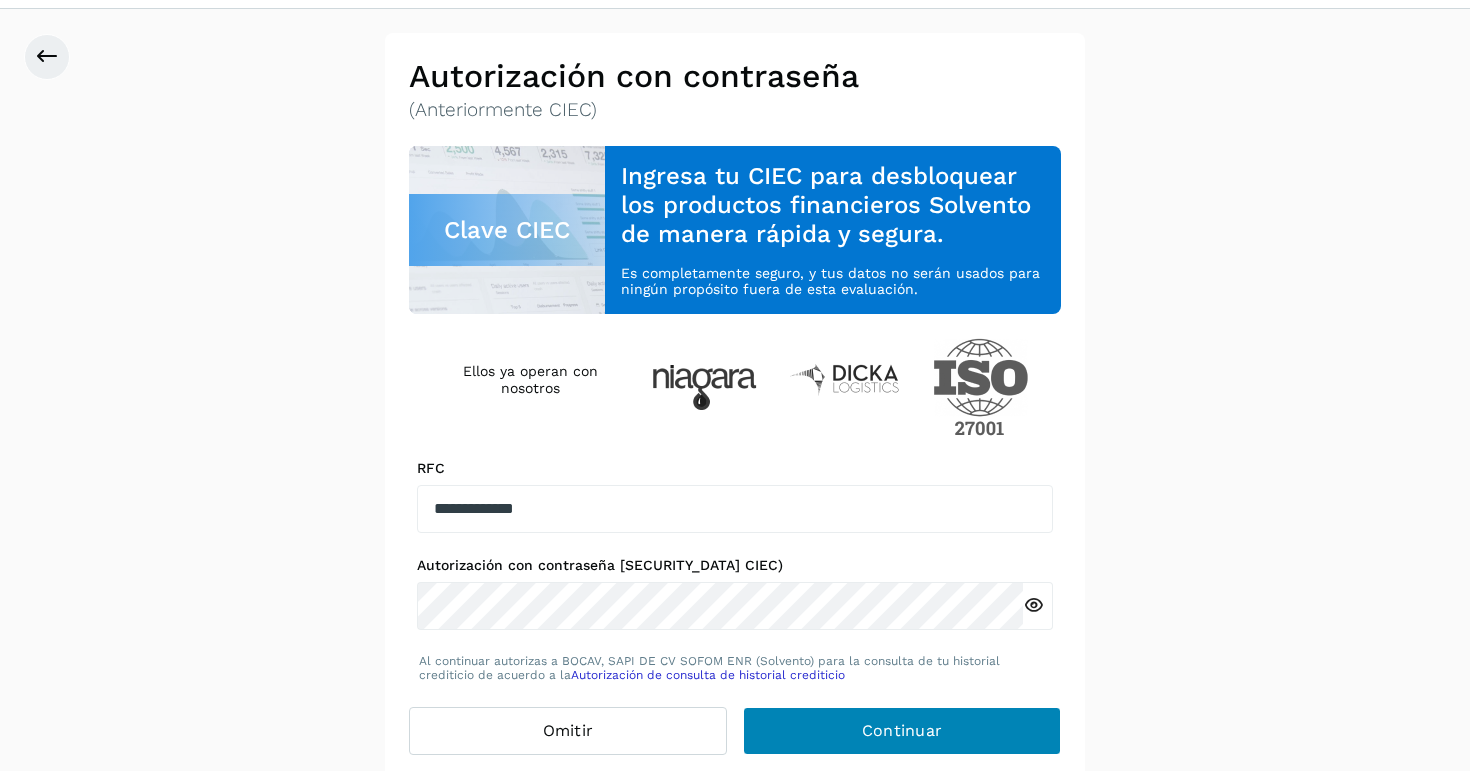 click on "Continuar" at bounding box center [902, 731] 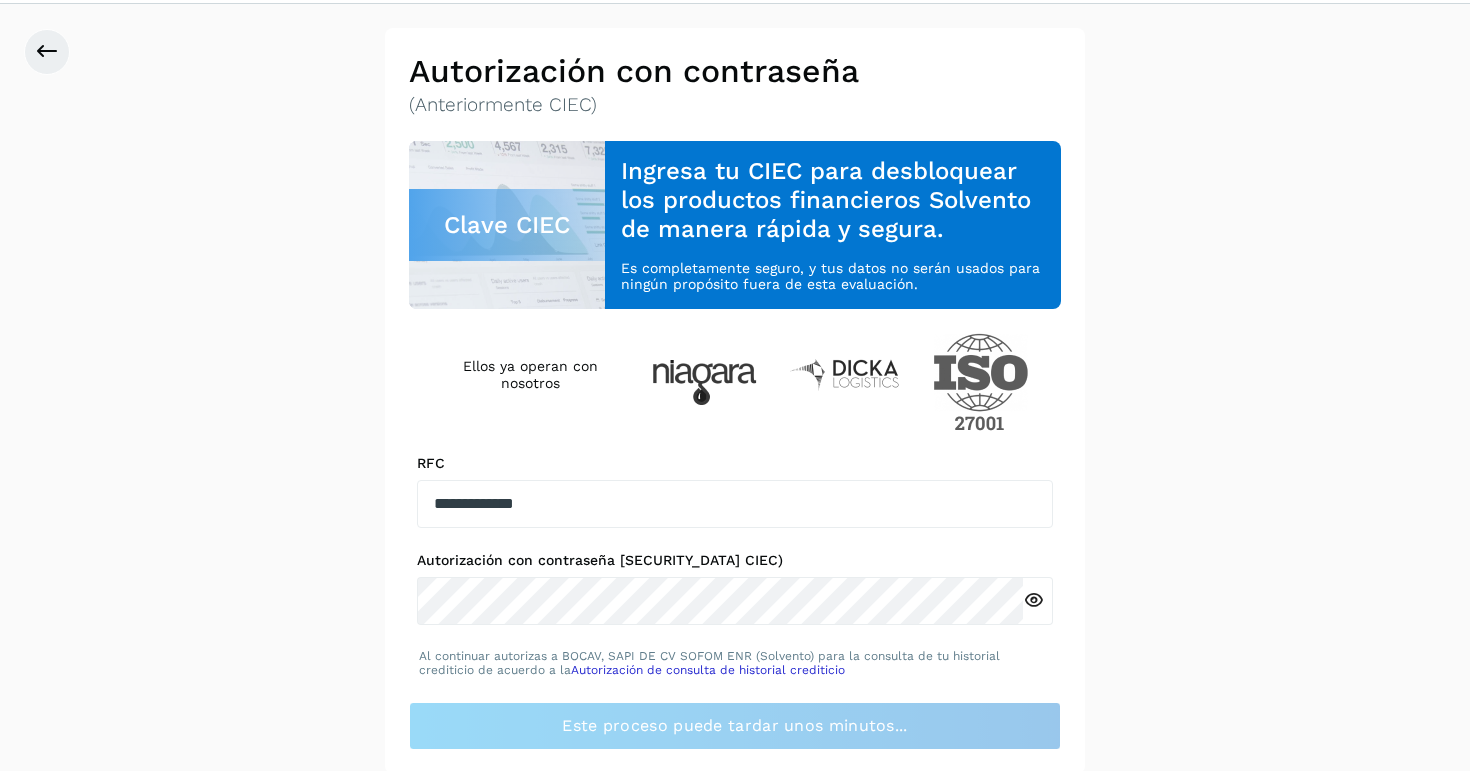 scroll, scrollTop: 66, scrollLeft: 0, axis: vertical 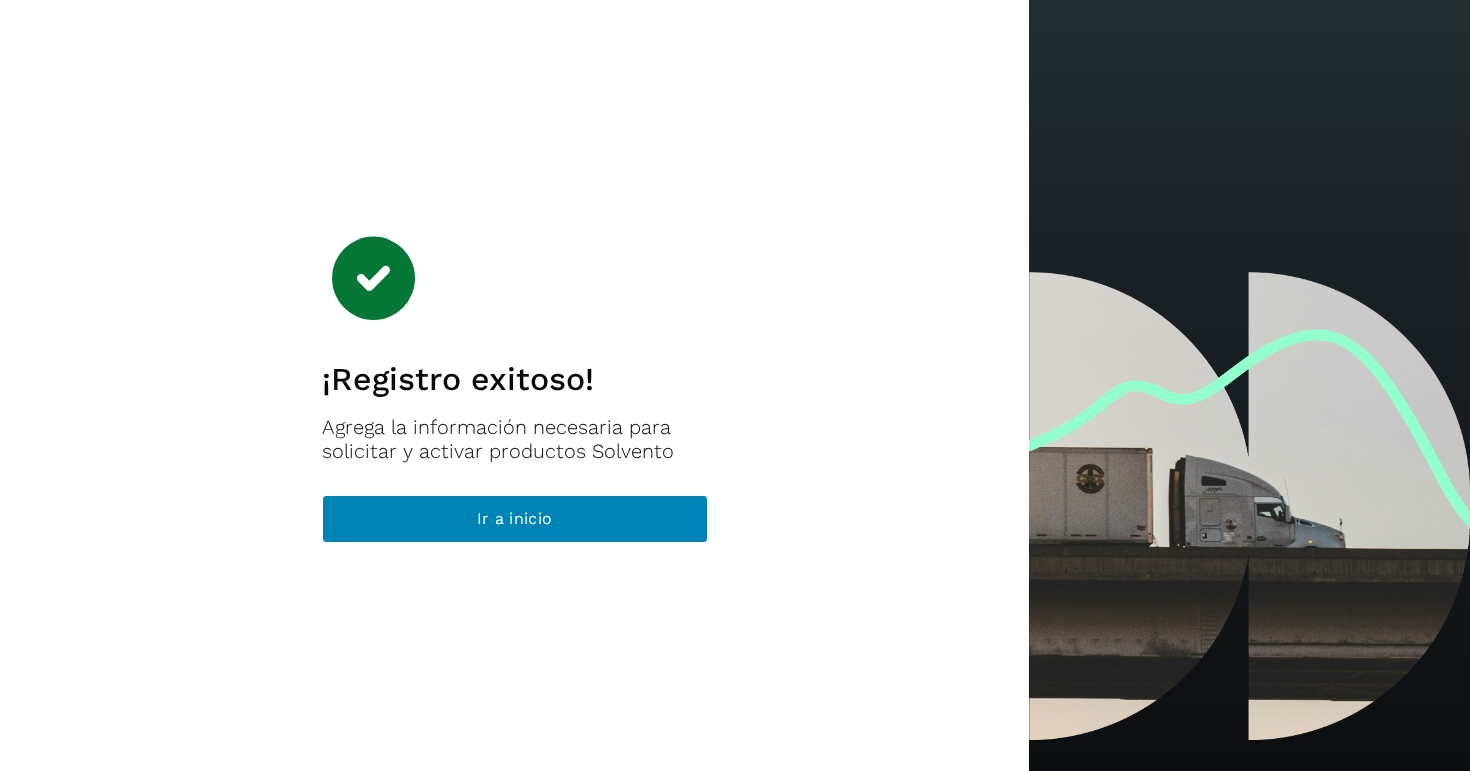 click on "Ir a inicio" 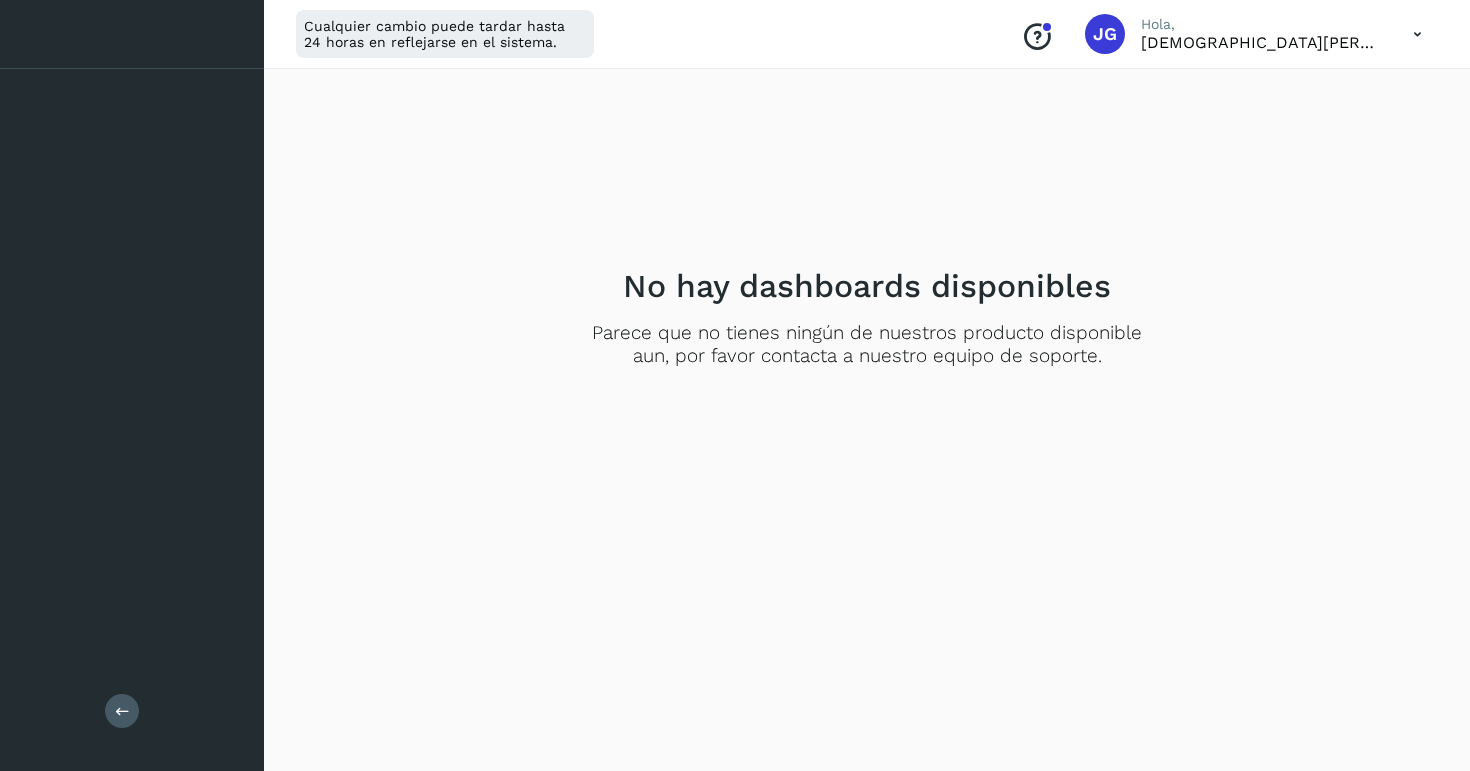 scroll, scrollTop: 0, scrollLeft: 0, axis: both 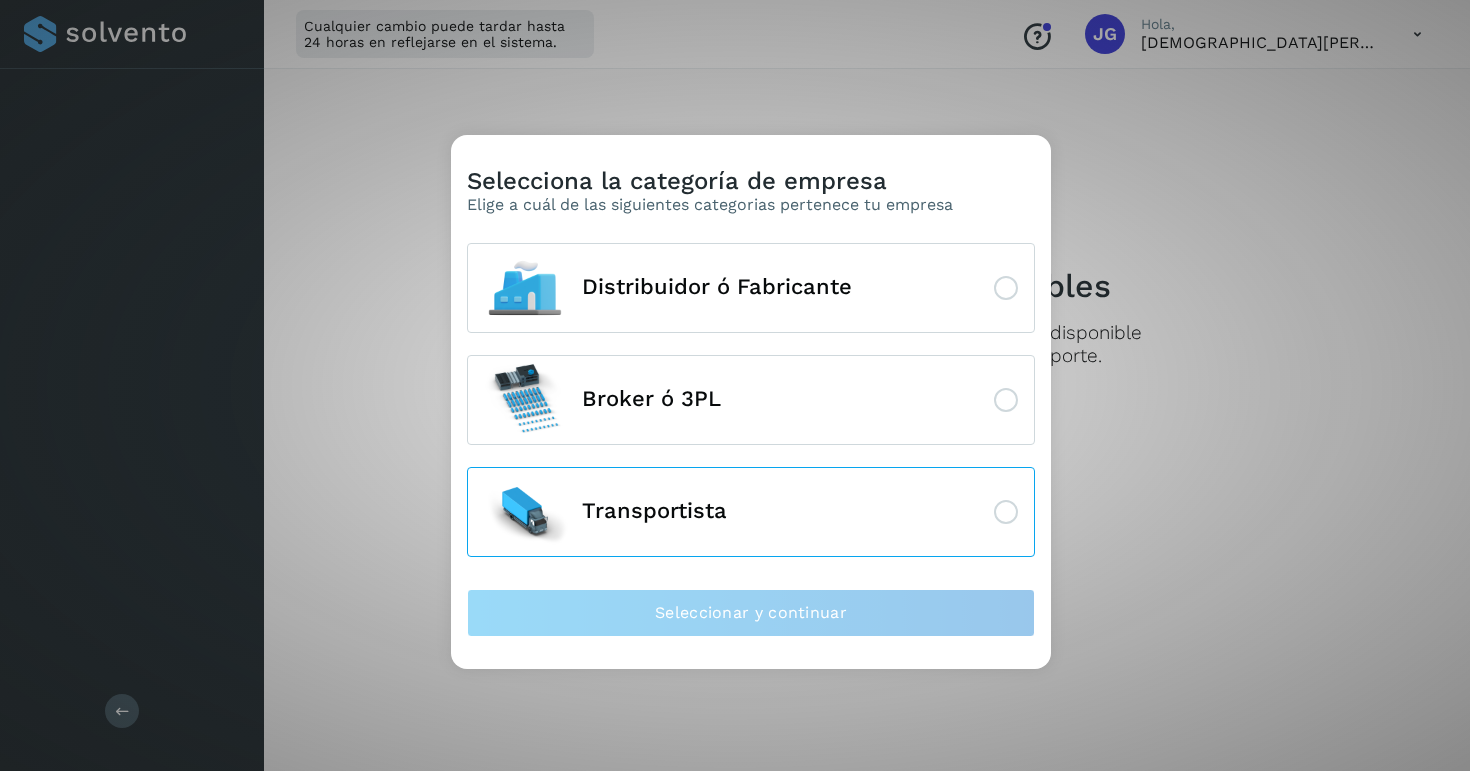 click on "Transportista" at bounding box center (751, 512) 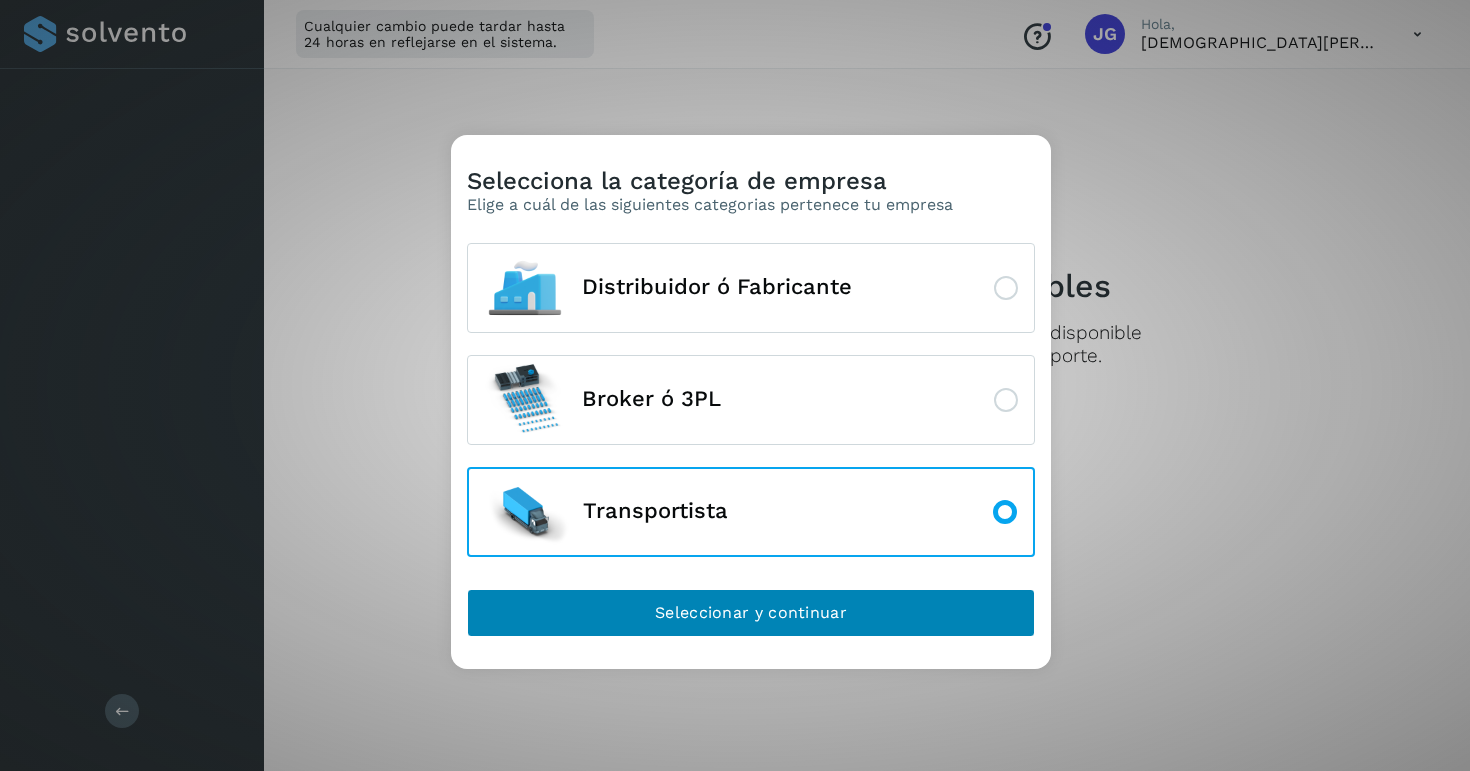 click on "Seleccionar y continuar" 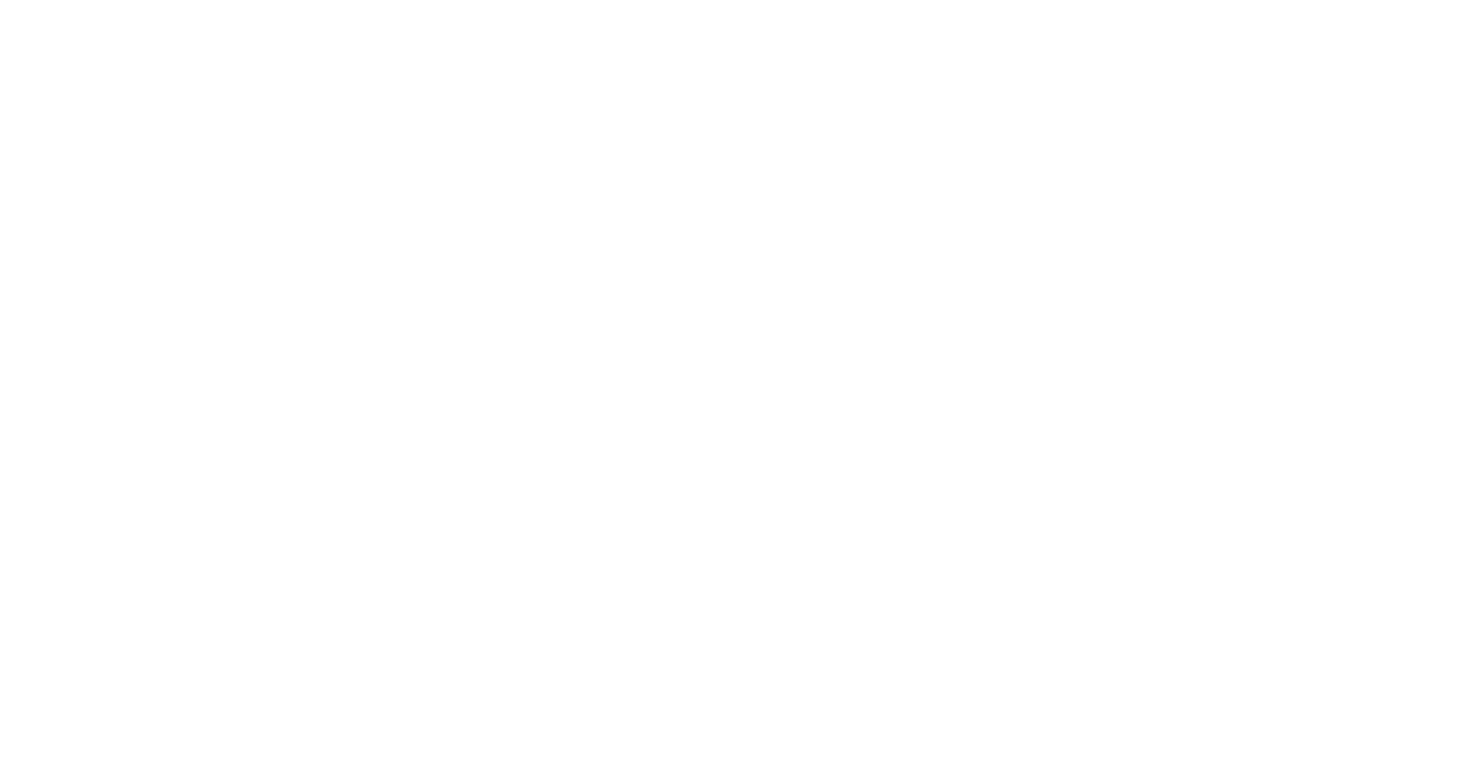 scroll, scrollTop: 0, scrollLeft: 0, axis: both 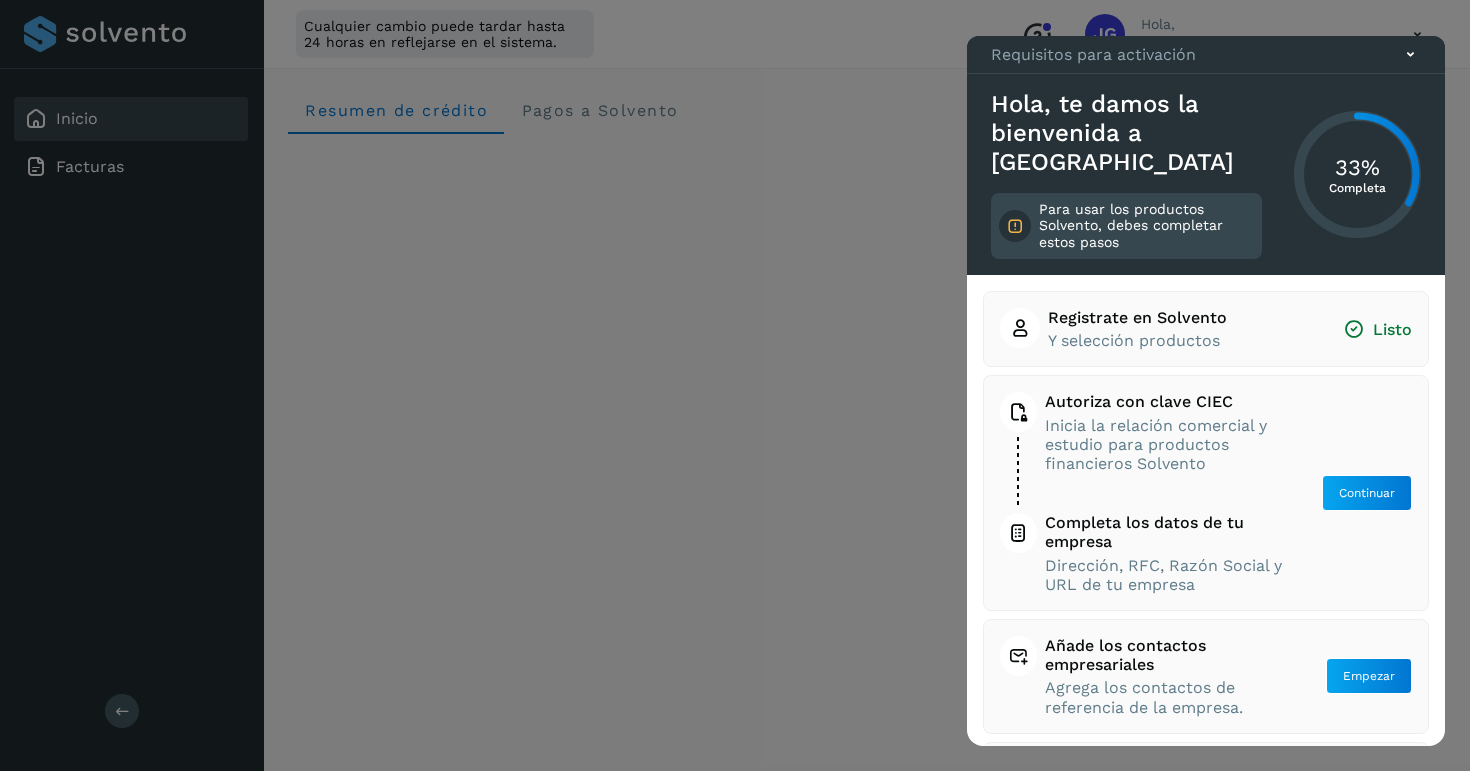click 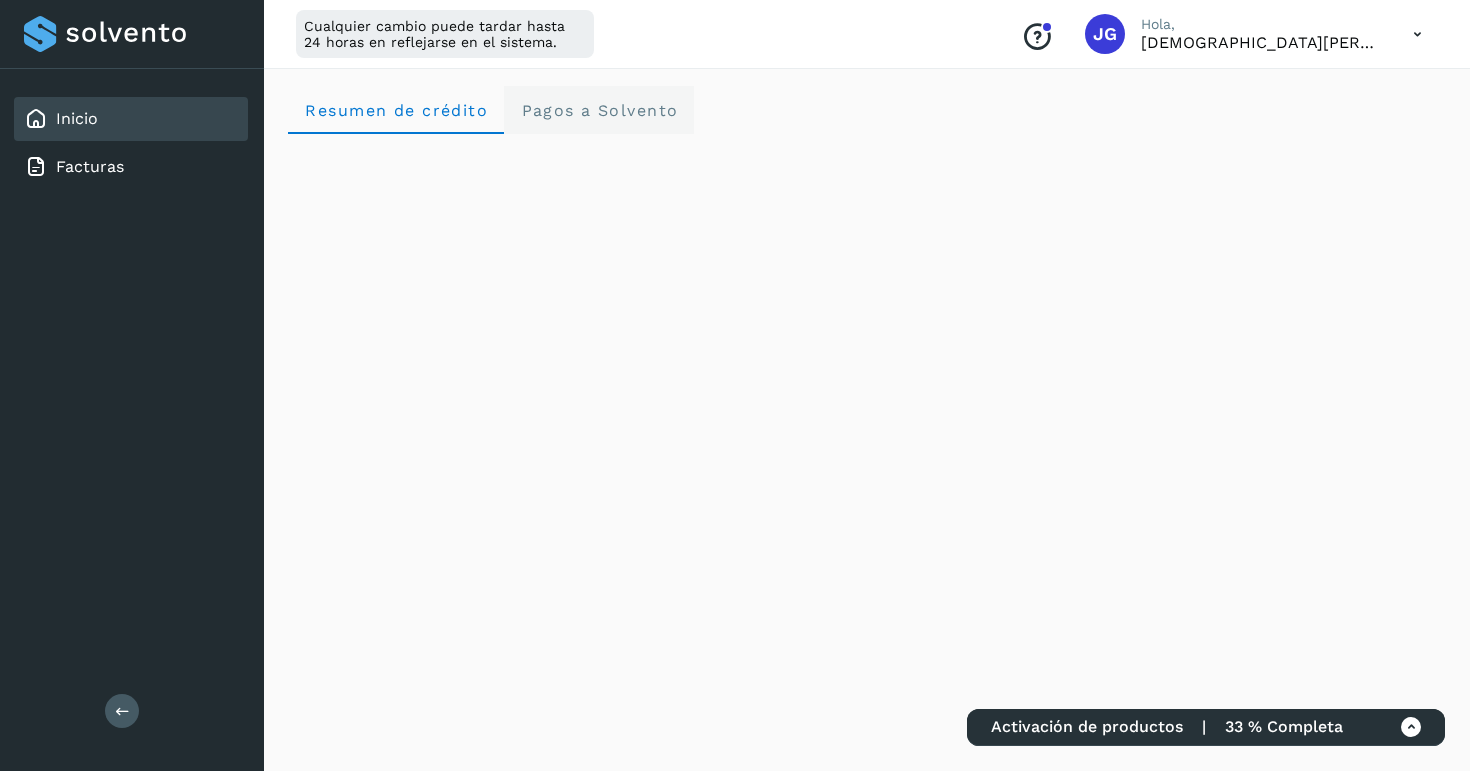 click on "Pagos a Solvento" 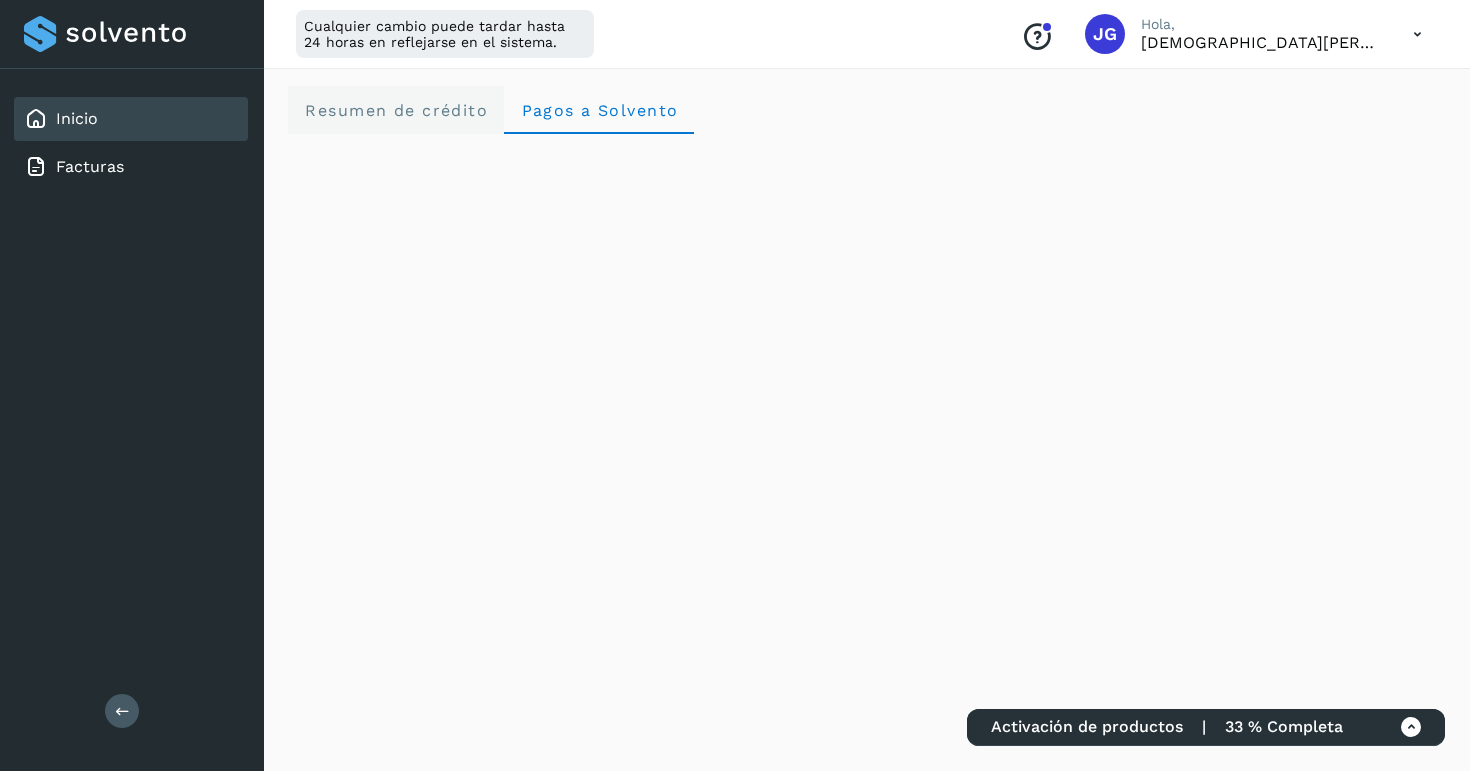 click on "Resumen de crédito" 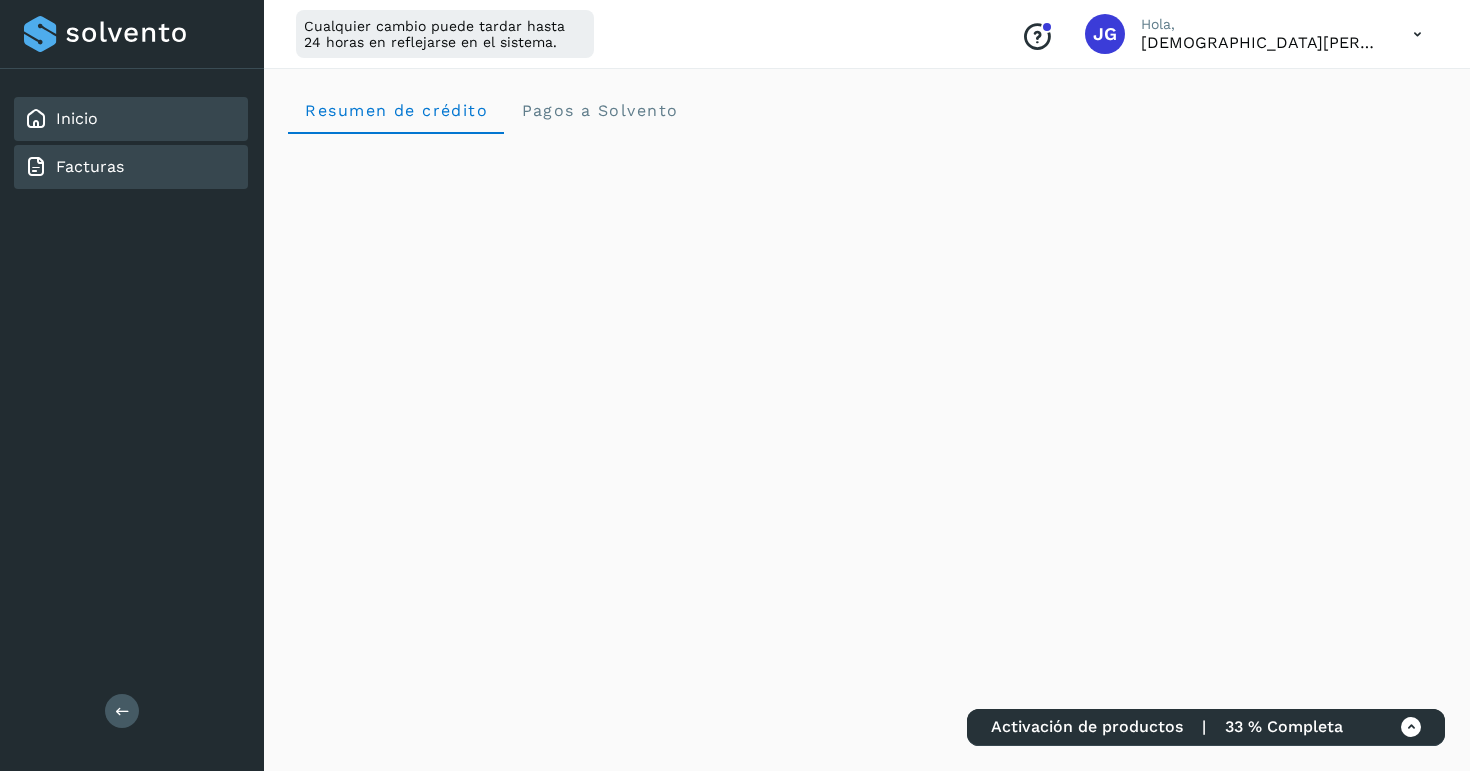 click on "Facturas" 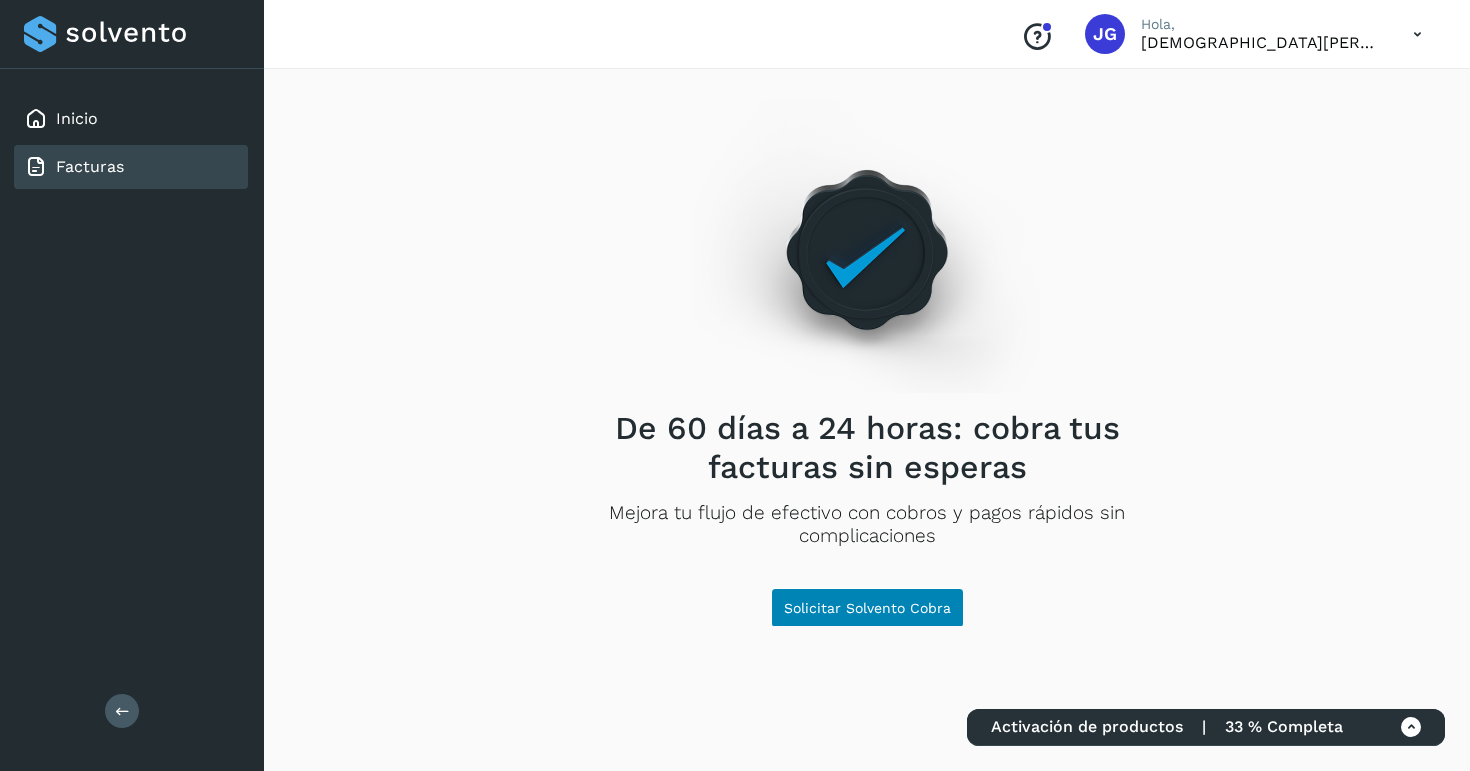click on "Solicitar Solvento Cobra" 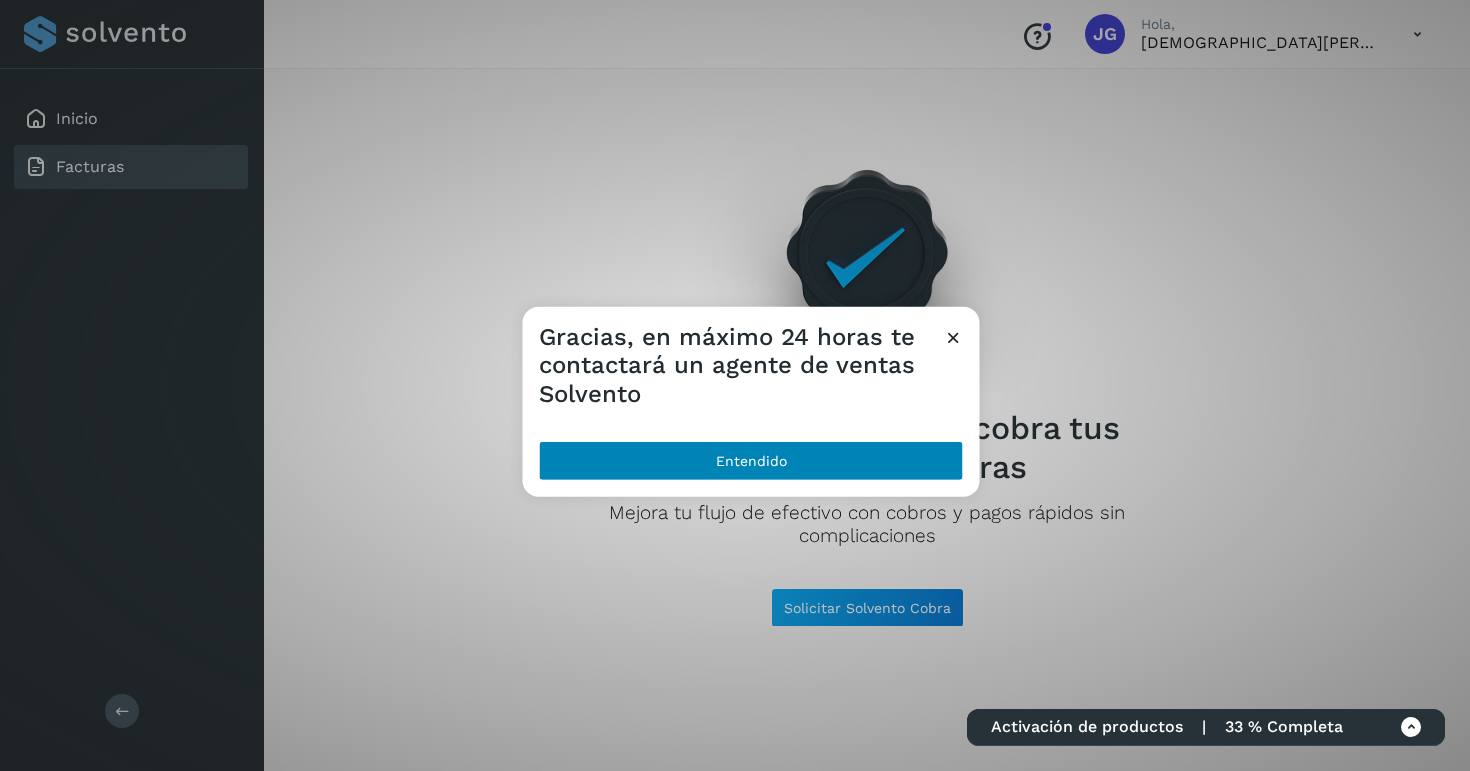 click on "Entendido" 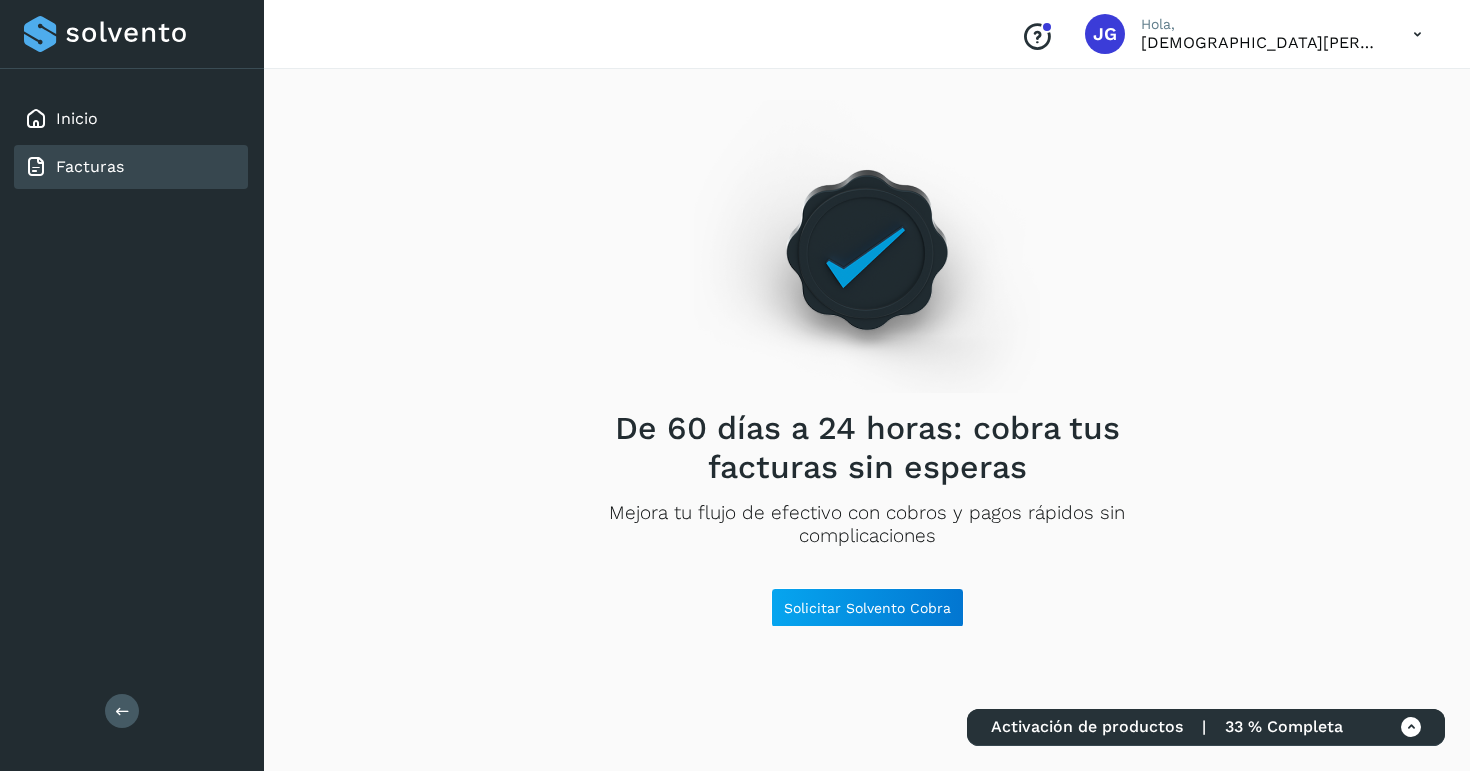 scroll, scrollTop: 0, scrollLeft: 0, axis: both 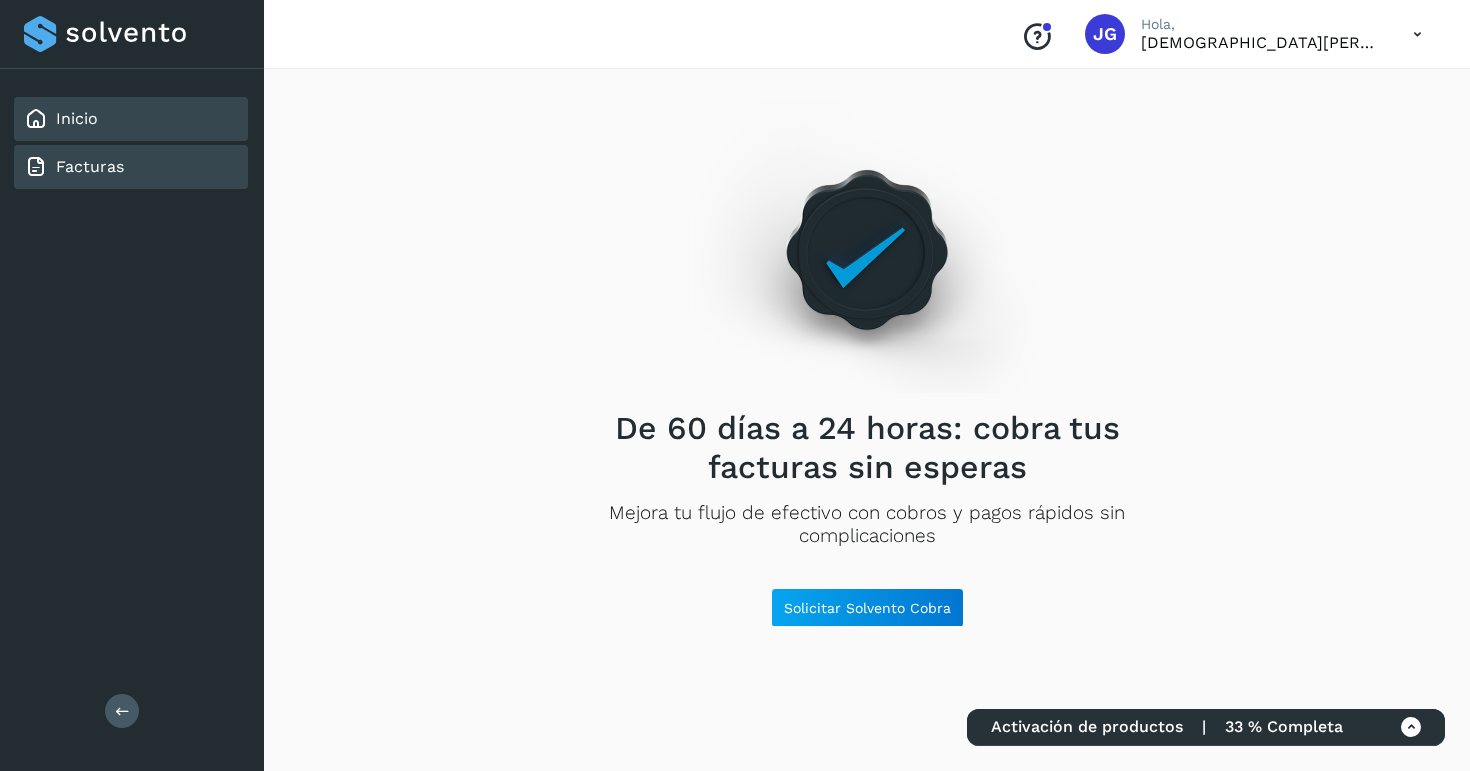 click on "Inicio" 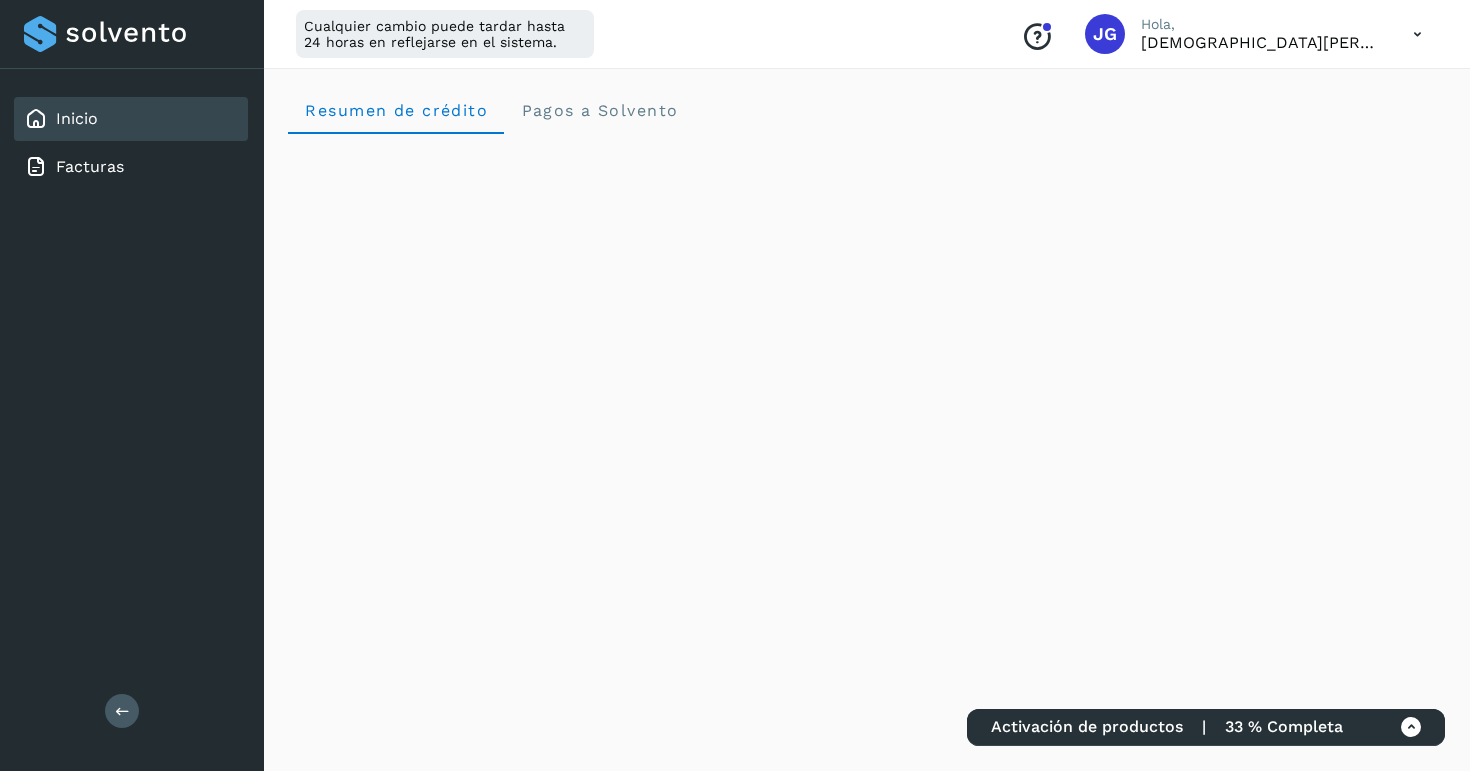 click on "Activación de productos   |   33 % Completa" 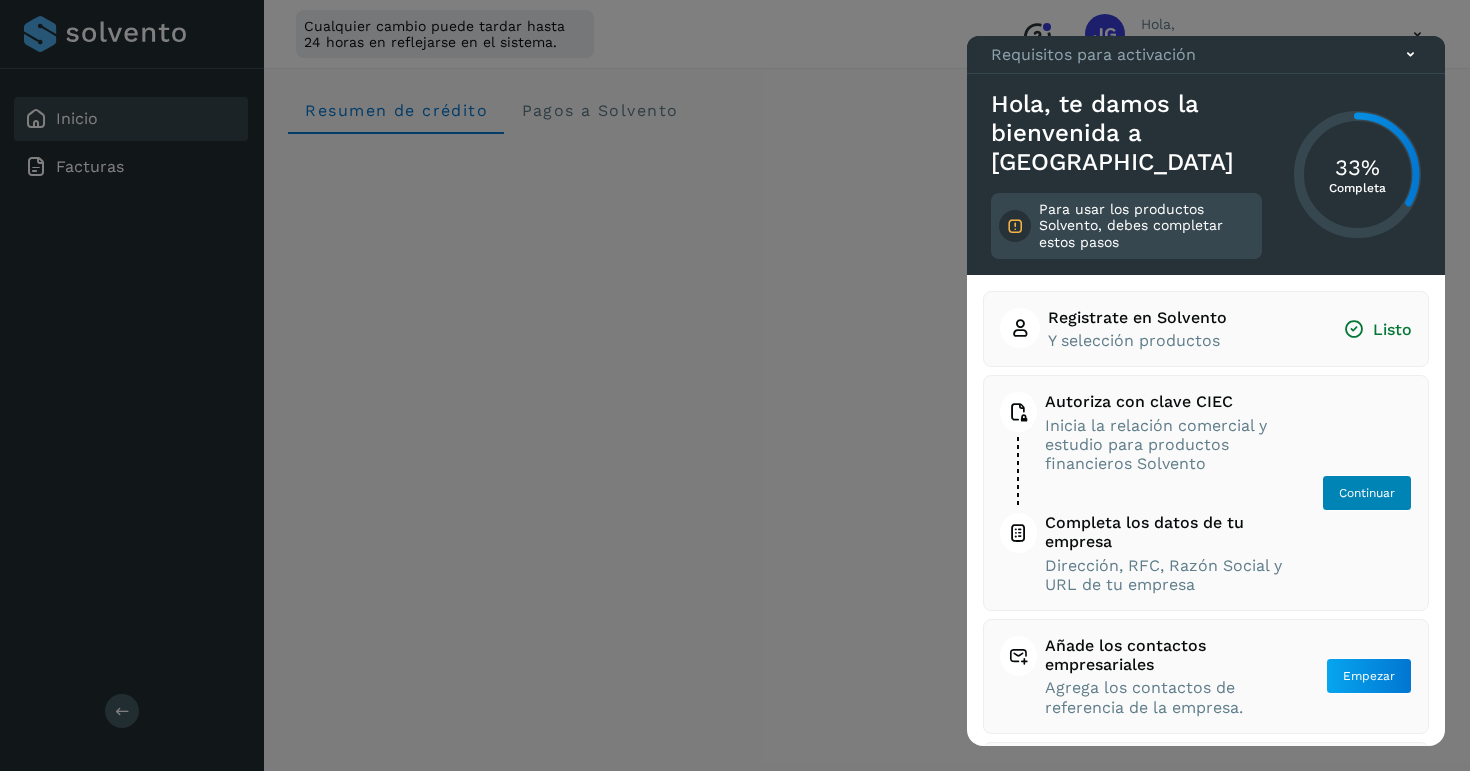 click on "Continuar" 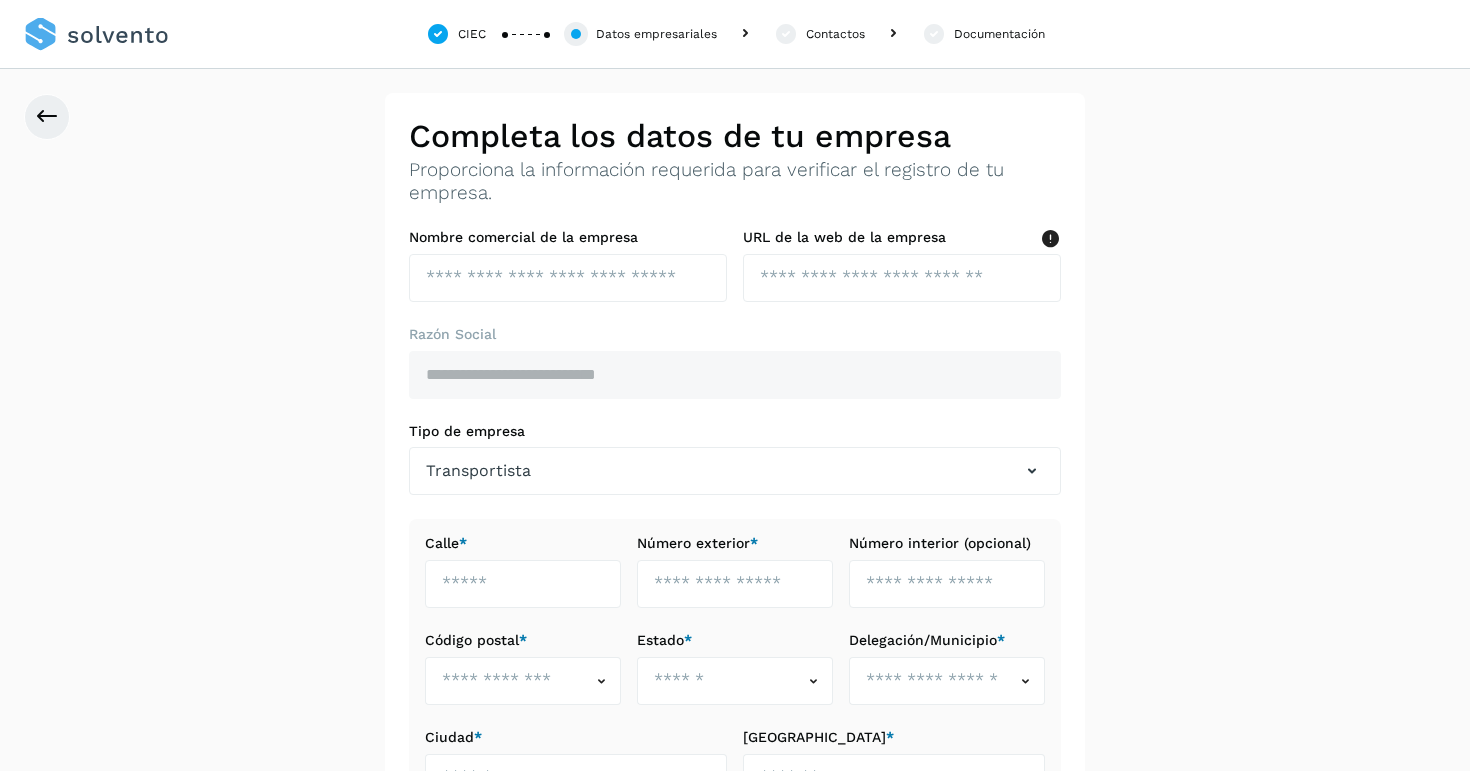 scroll, scrollTop: 0, scrollLeft: 0, axis: both 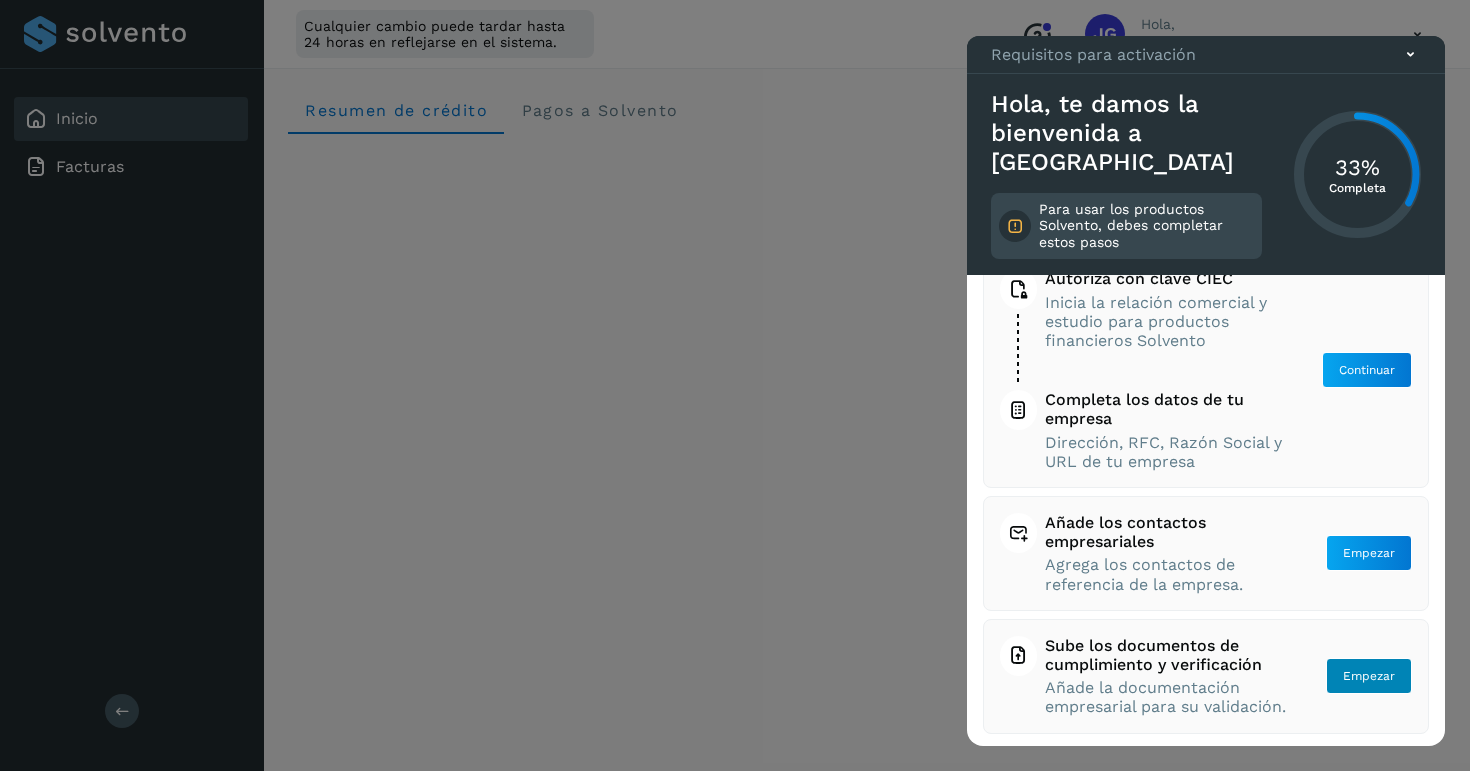 click on "Empezar" 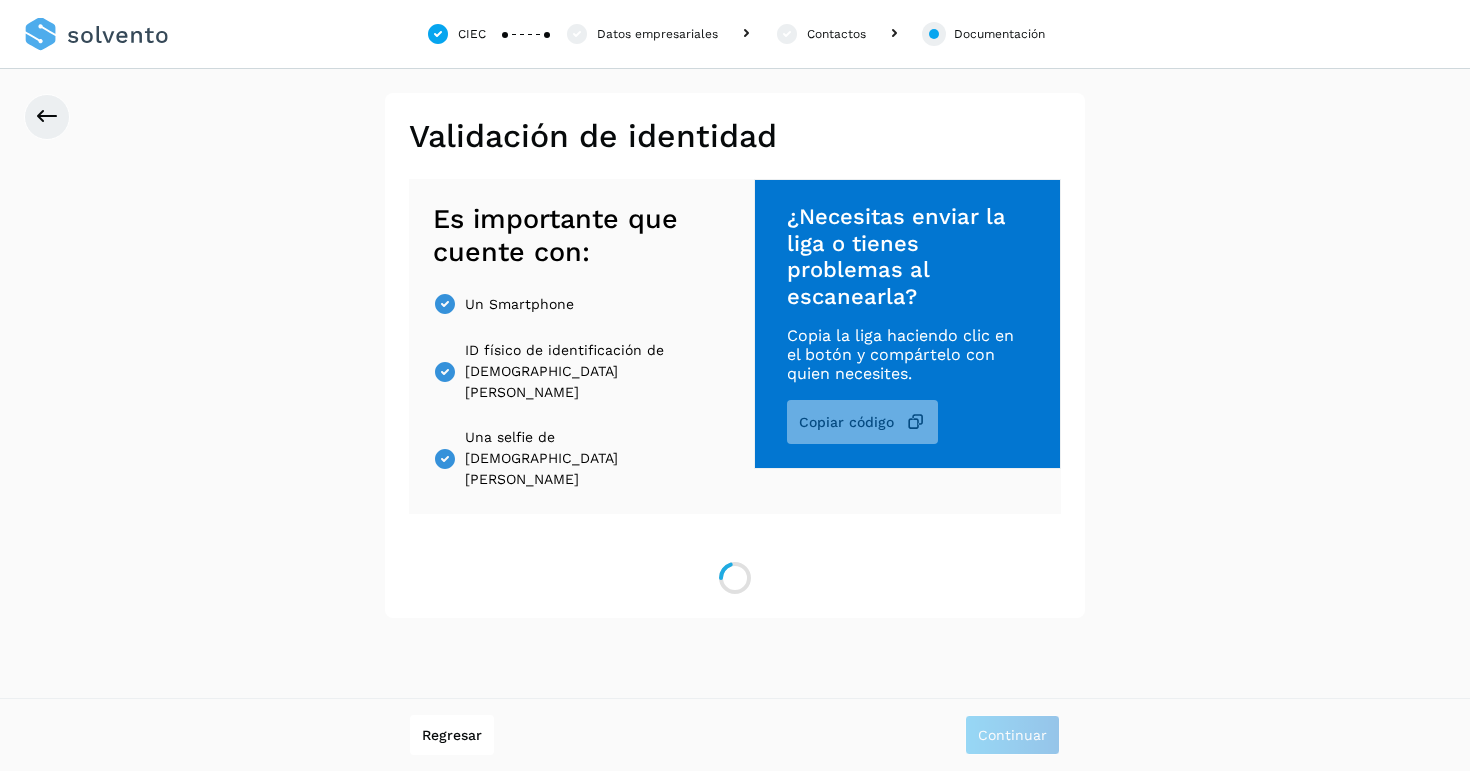scroll, scrollTop: 0, scrollLeft: 0, axis: both 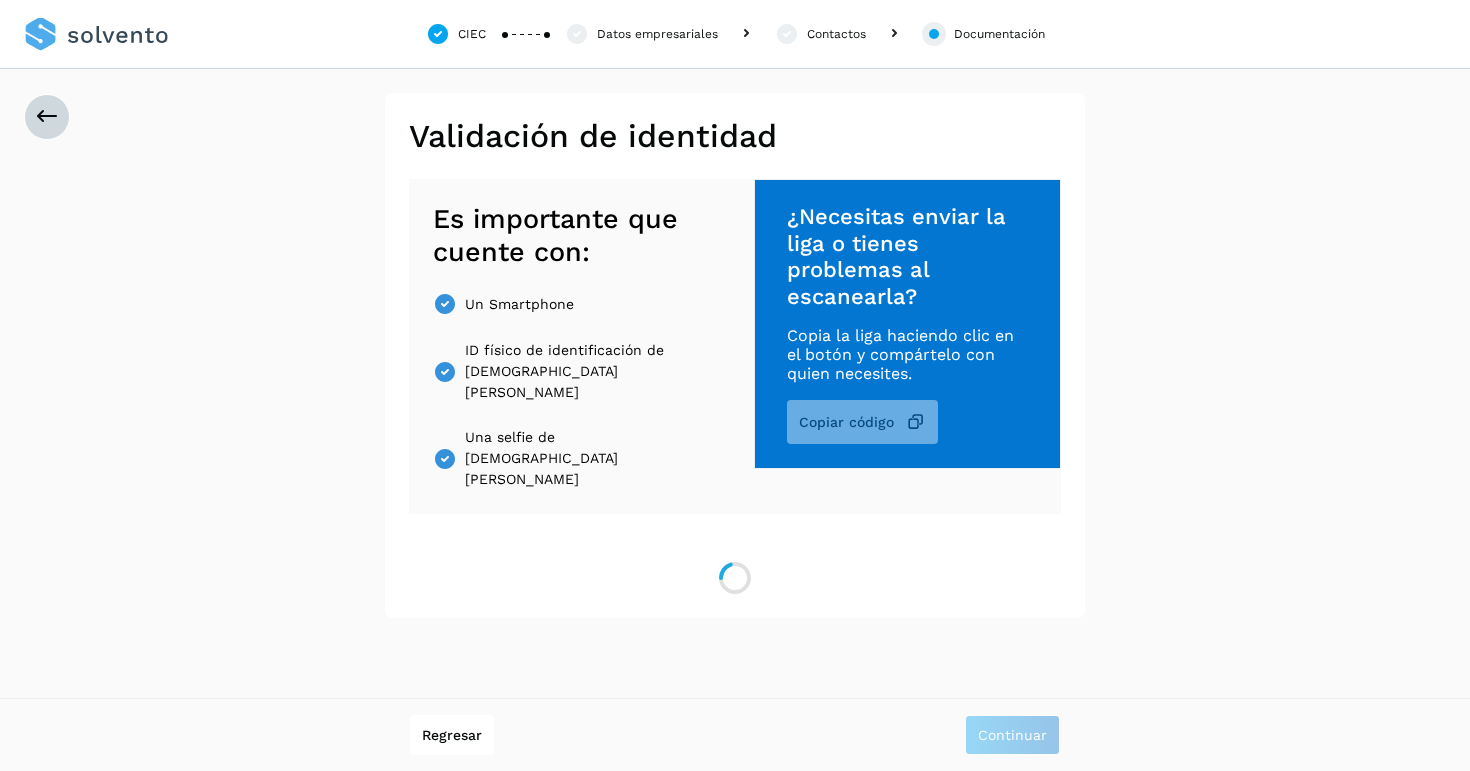 click at bounding box center (47, 117) 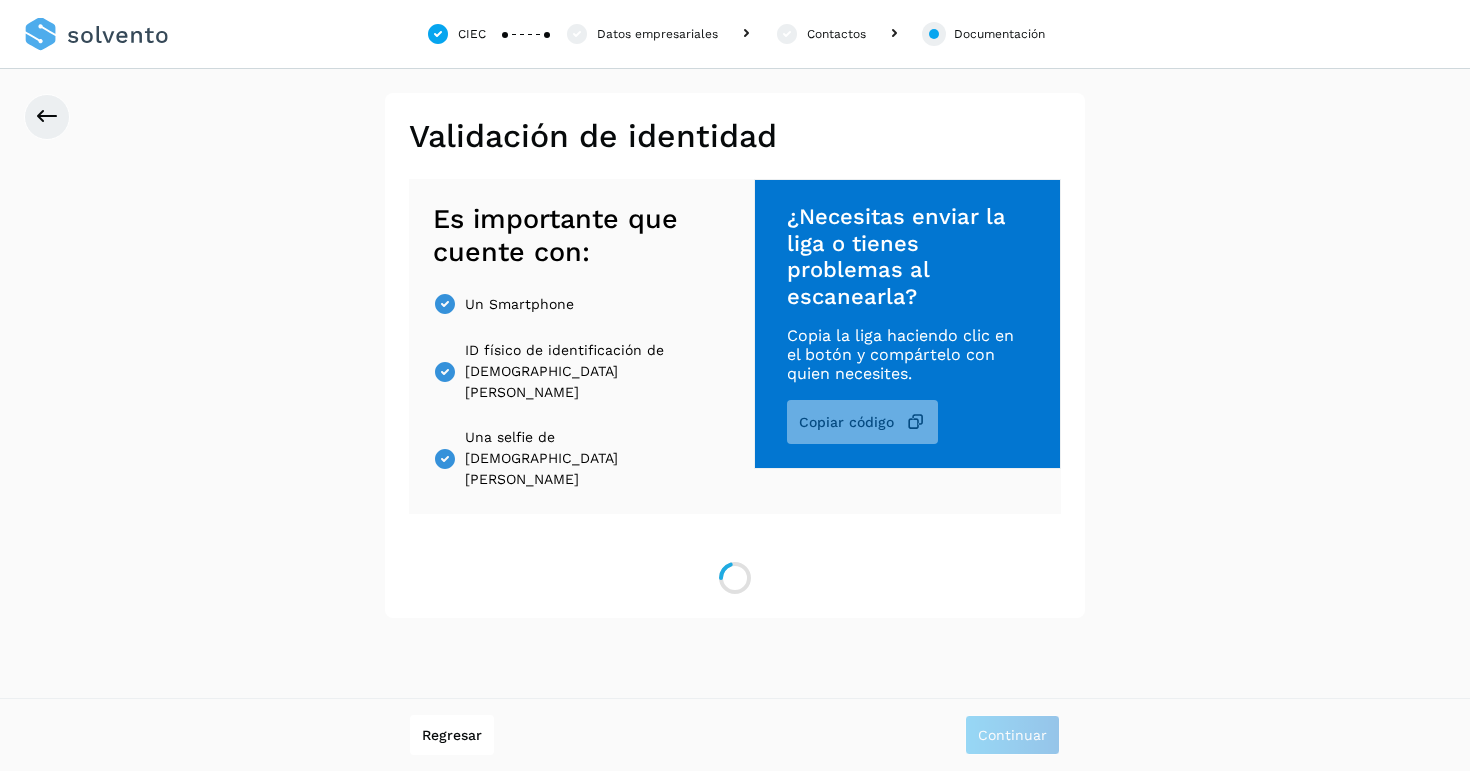 click at bounding box center (96, 34) 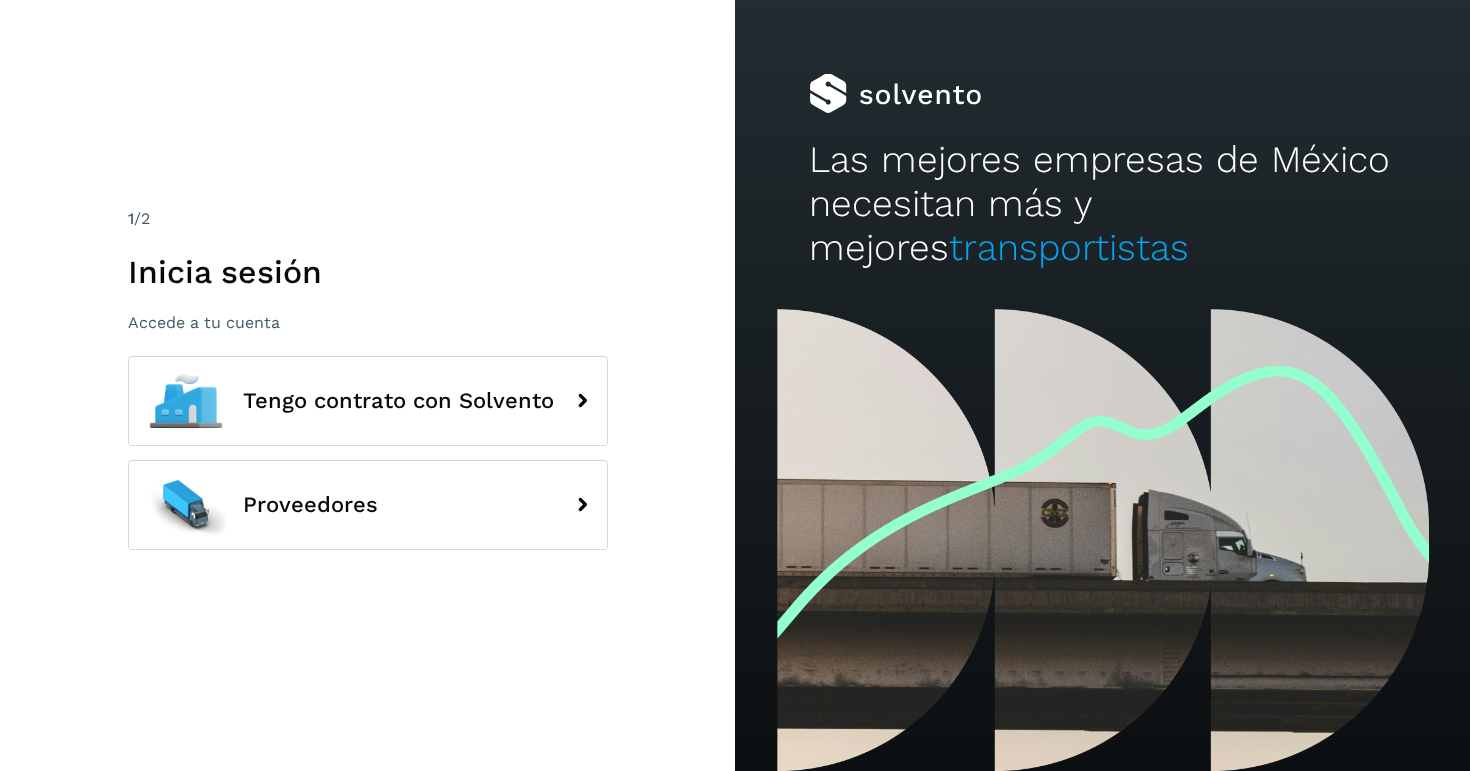 scroll, scrollTop: 0, scrollLeft: 0, axis: both 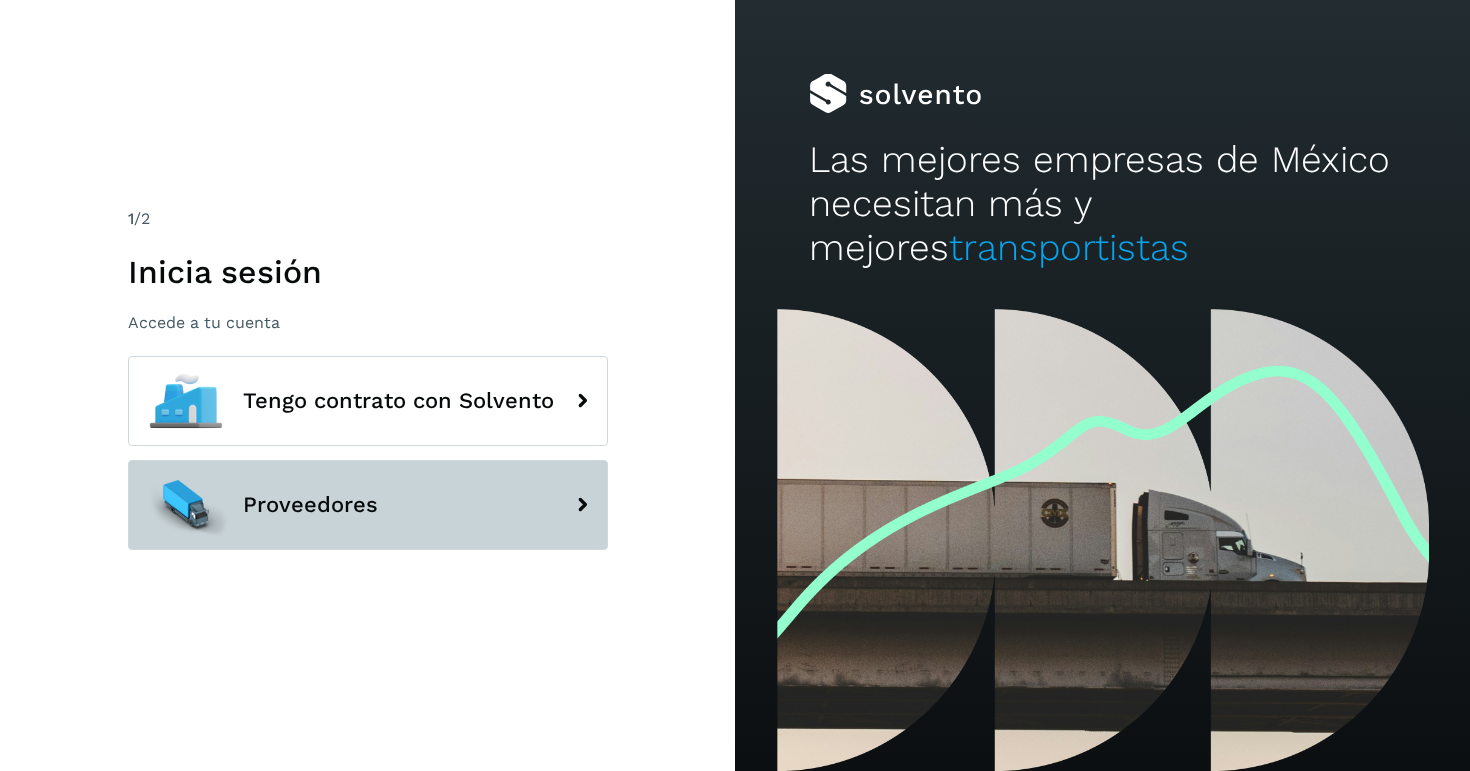 click on "Proveedores" at bounding box center (368, 505) 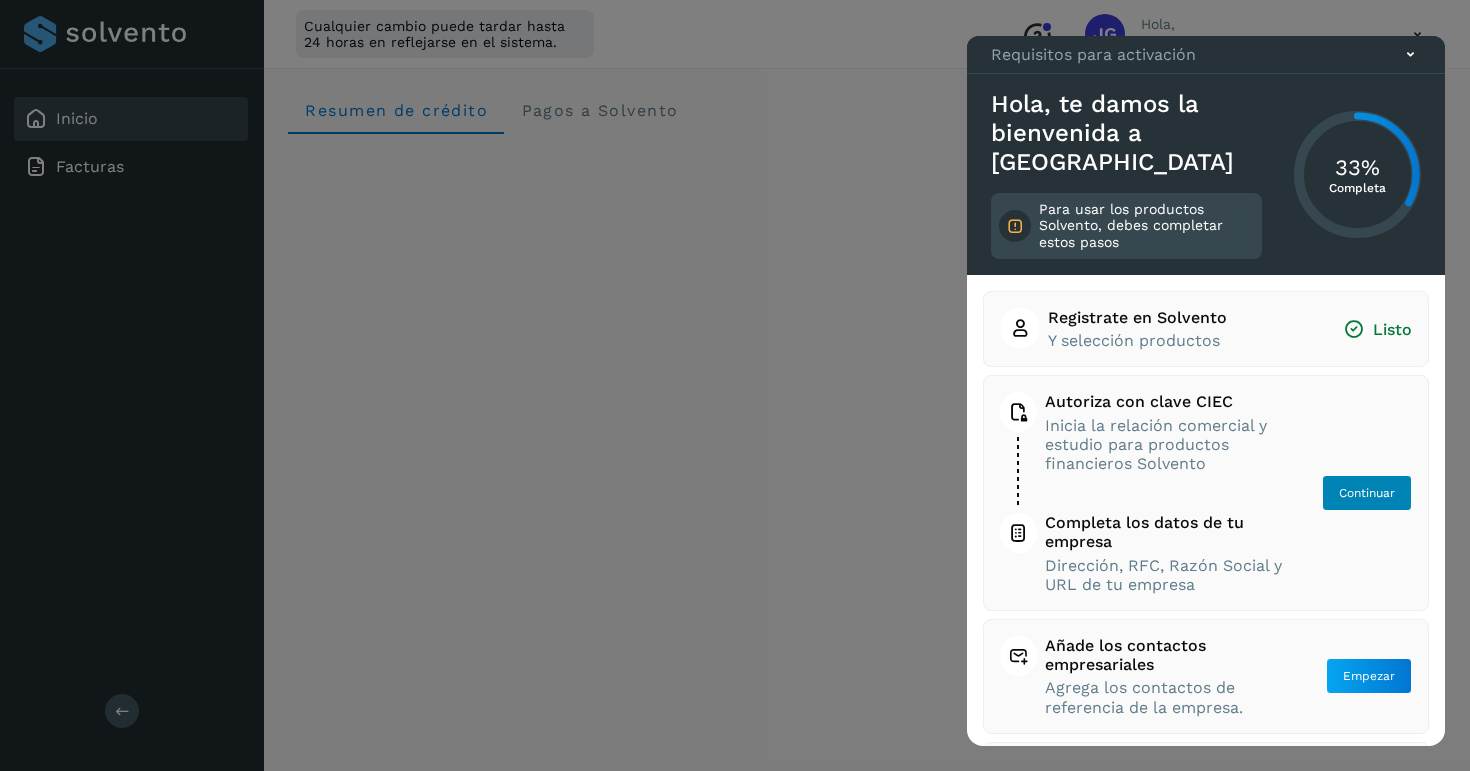 click on "Continuar" 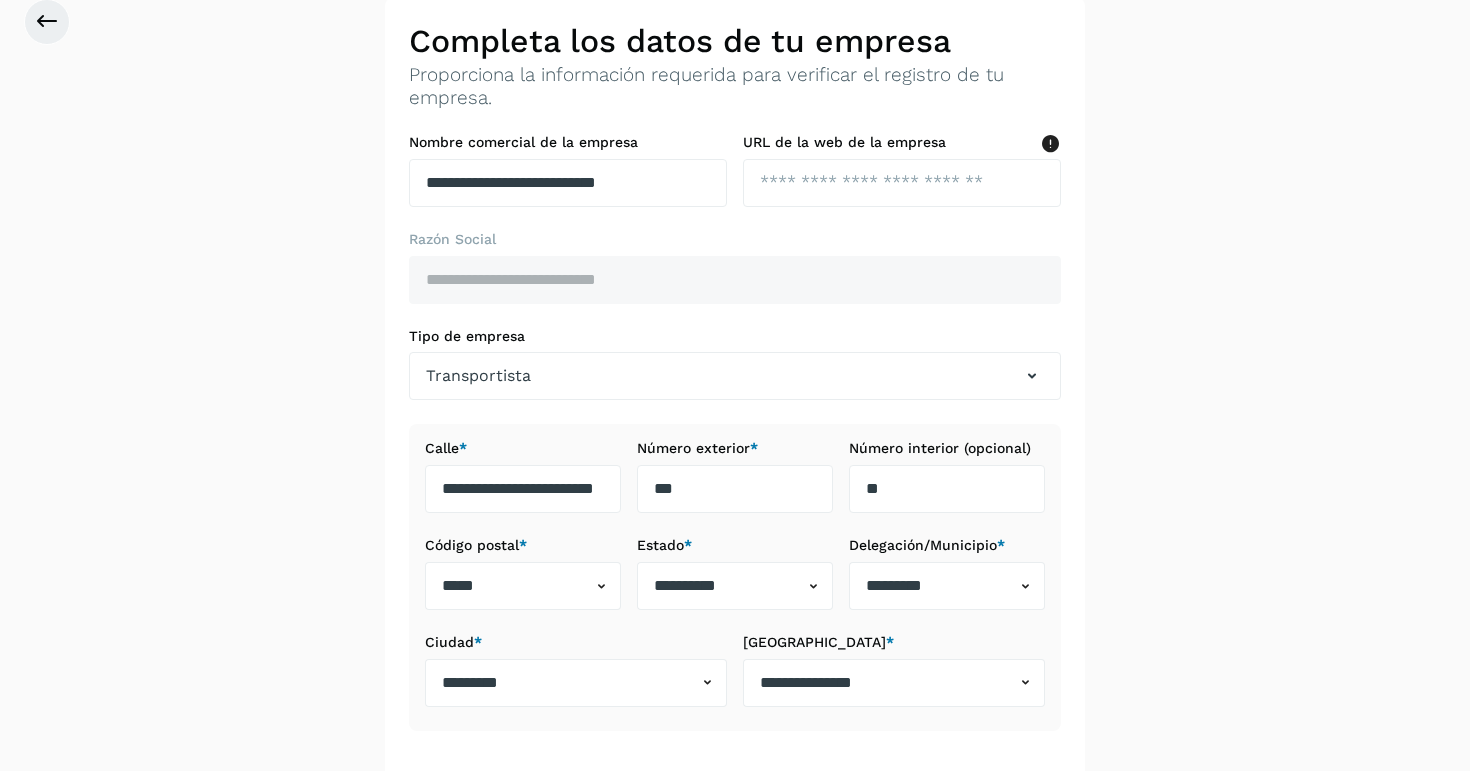 scroll, scrollTop: 145, scrollLeft: 0, axis: vertical 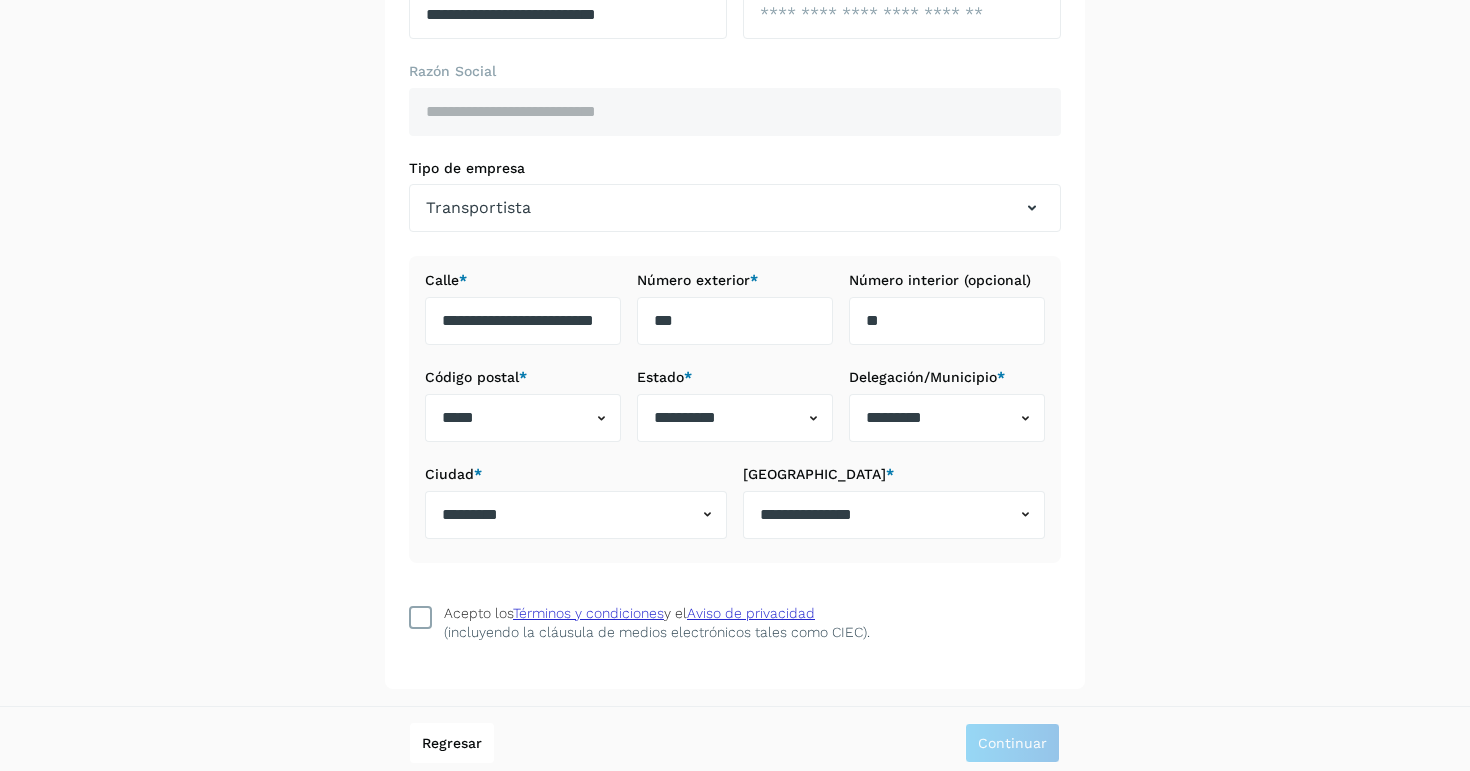 click on "Acepto los  Términos y condiciones  y el  Aviso de privacidad (incluyendo la cláusula de medios electrónicos tales como CIEC)." at bounding box center (735, 622) 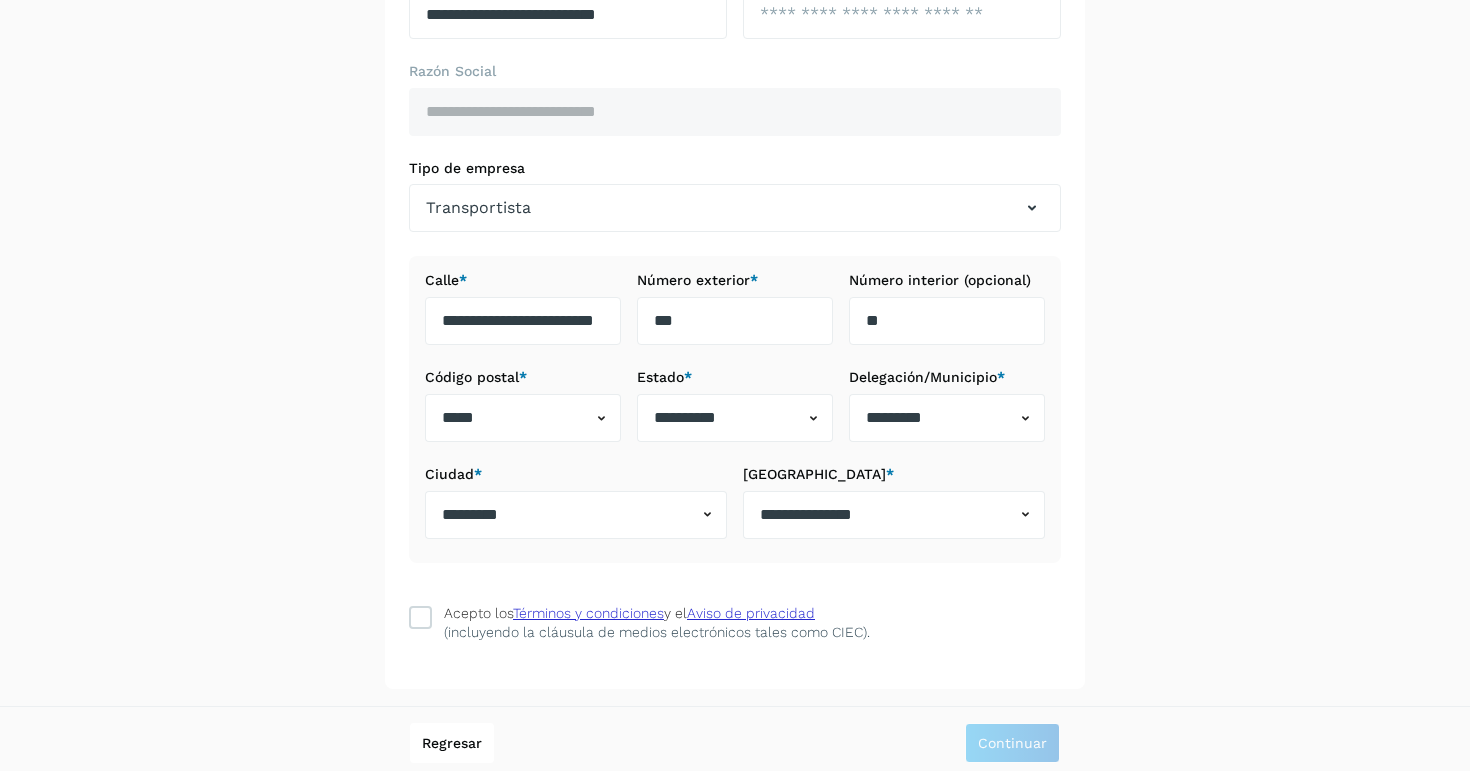 click on "**********" at bounding box center (735, 259) 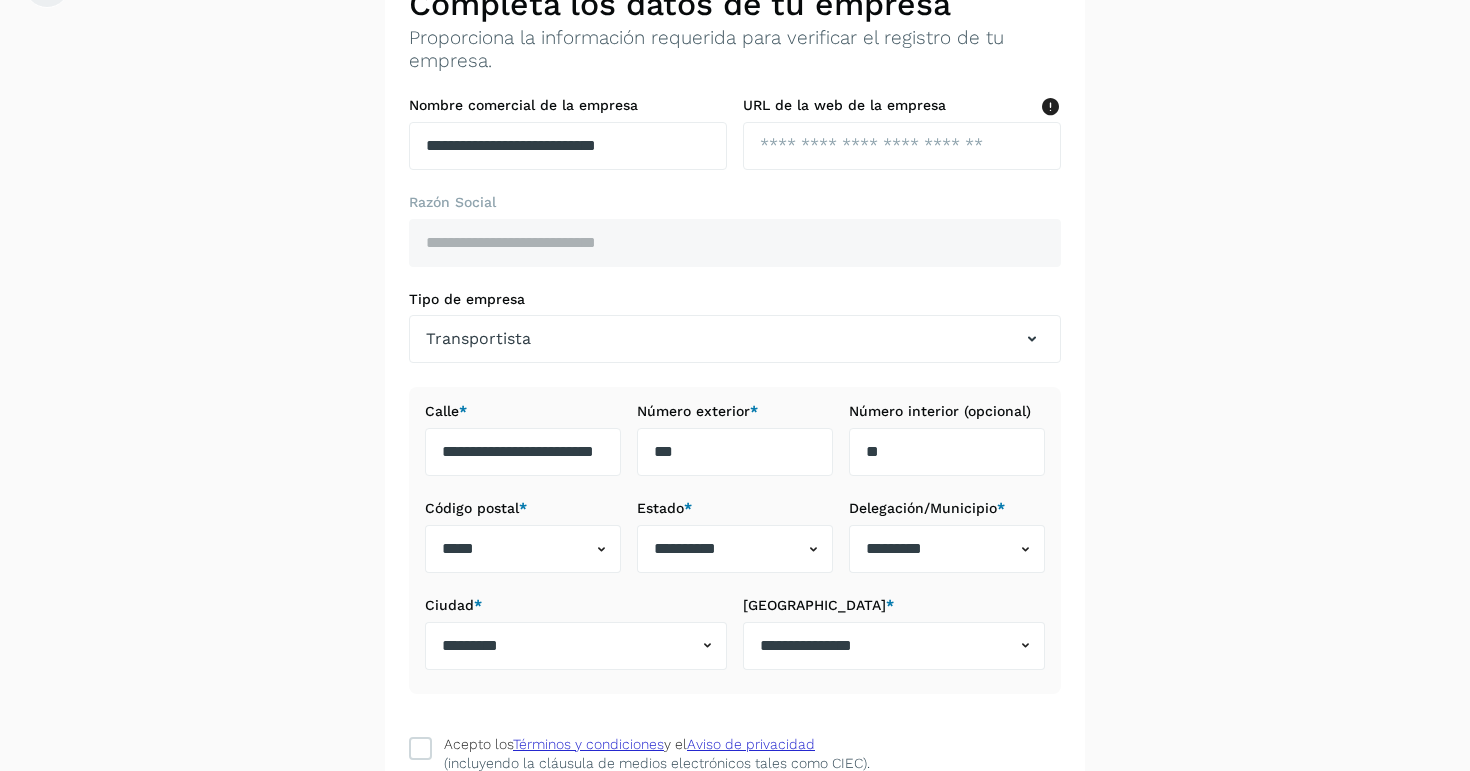 scroll, scrollTop: 126, scrollLeft: 0, axis: vertical 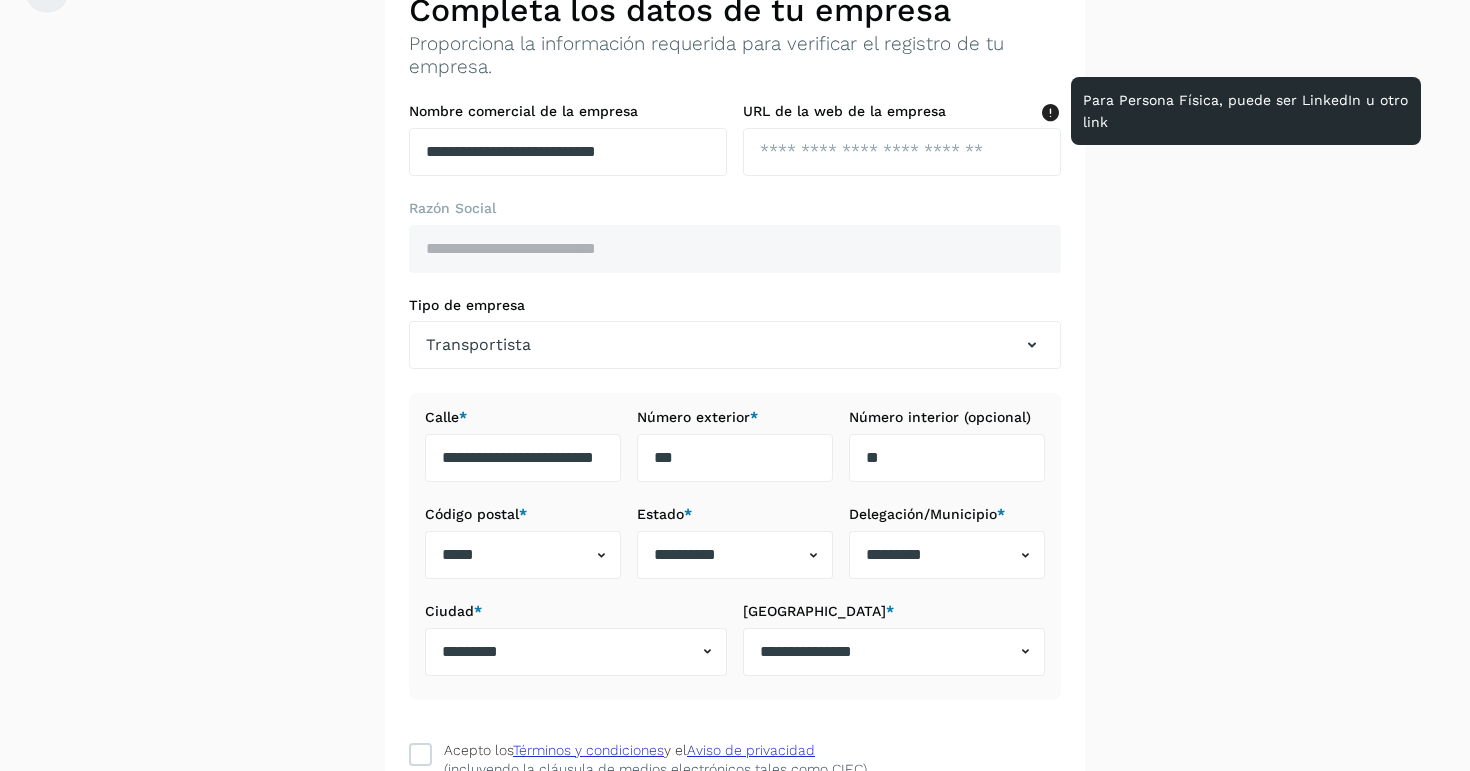 click at bounding box center (1050, 113) 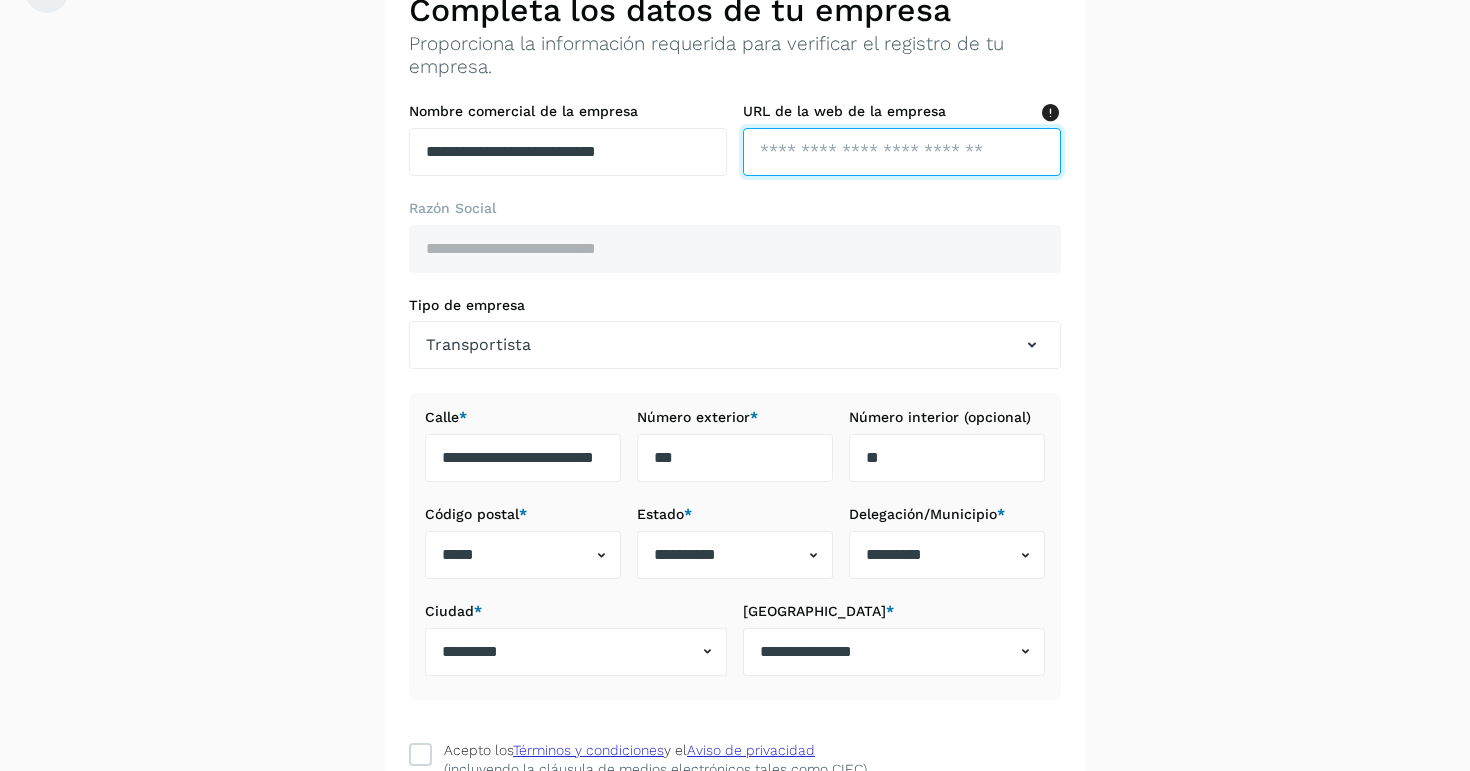 click at bounding box center (902, 152) 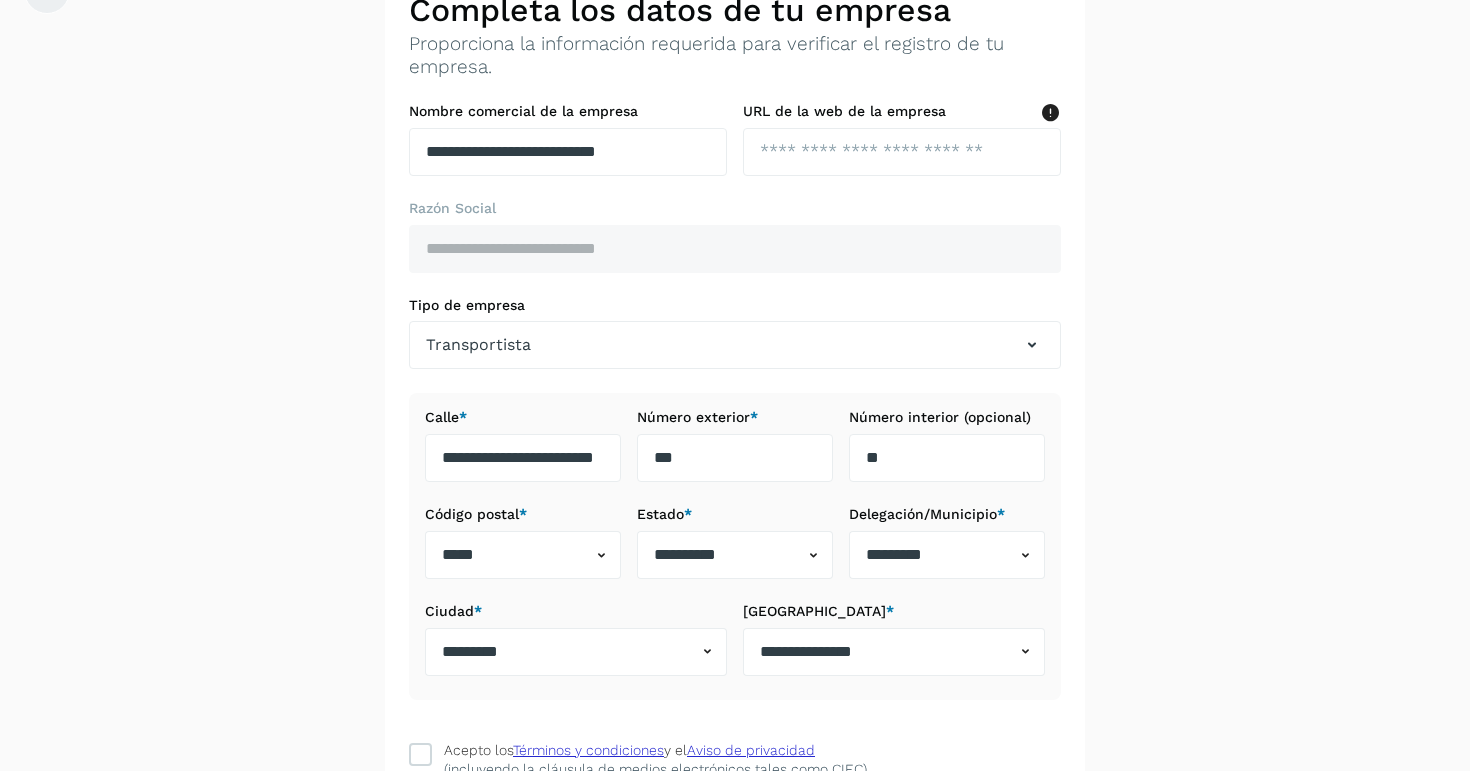 click on "**********" at bounding box center [735, 396] 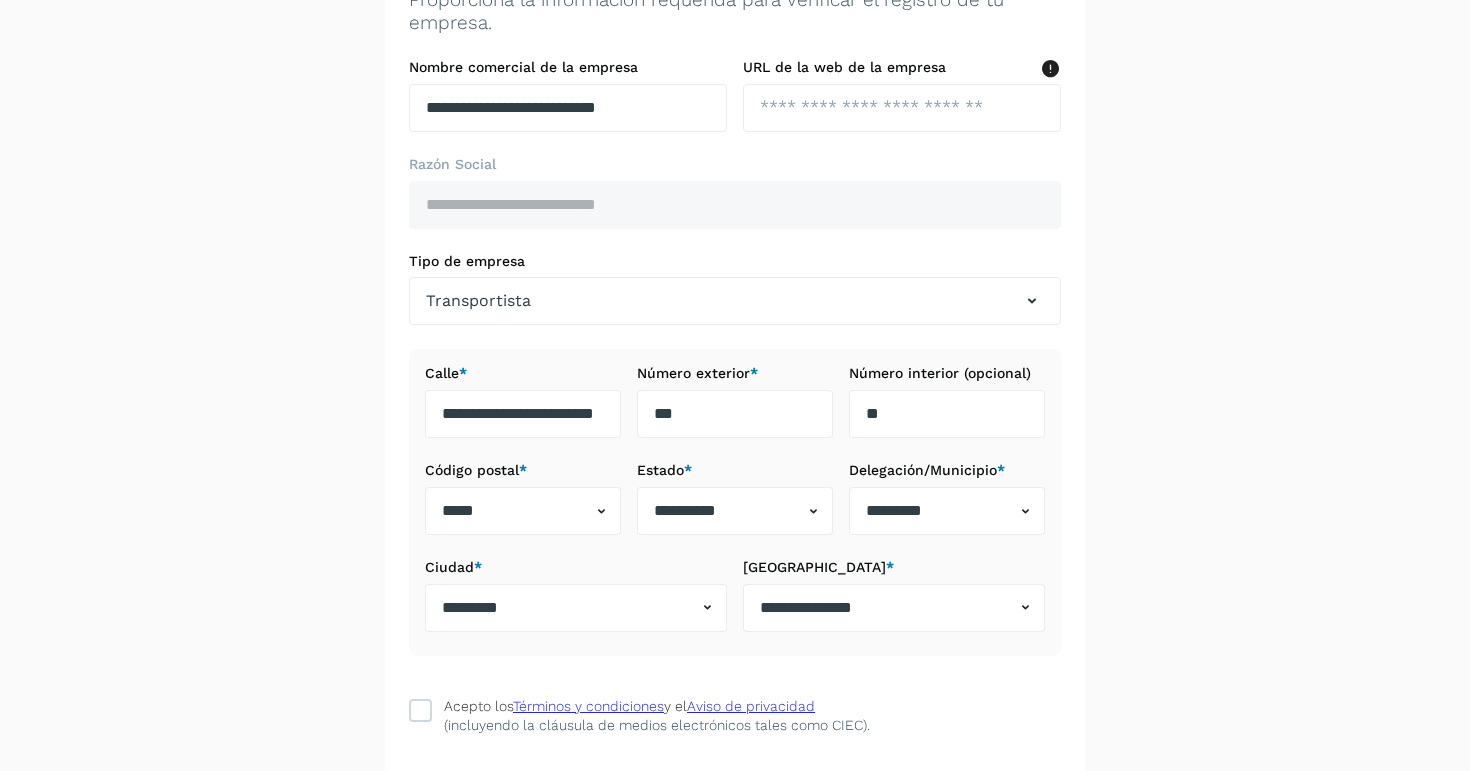 scroll, scrollTop: 171, scrollLeft: 0, axis: vertical 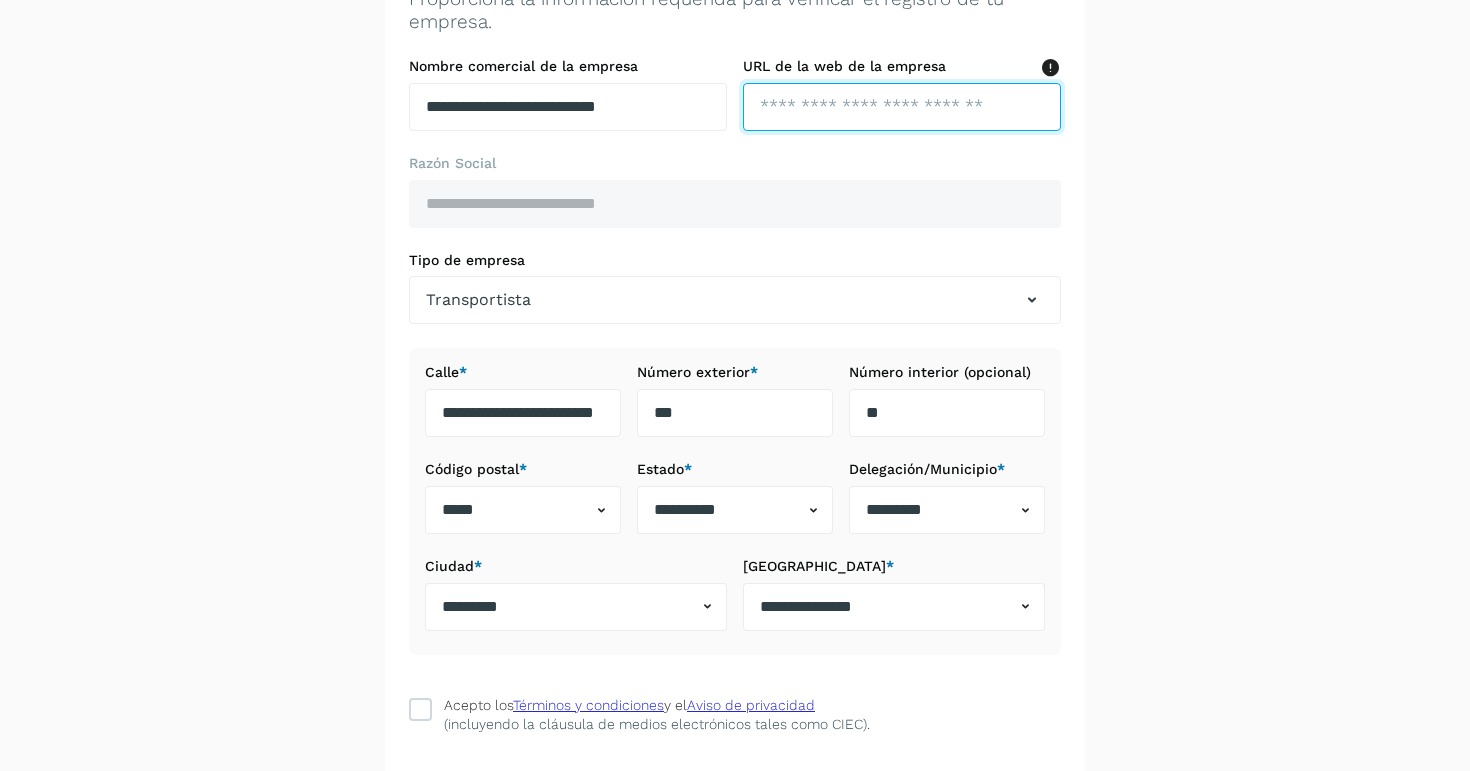click at bounding box center (902, 107) 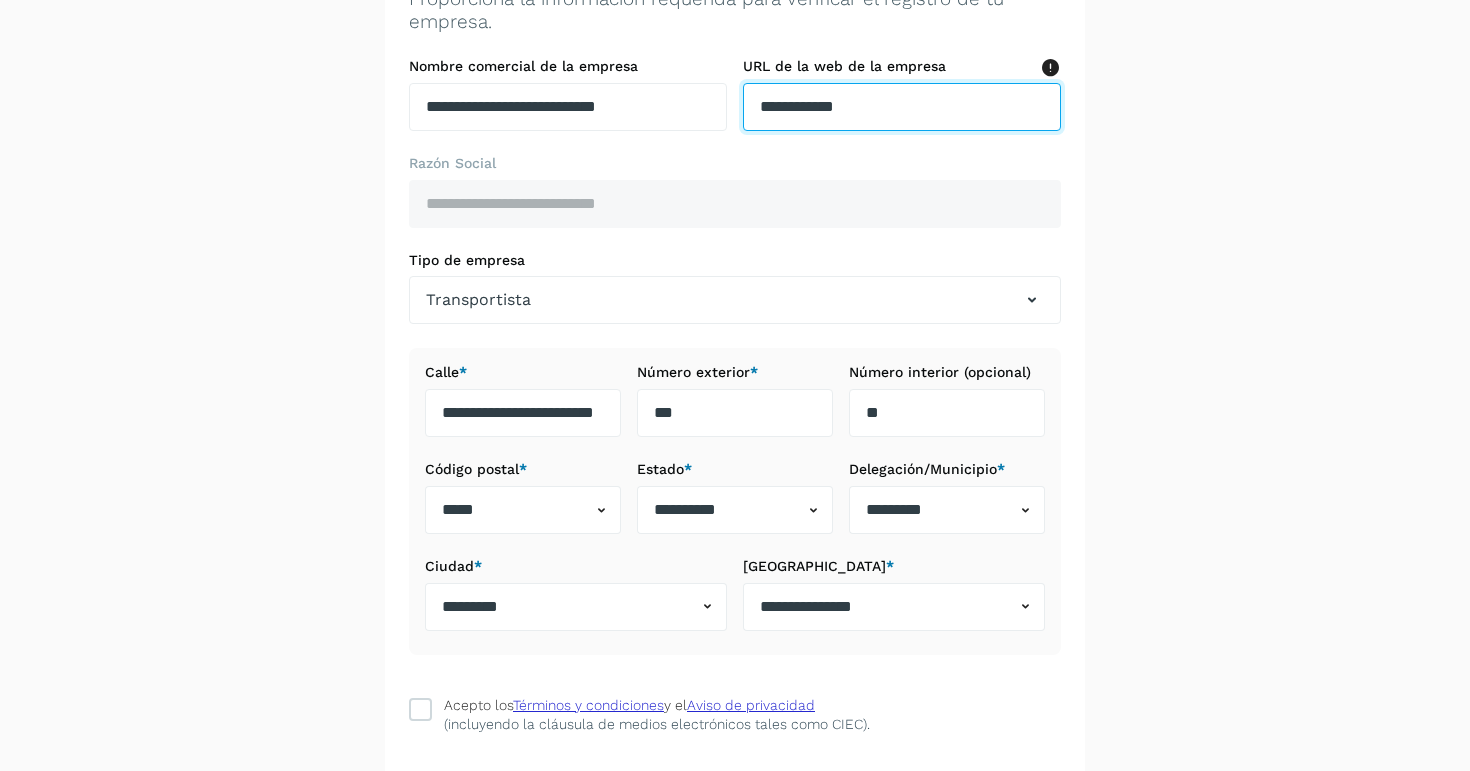 type on "**********" 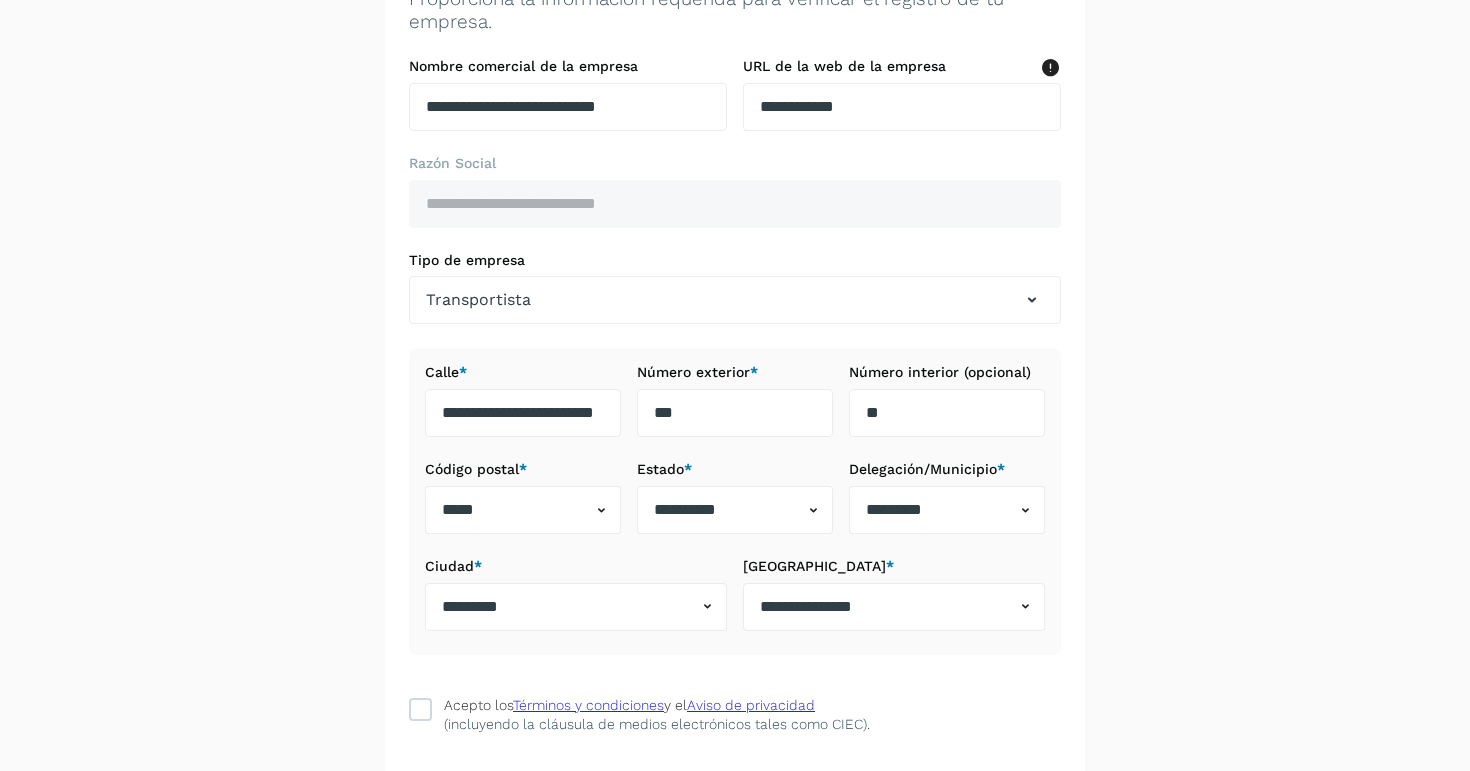 click on "Tipo de empresa" at bounding box center [735, 260] 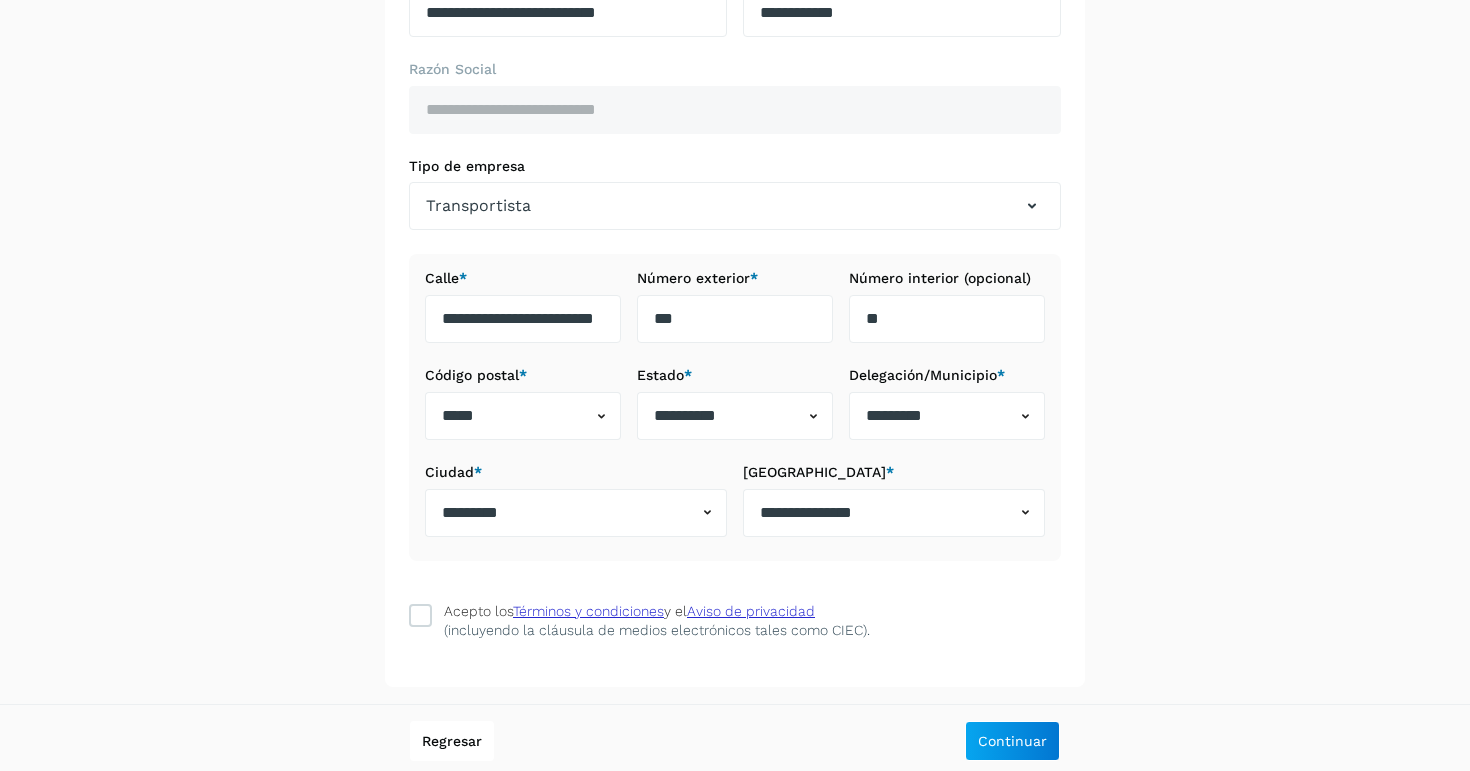 scroll, scrollTop: 263, scrollLeft: 0, axis: vertical 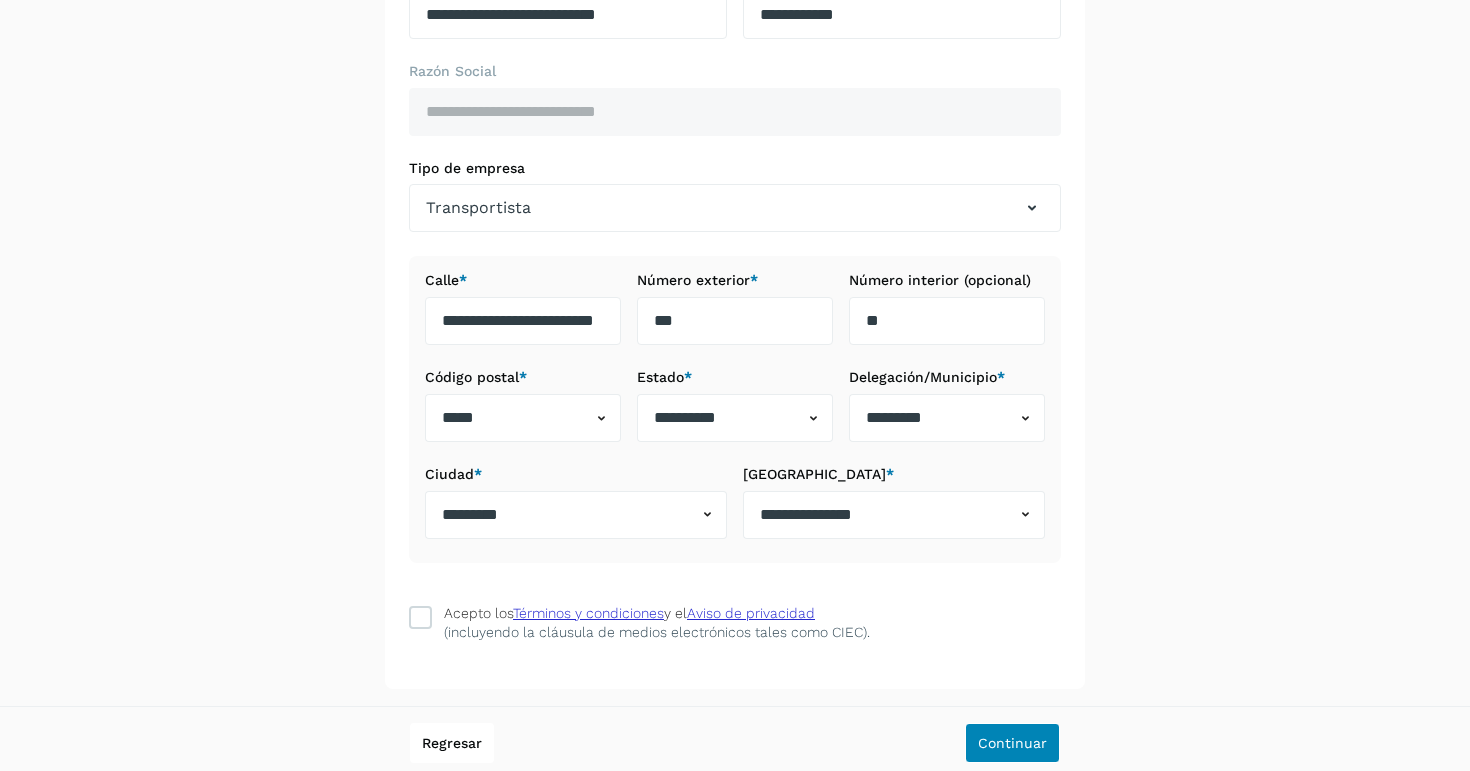 click on "Continuar" 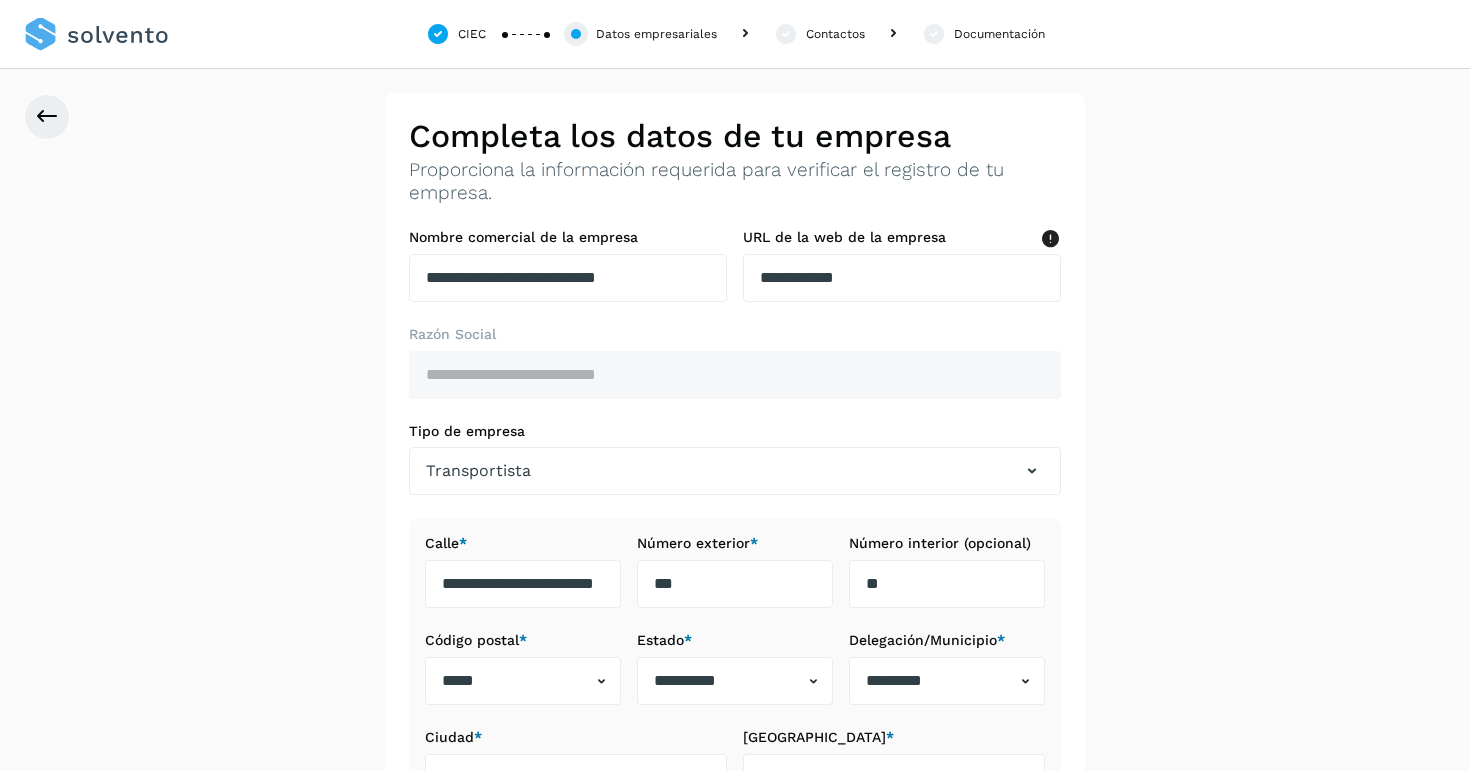 scroll, scrollTop: 0, scrollLeft: 0, axis: both 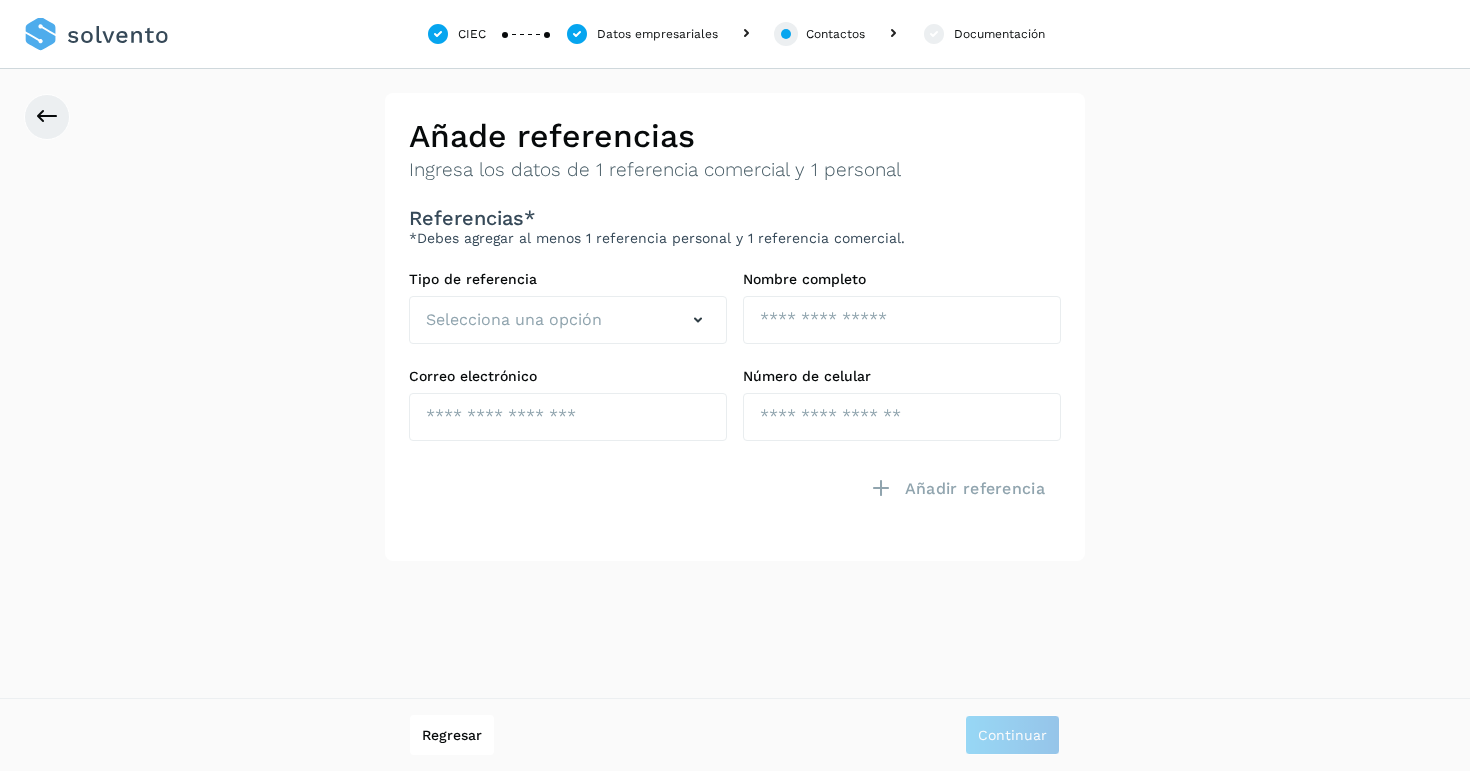 click on "Selecciona una opción" at bounding box center [568, 320] 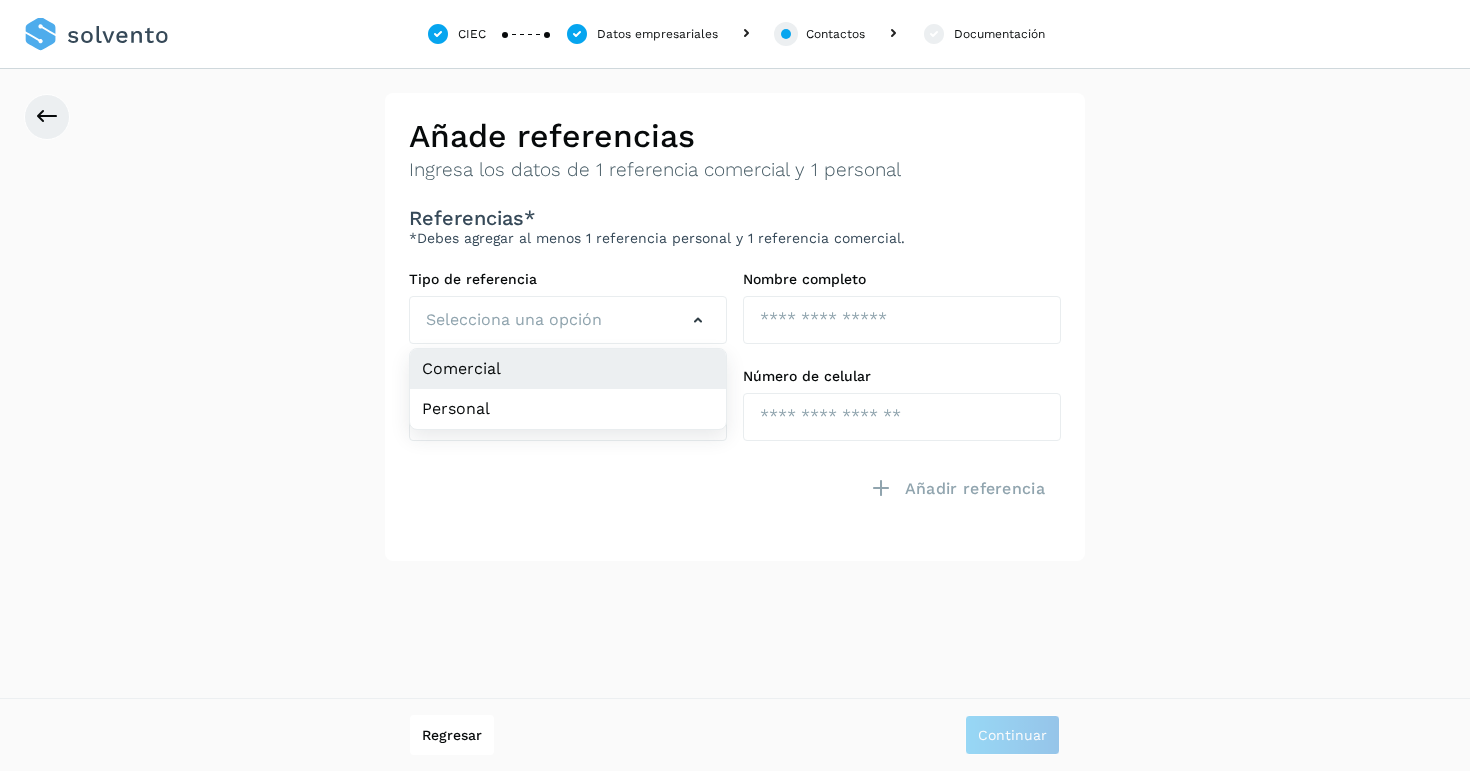 click on "Comercial" 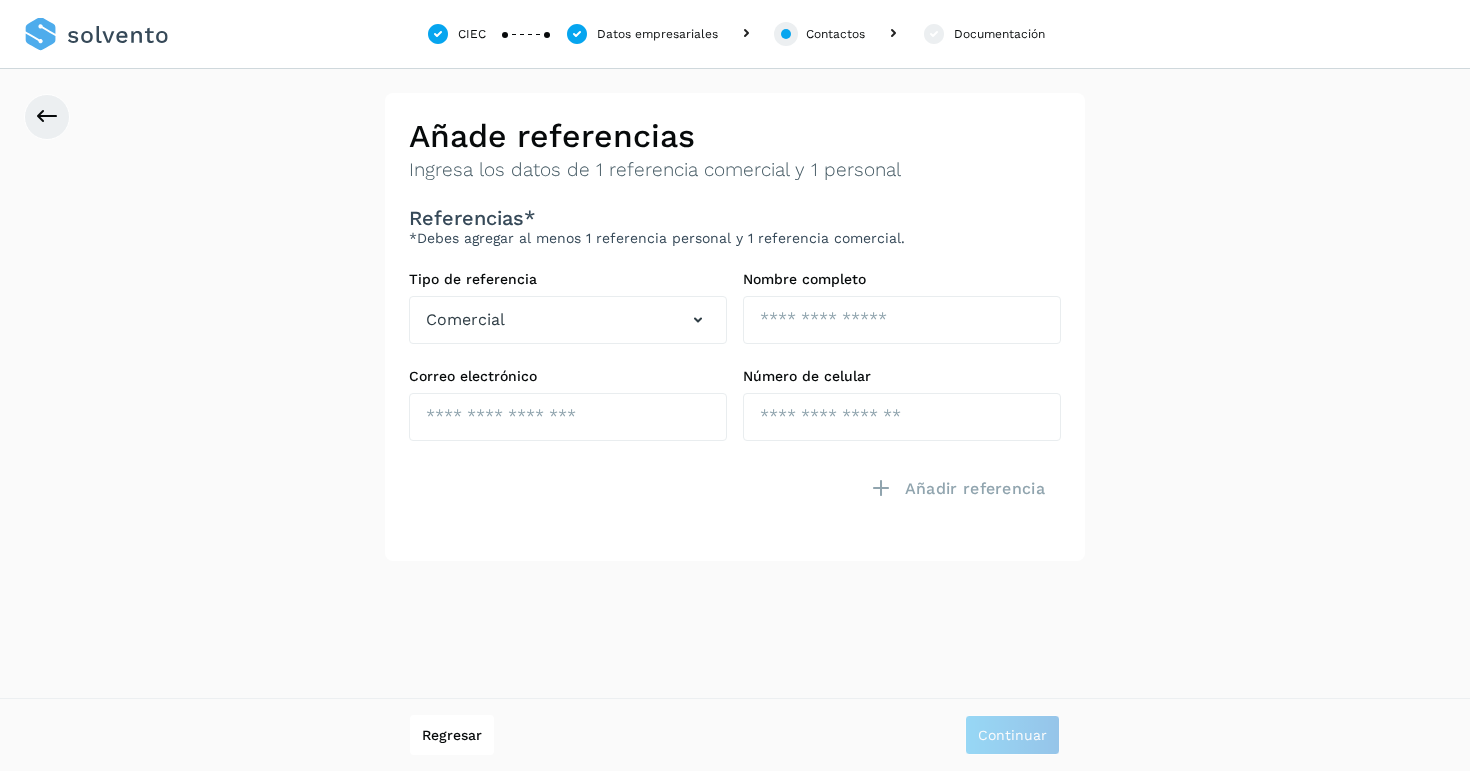 click on "Comercial" at bounding box center [568, 320] 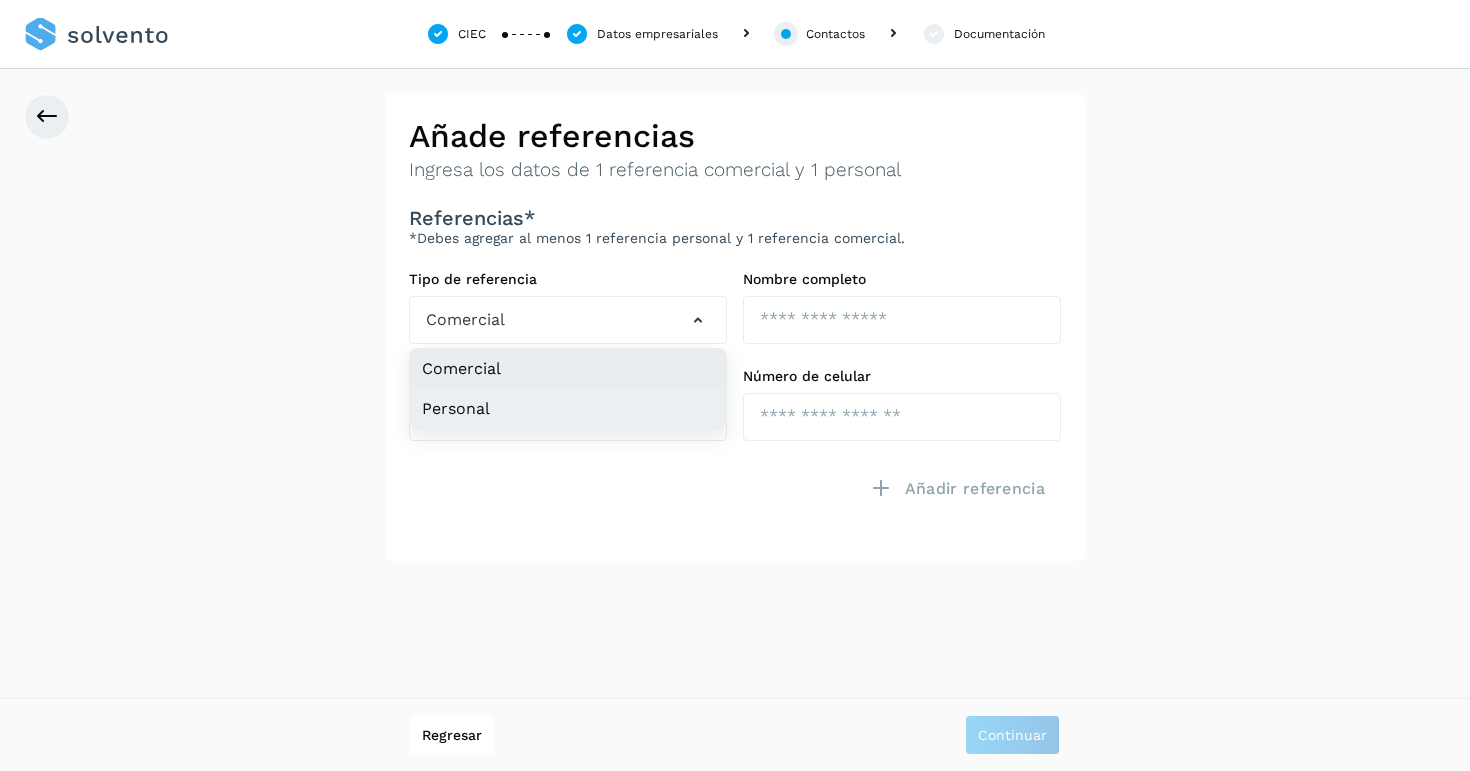click on "Personal" 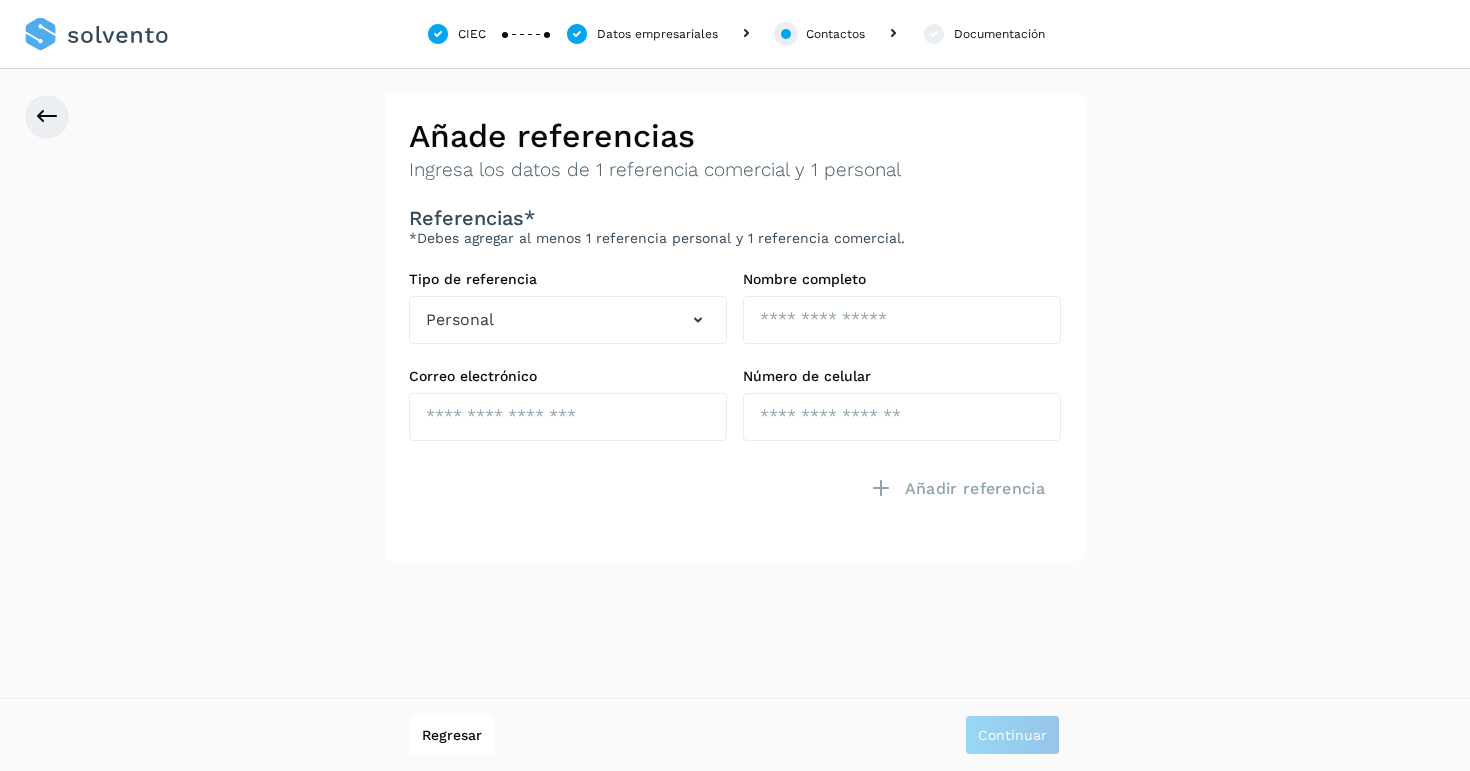 click on "Personal" at bounding box center [568, 320] 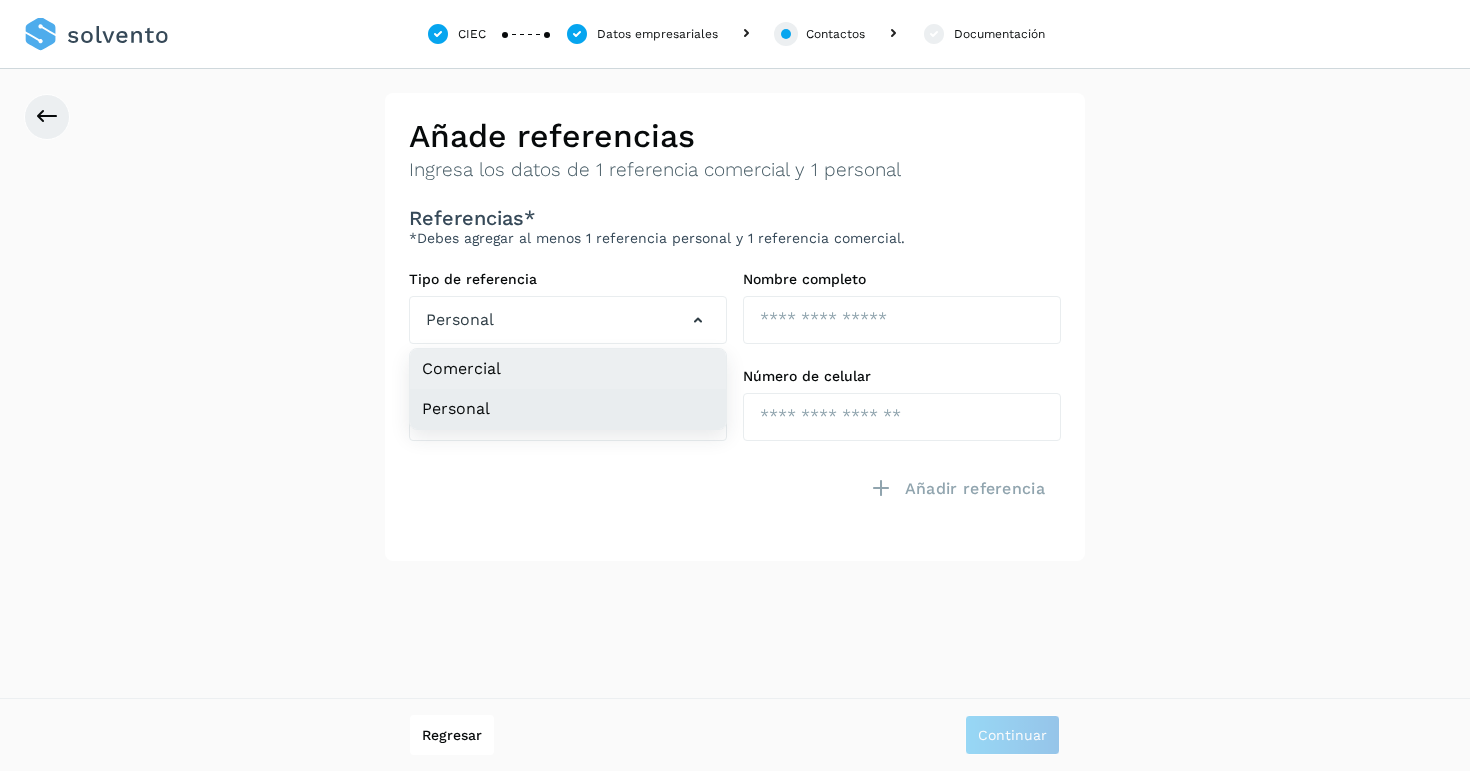 click on "Comercial" 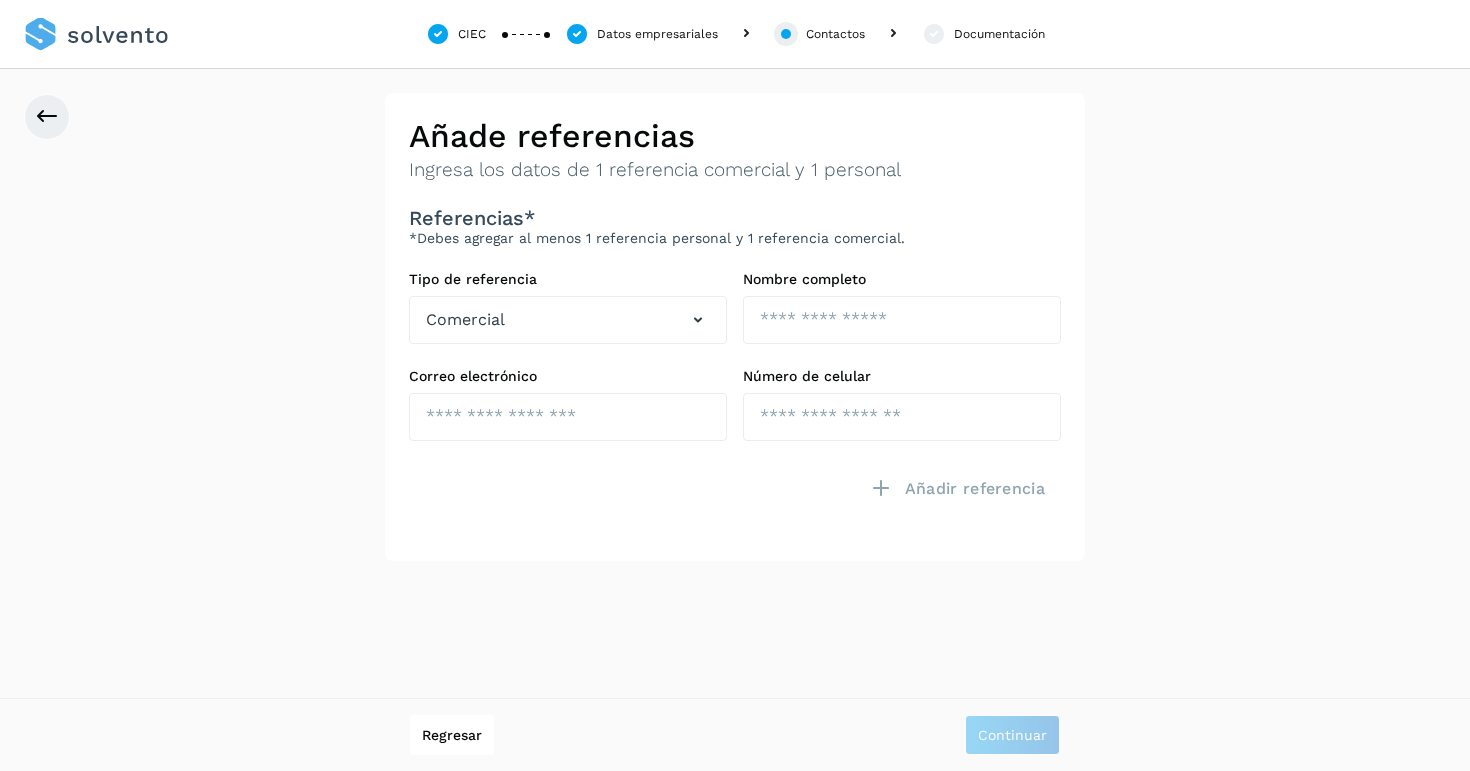 click on "Nombre completo" at bounding box center (902, 279) 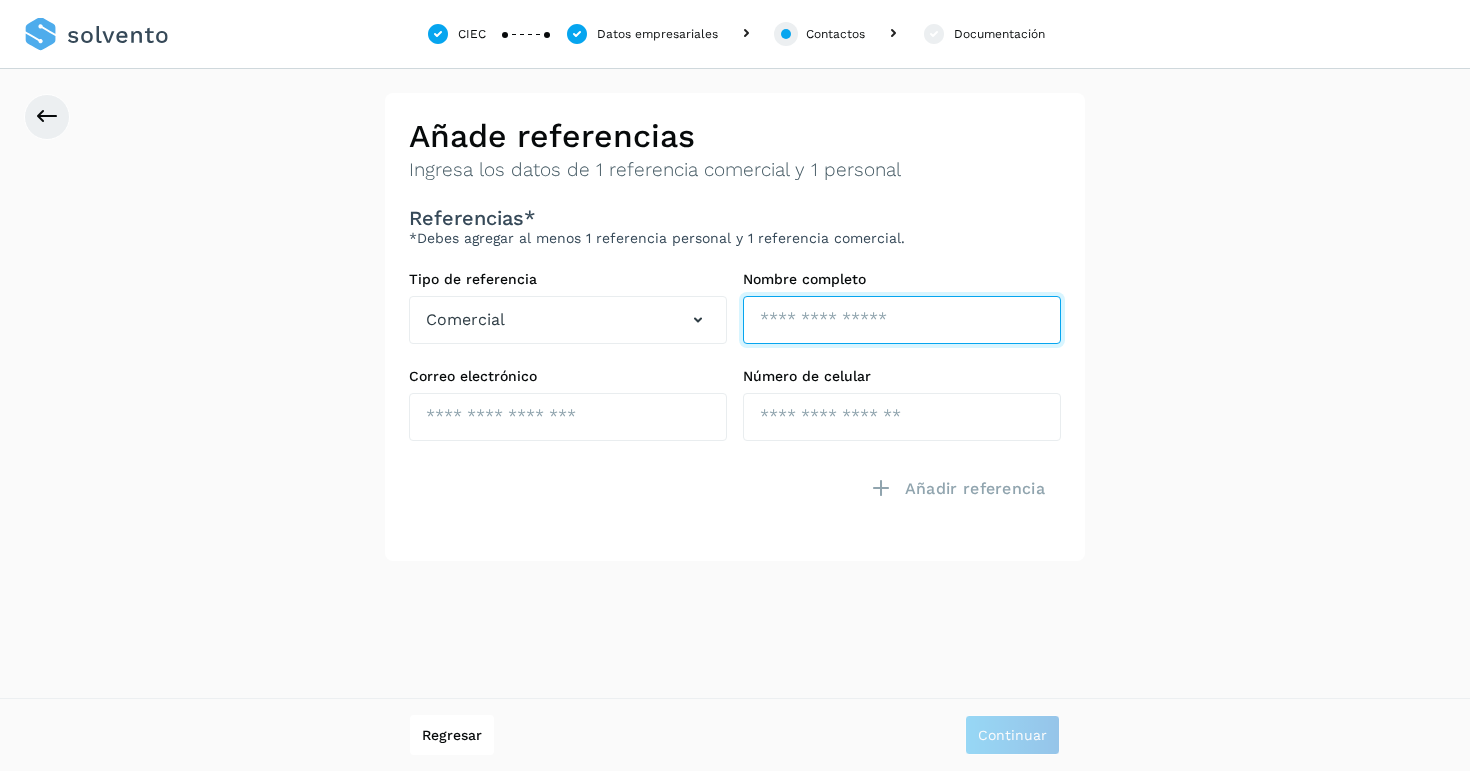 click at bounding box center [902, 320] 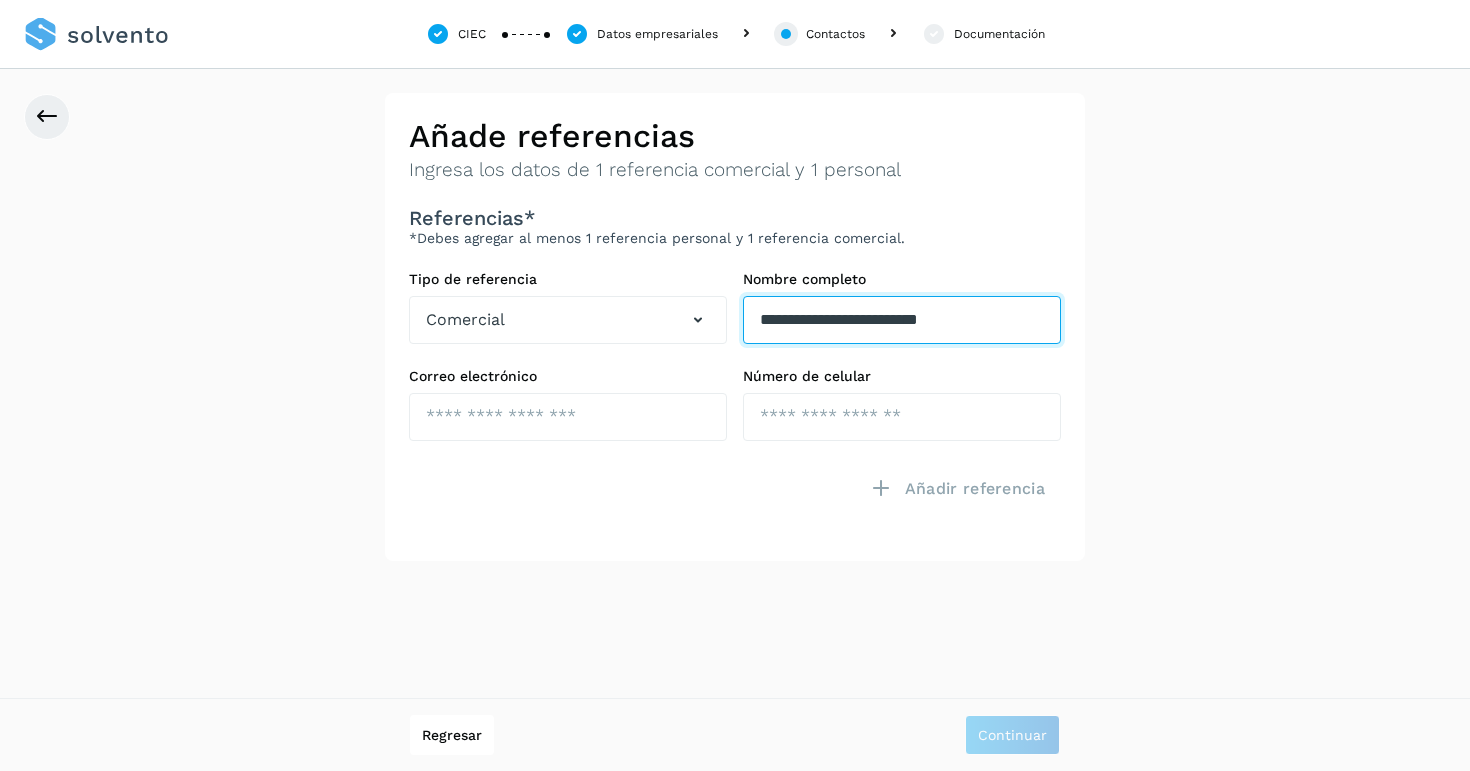 type on "**********" 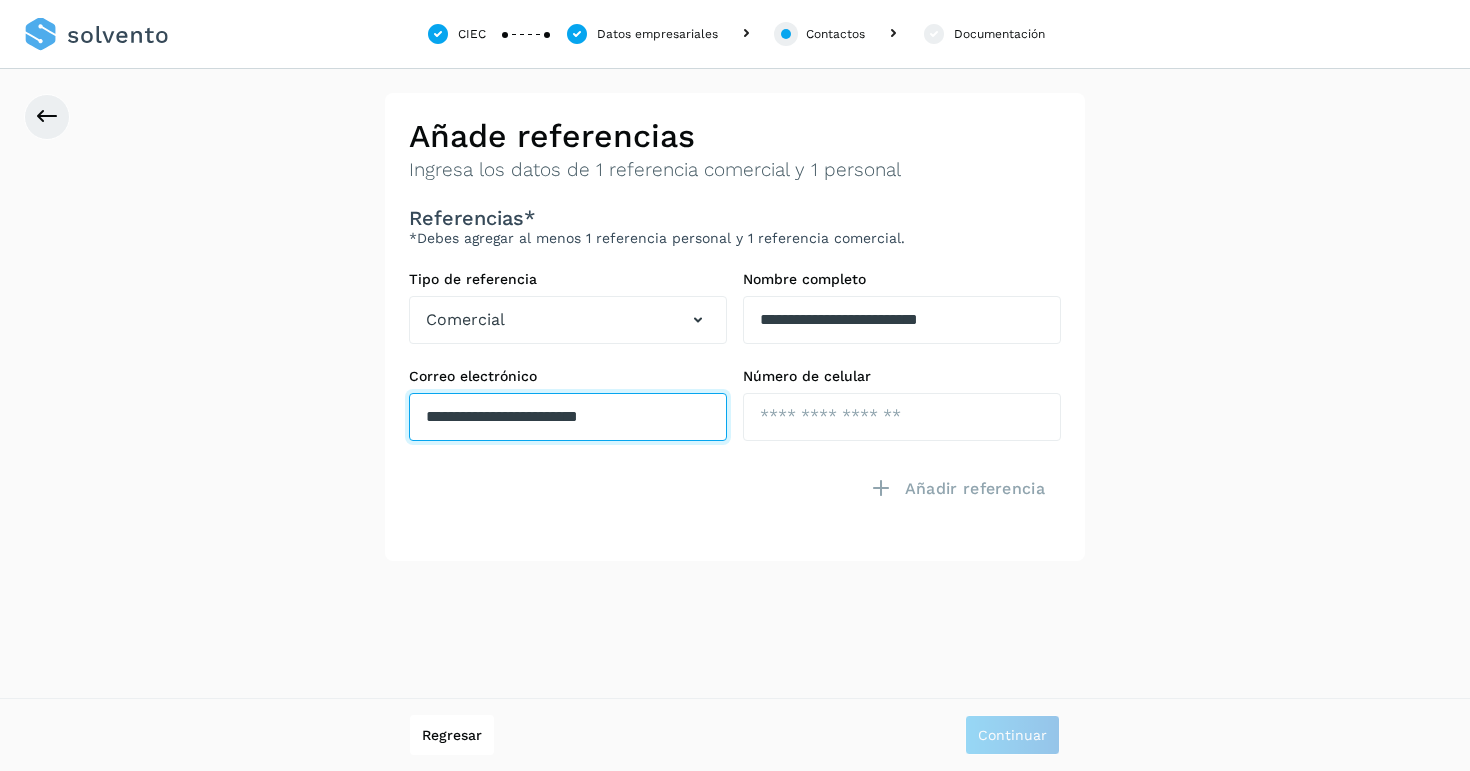 type on "**********" 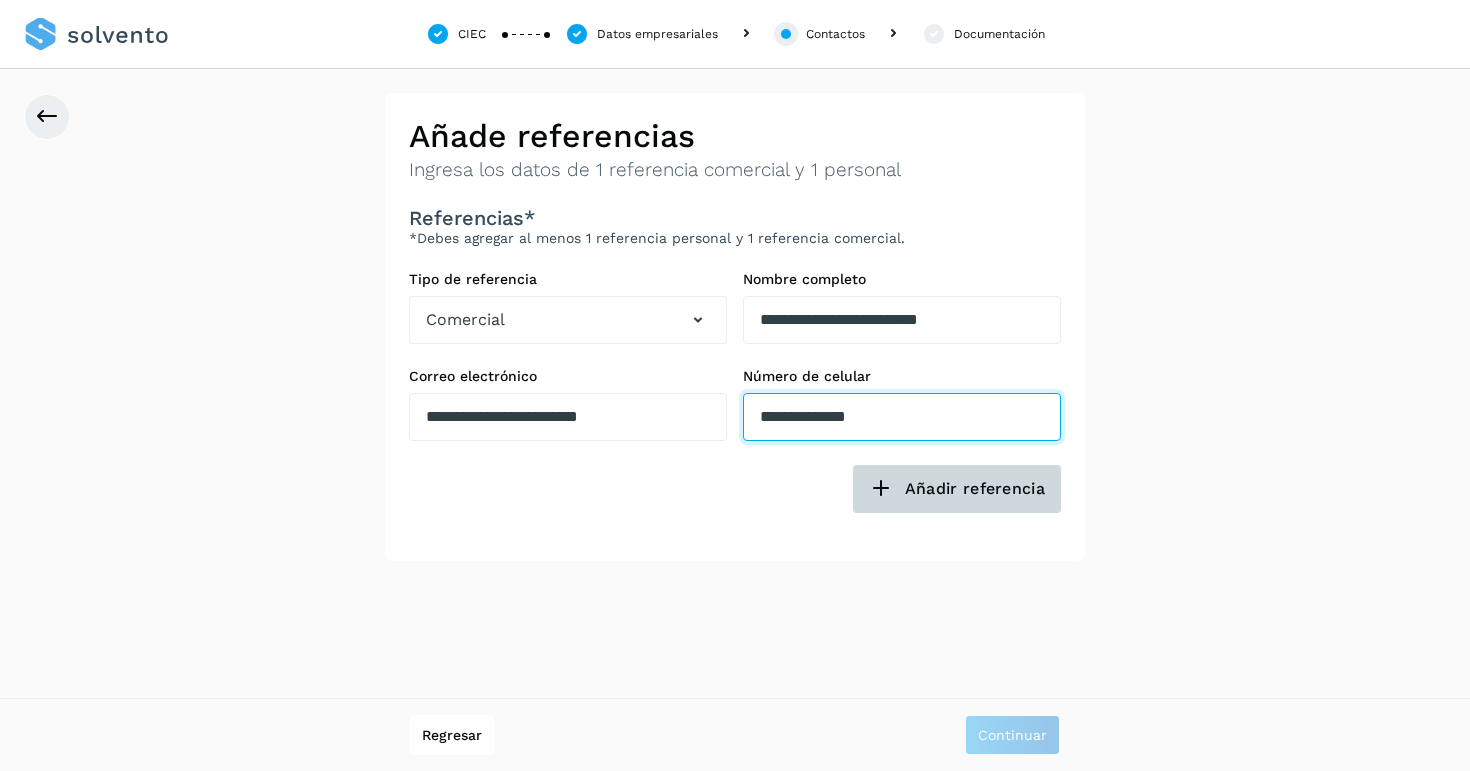 type on "**********" 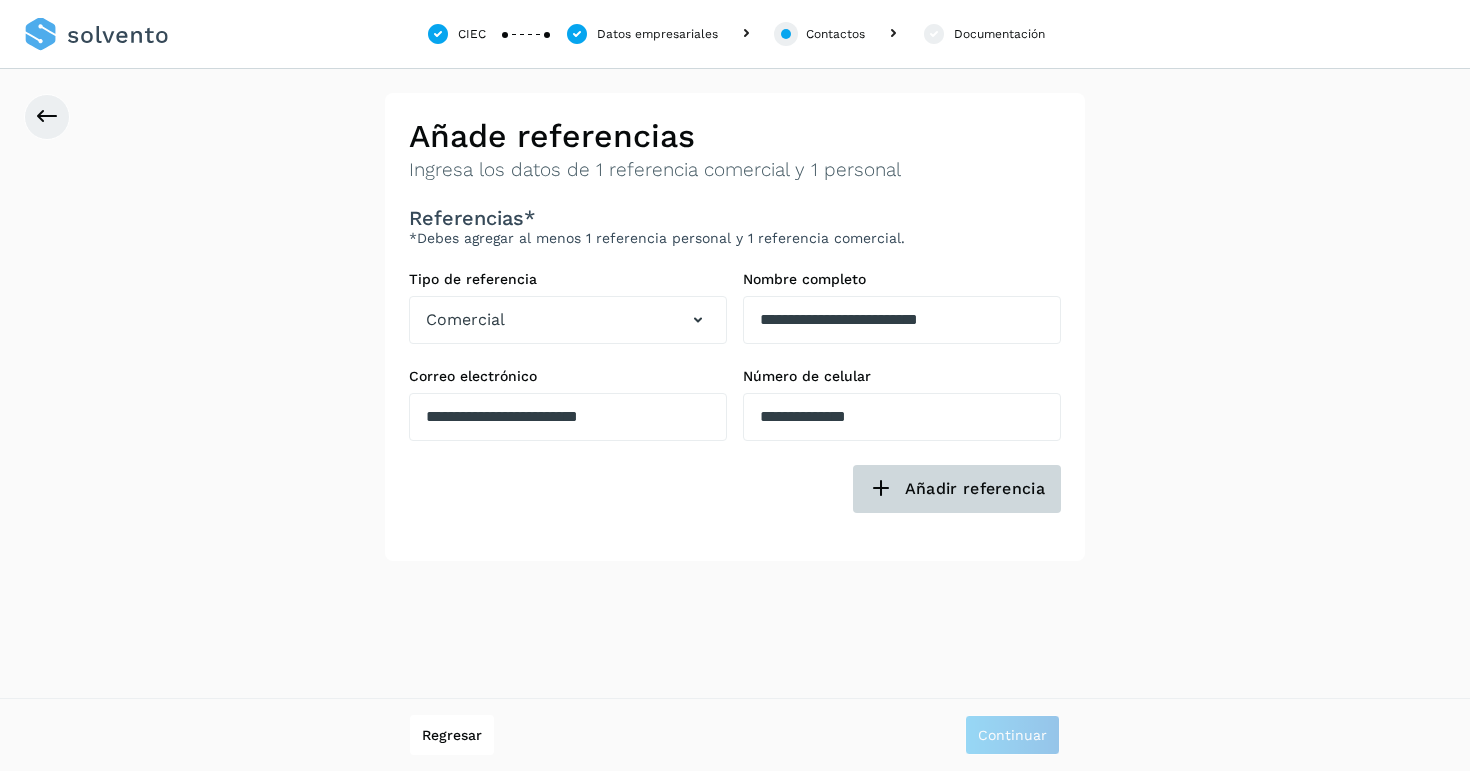 click on "Añadir referencia" at bounding box center [957, 489] 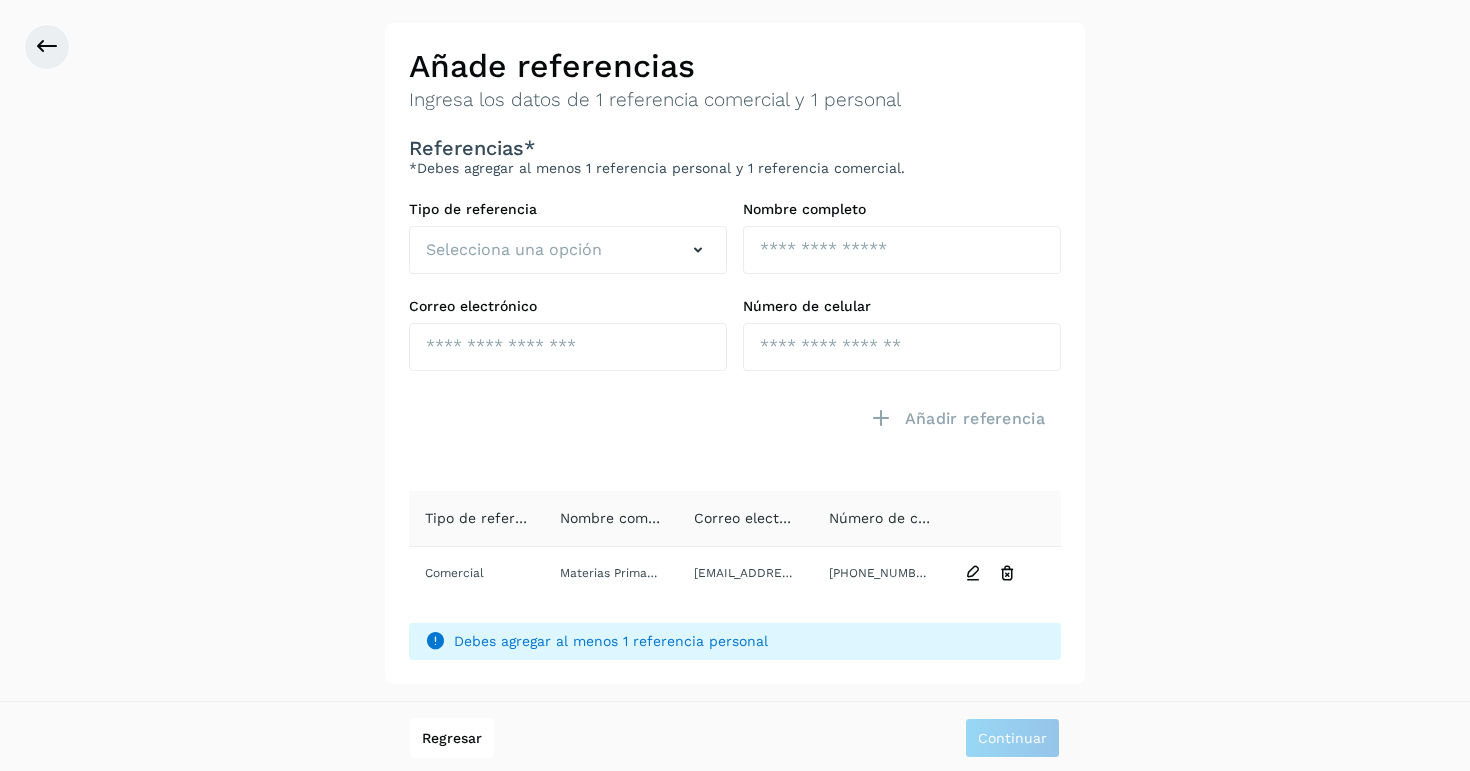 scroll, scrollTop: 69, scrollLeft: 0, axis: vertical 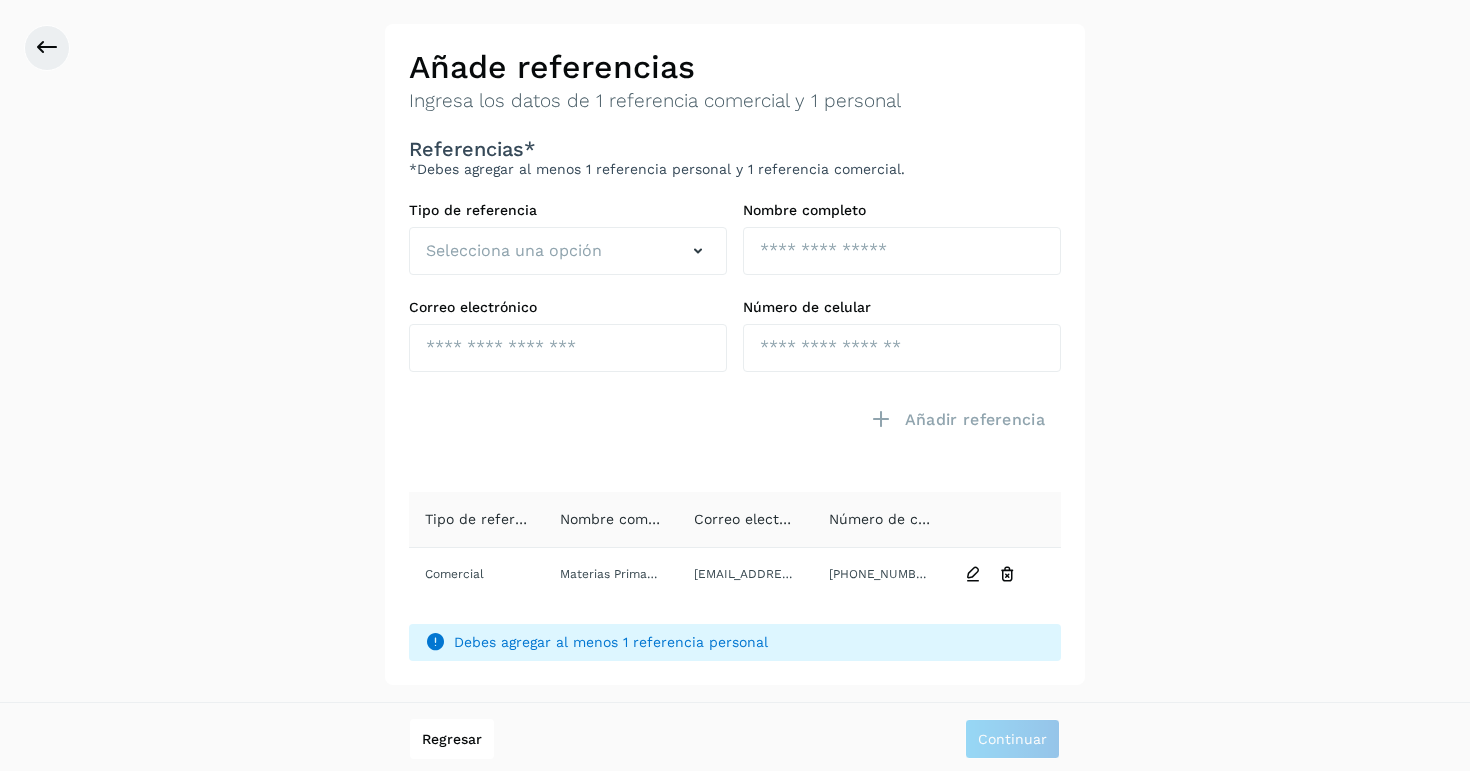 click on "Regresar Continuar" at bounding box center (735, 738) 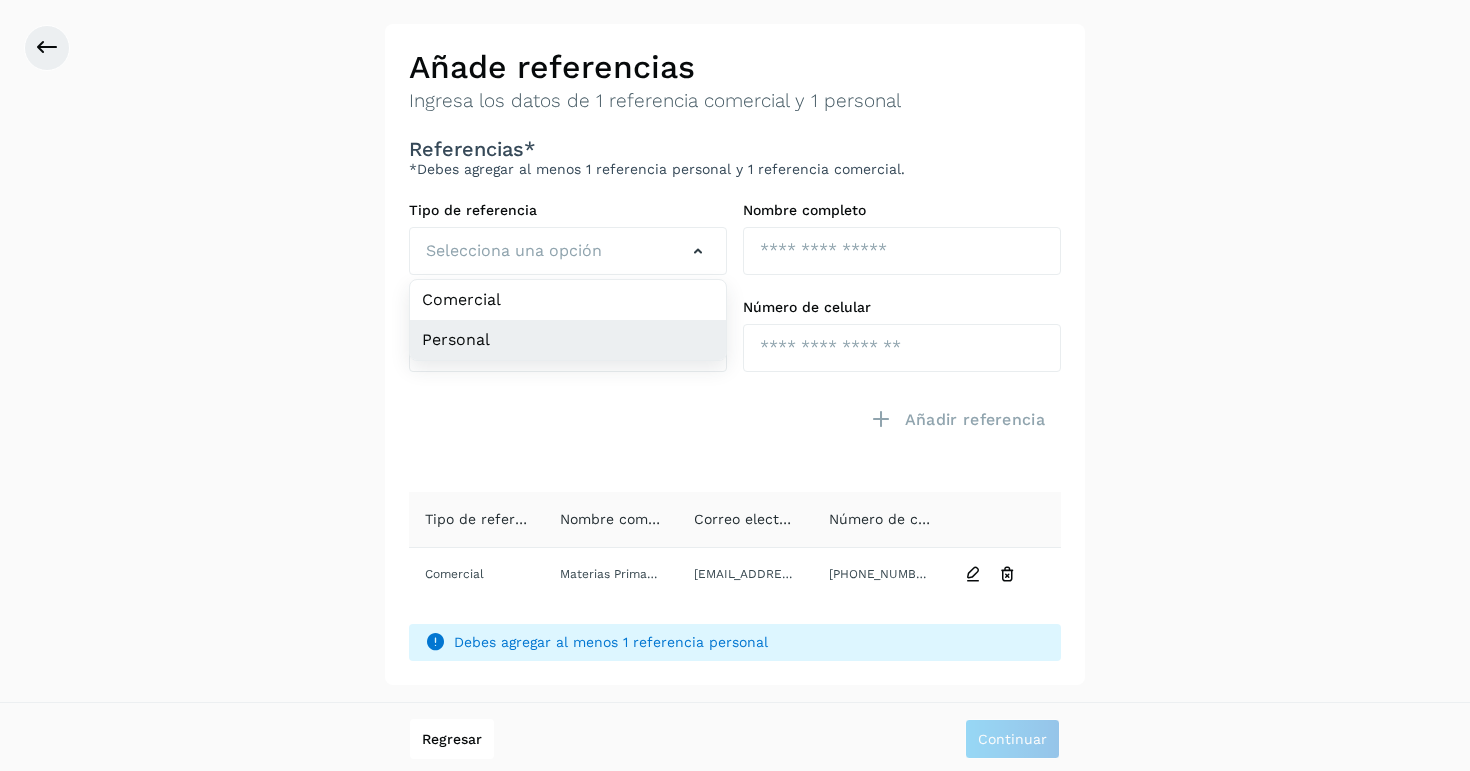 click on "Personal" 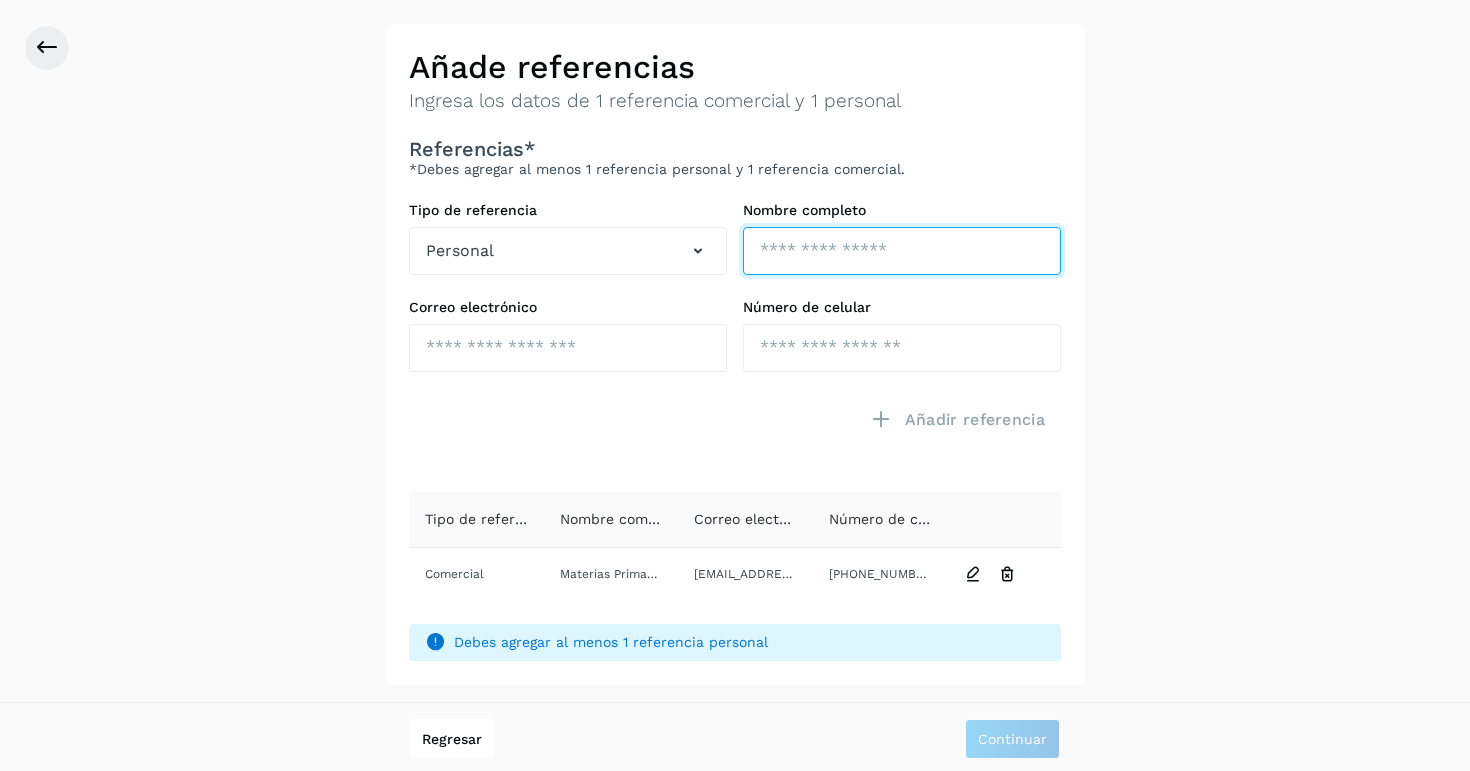 click at bounding box center [902, 251] 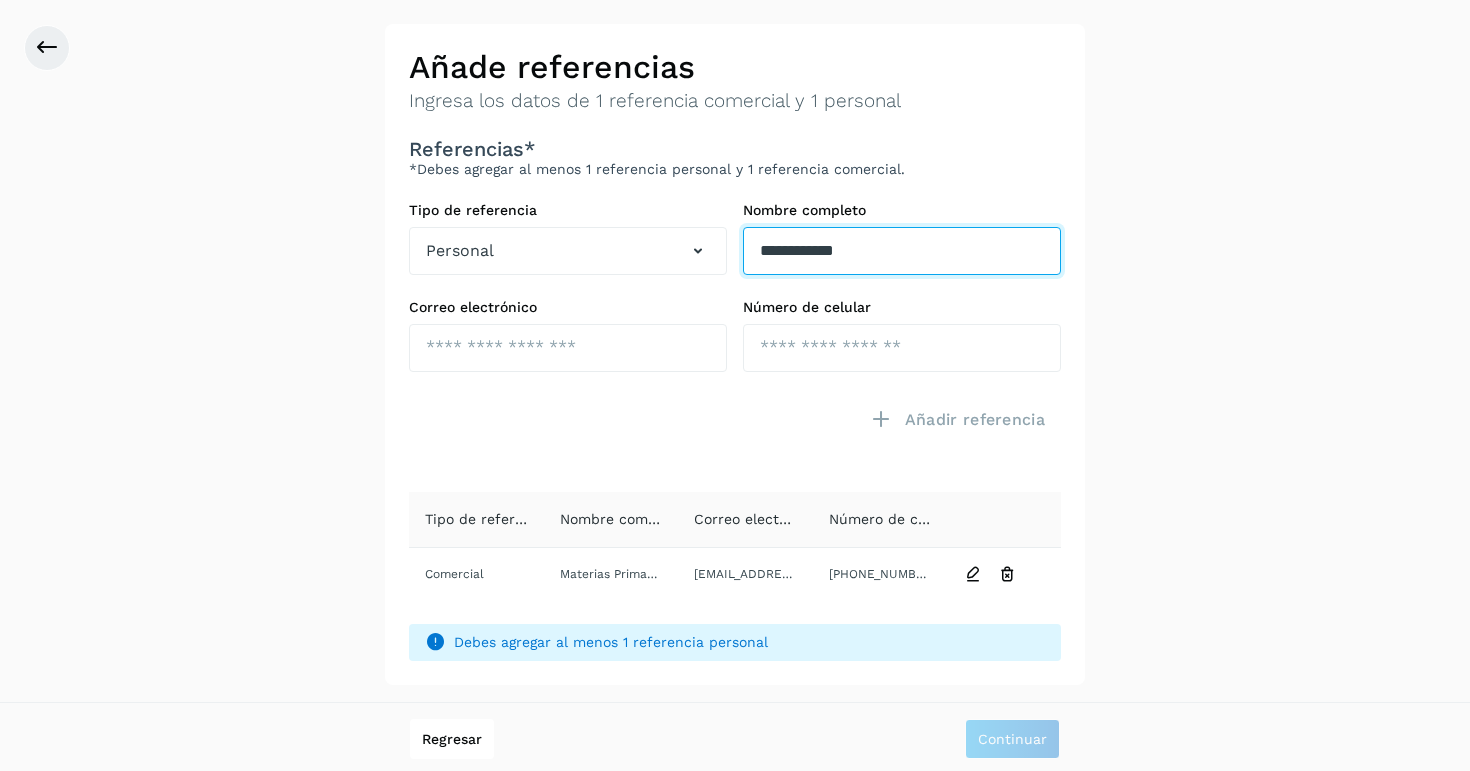 type on "**********" 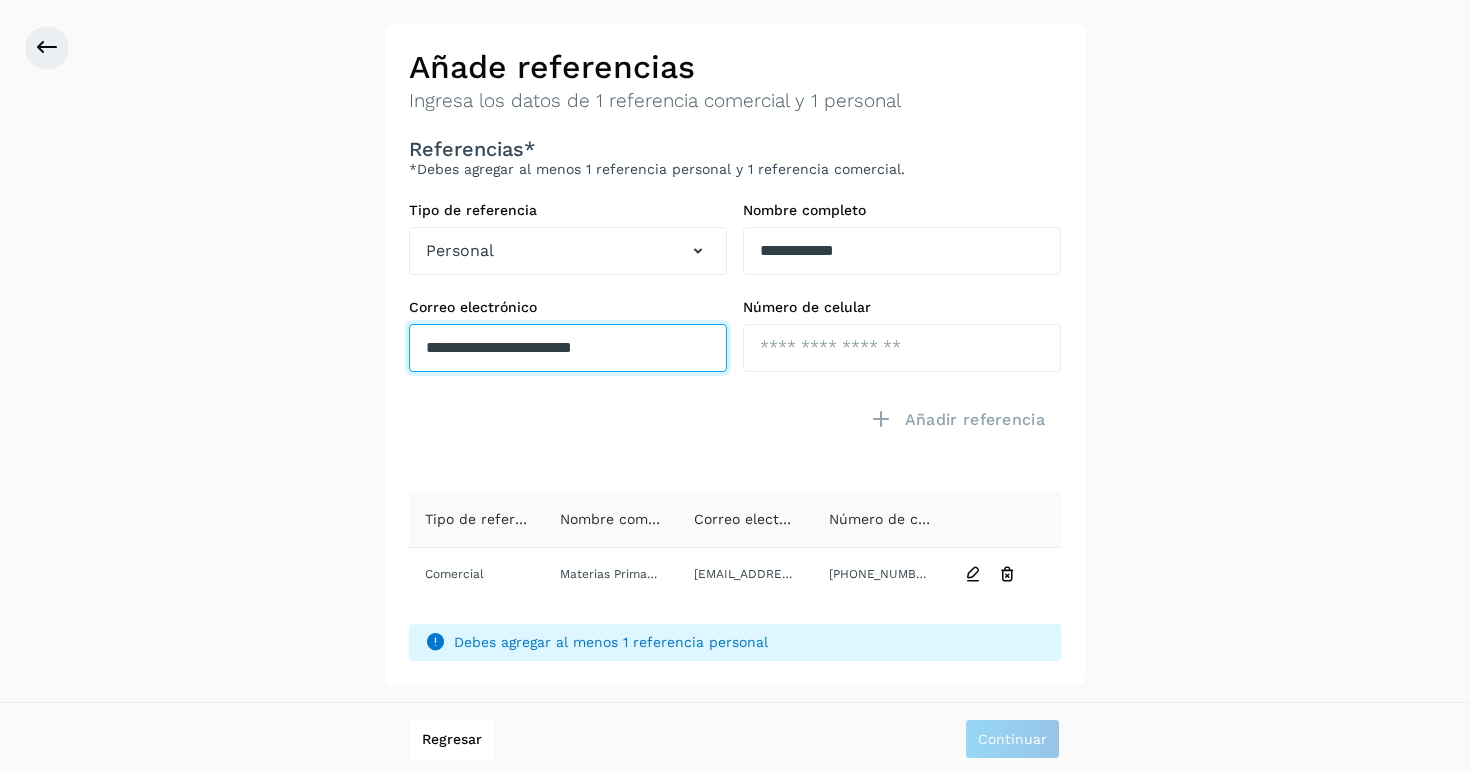 type on "**********" 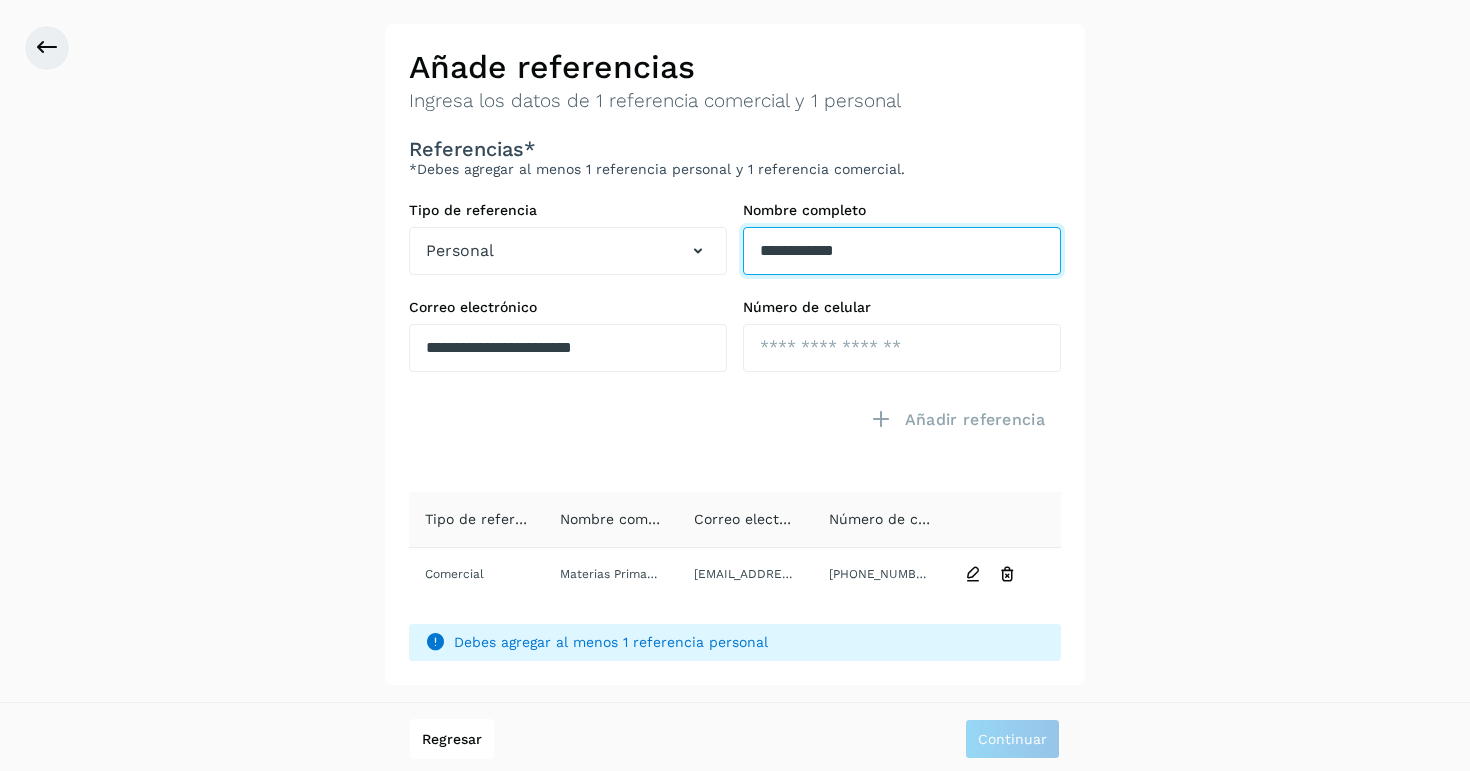 drag, startPoint x: 923, startPoint y: 242, endPoint x: 787, endPoint y: 188, distance: 146.3284 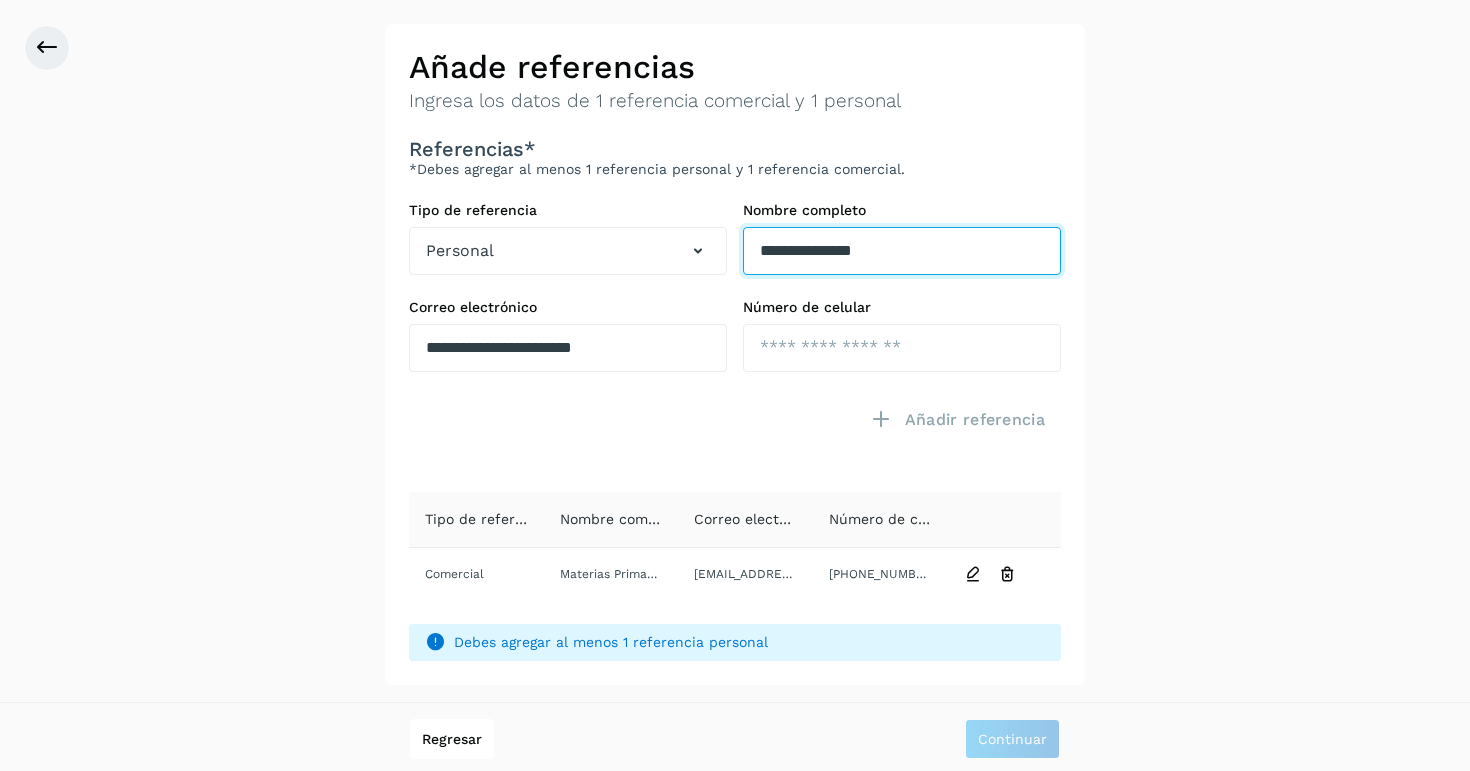 type on "**********" 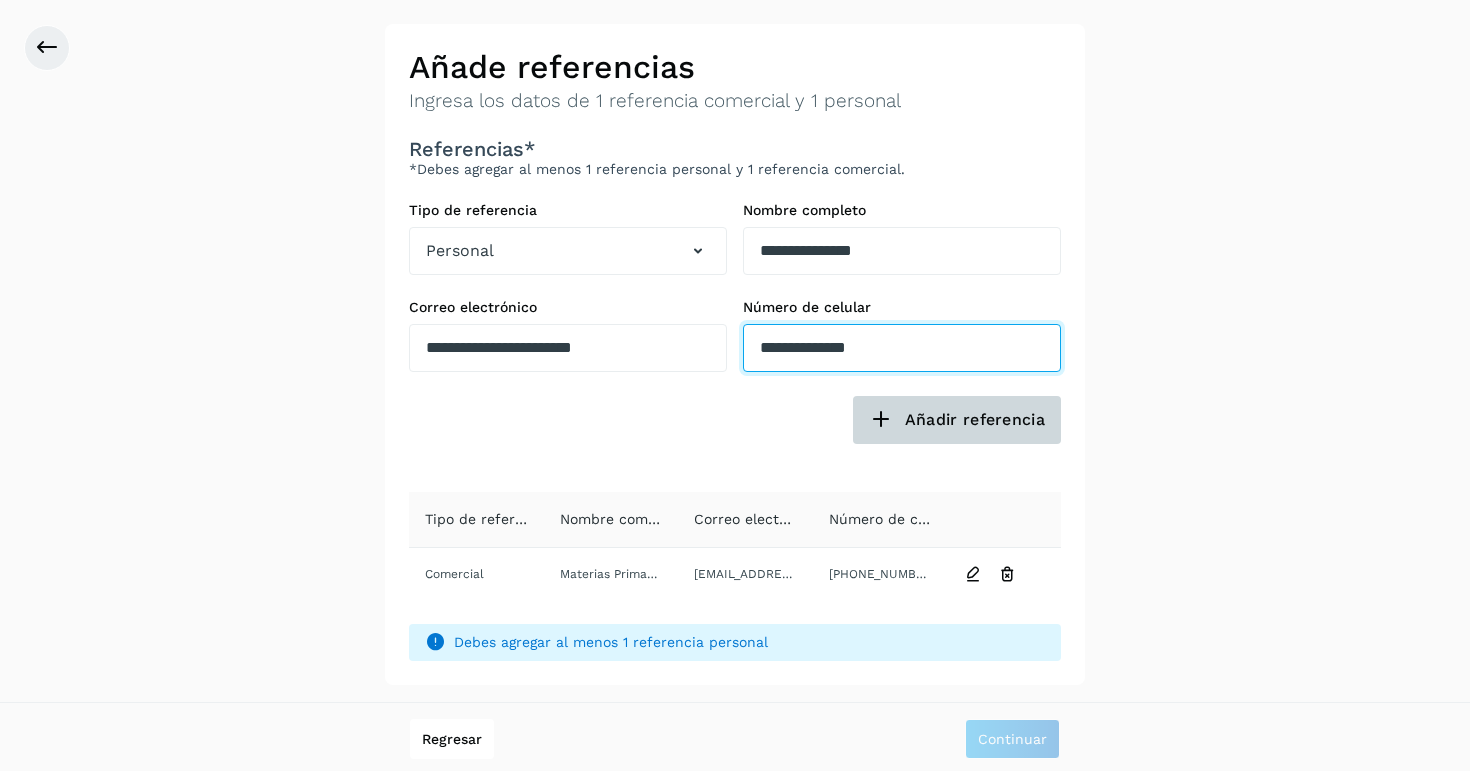 type on "**********" 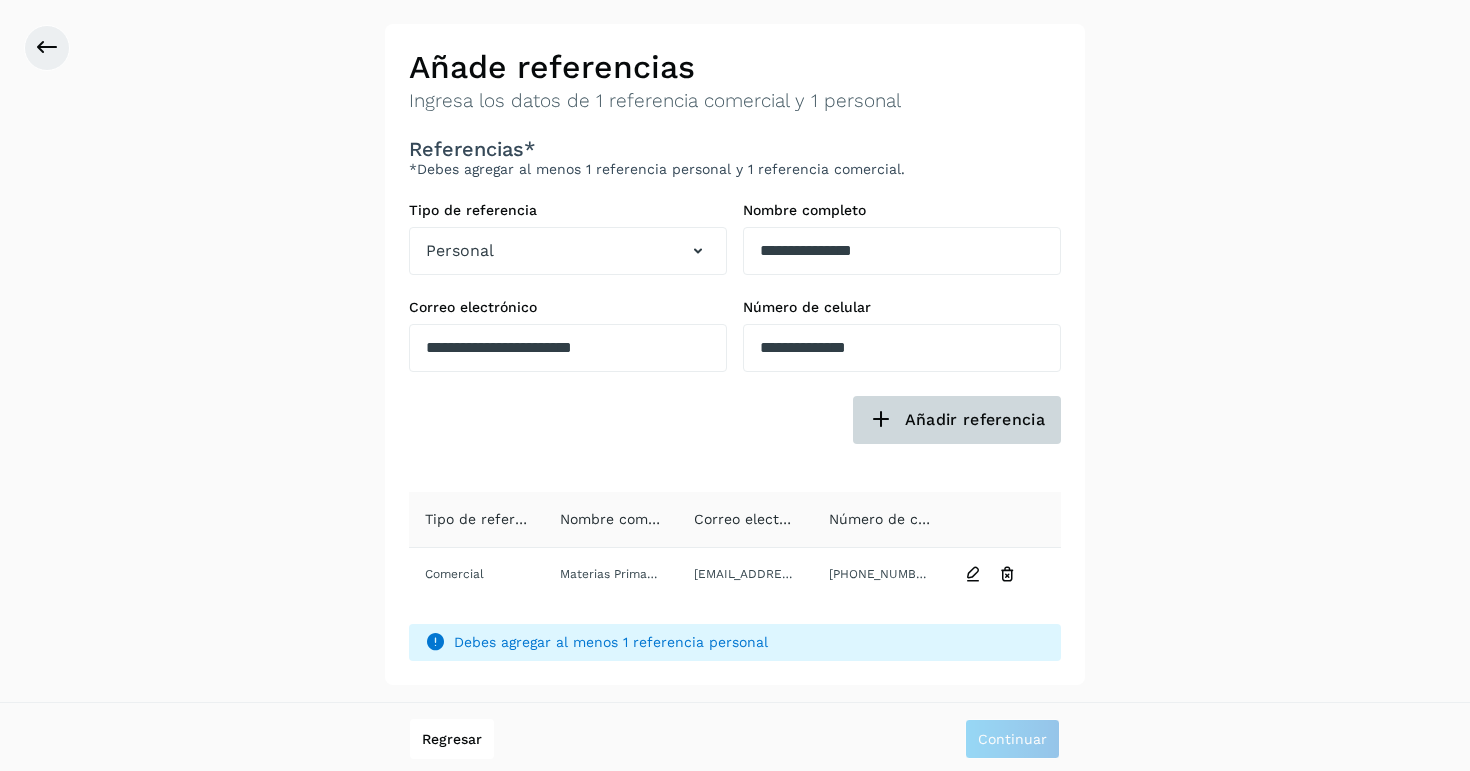 click on "Añadir referencia" 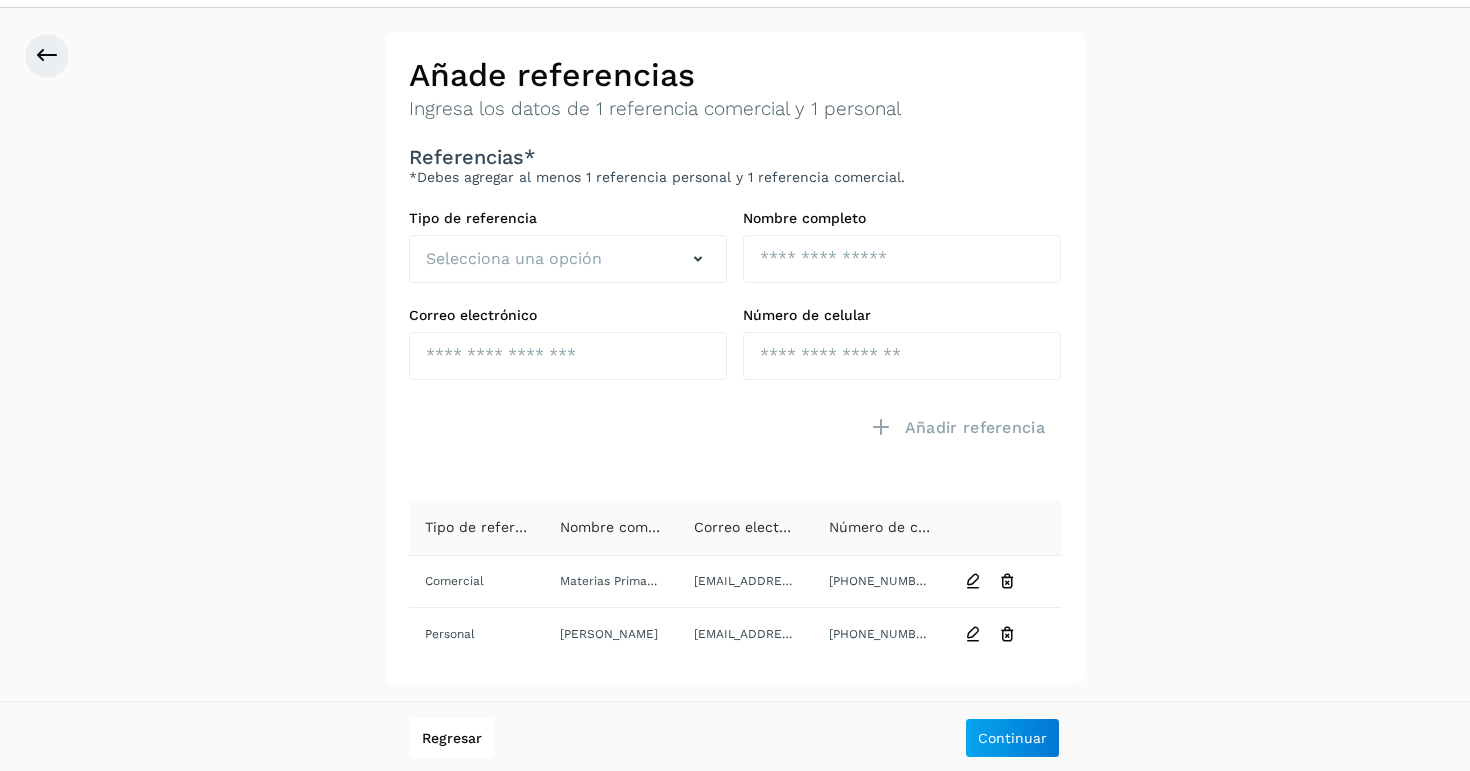 scroll, scrollTop: 60, scrollLeft: 0, axis: vertical 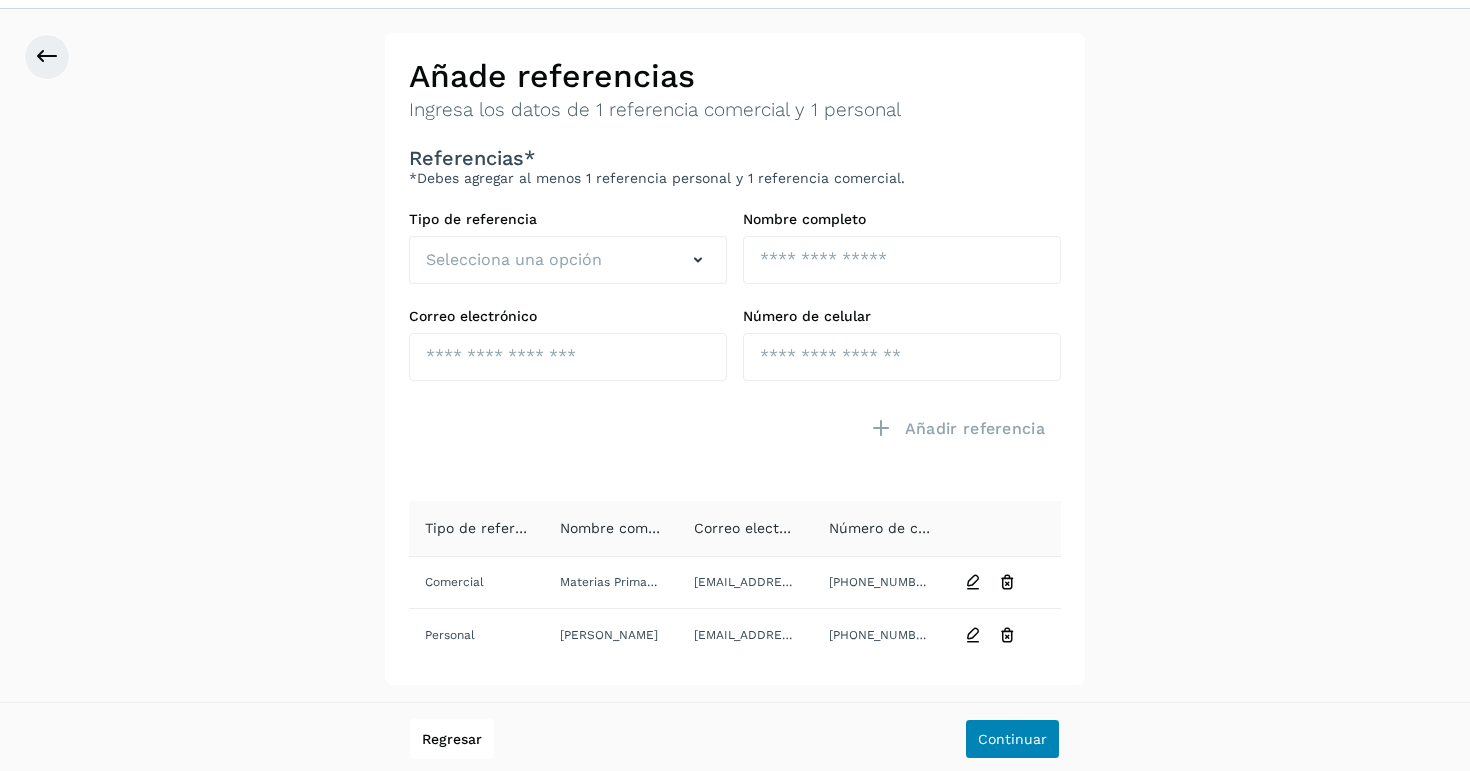 click on "Continuar" 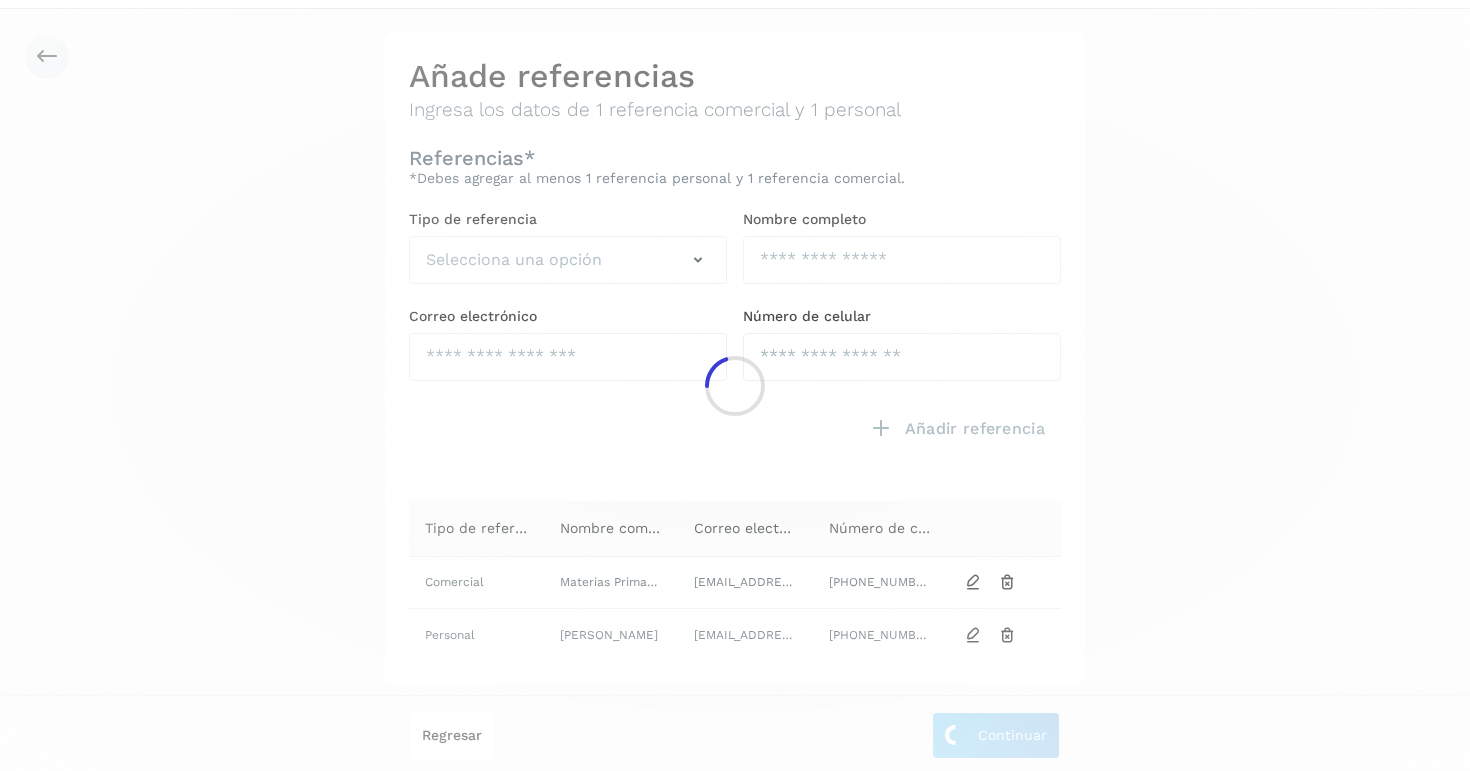 scroll, scrollTop: 0, scrollLeft: 0, axis: both 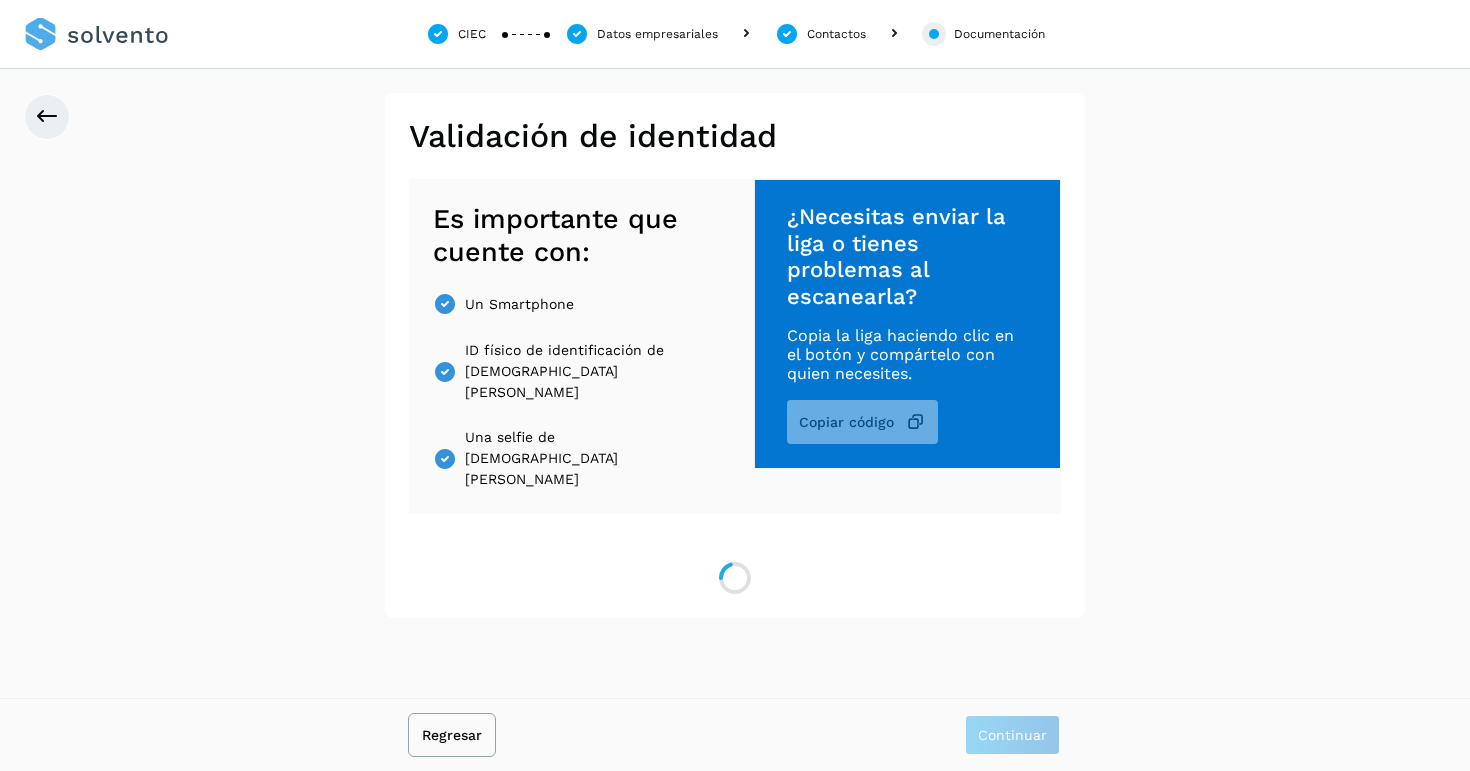 click on "Regresar" at bounding box center [452, 735] 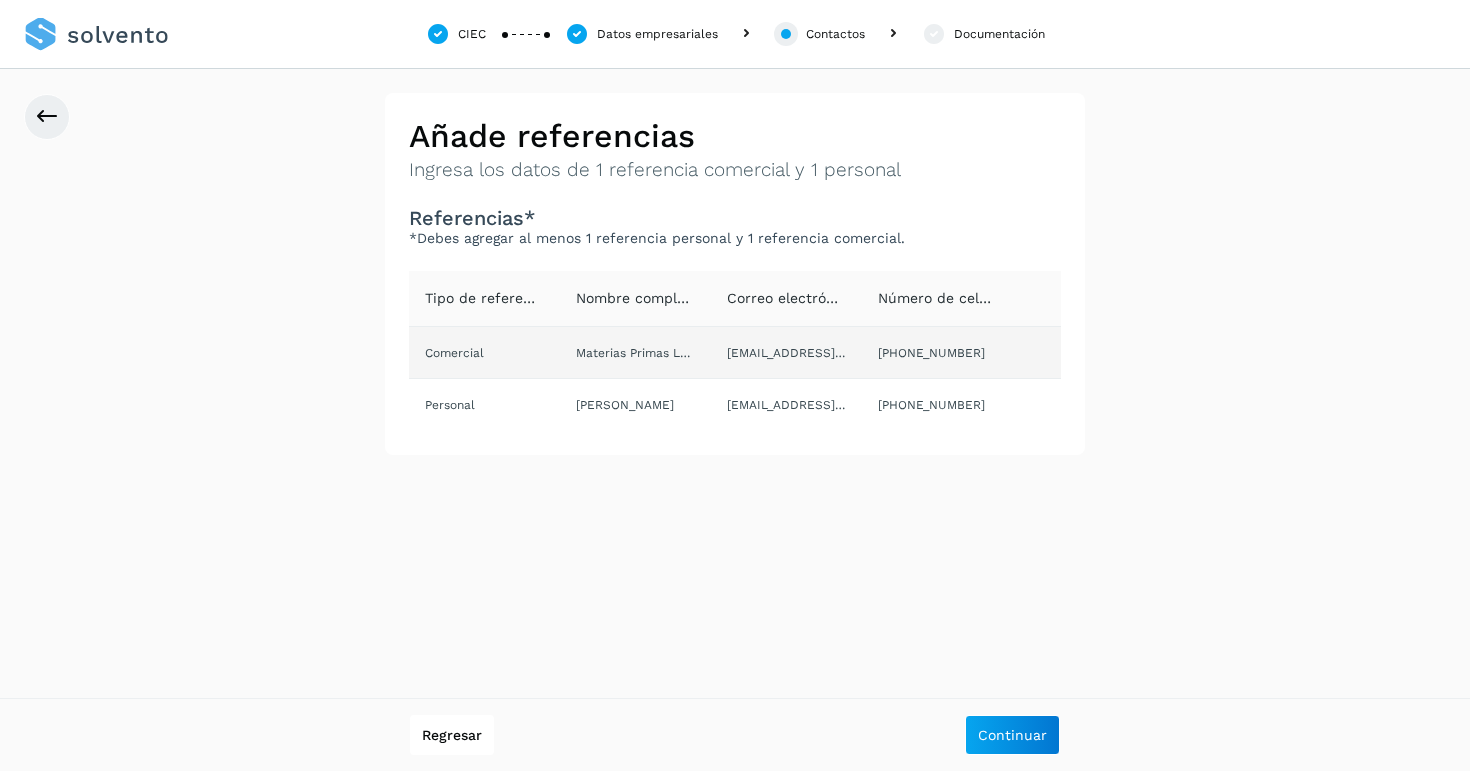 click on "[EMAIL_ADDRESS][DOMAIN_NAME]" 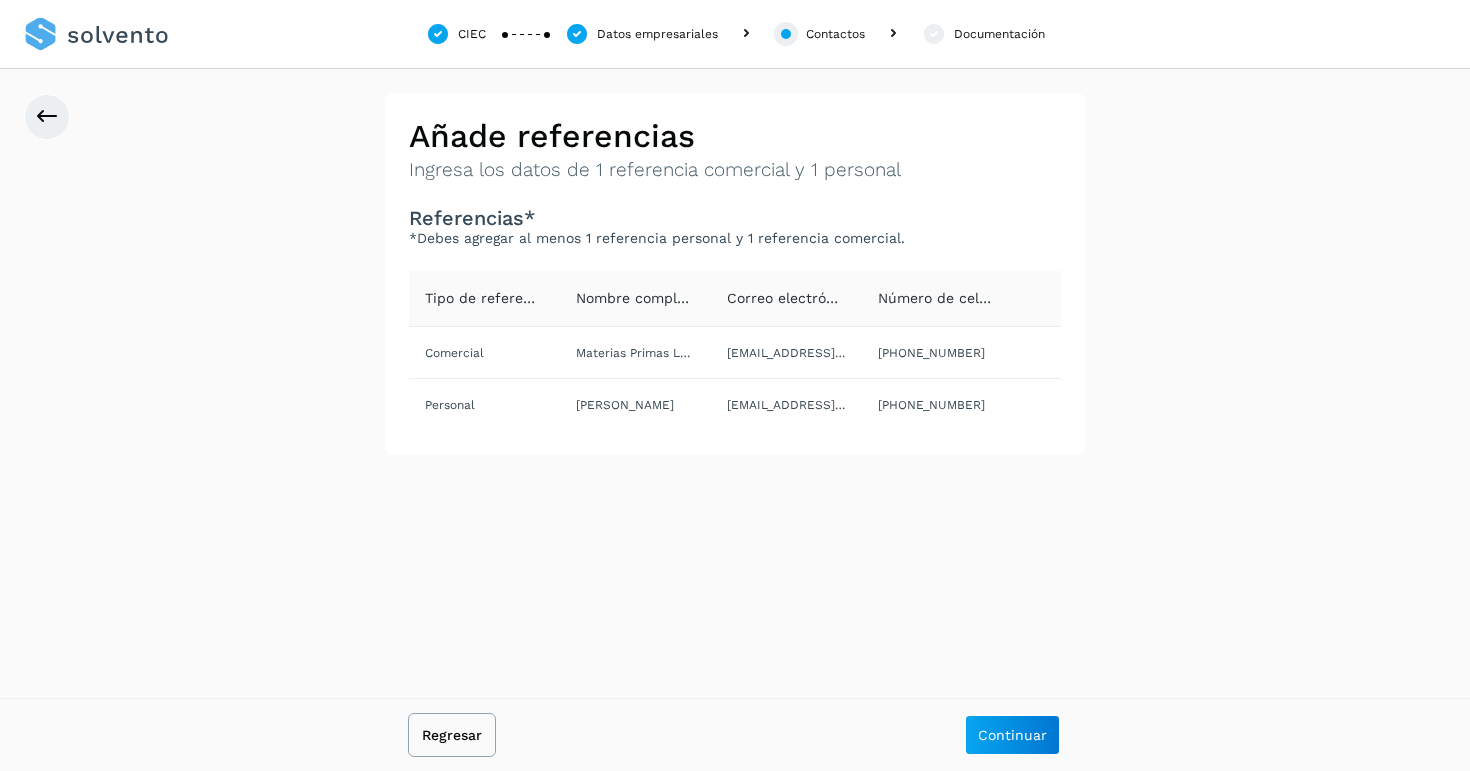 click on "Regresar" 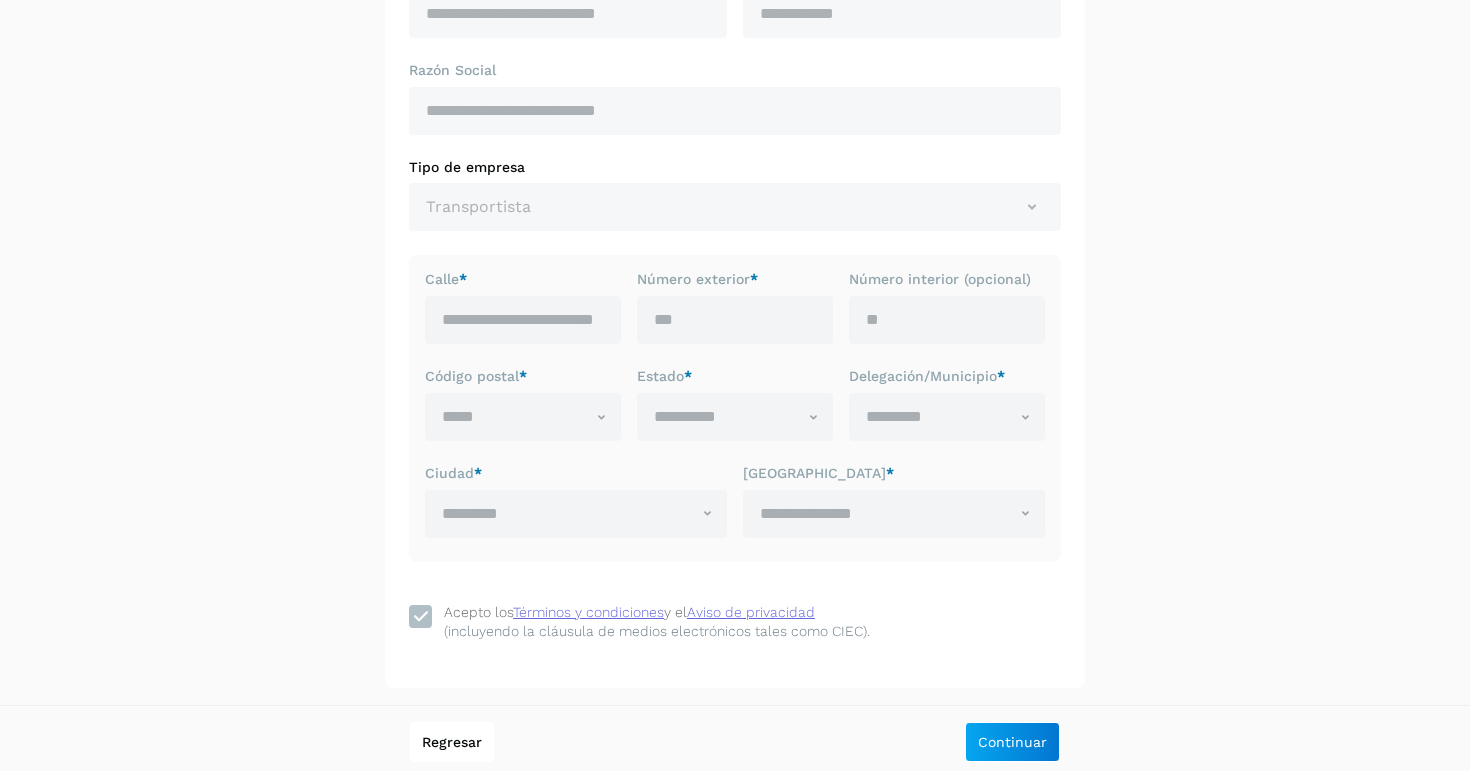 scroll, scrollTop: 263, scrollLeft: 0, axis: vertical 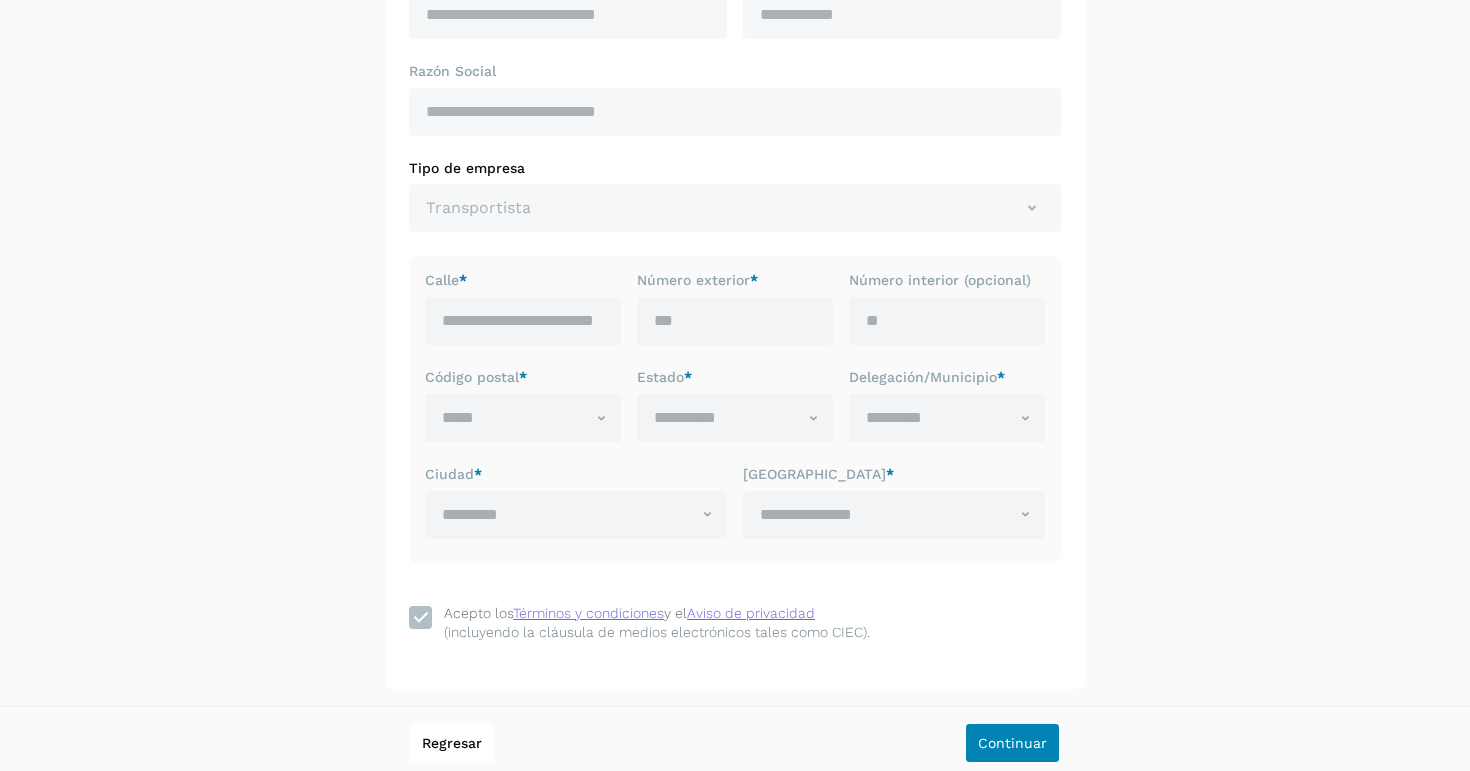 click on "Continuar" 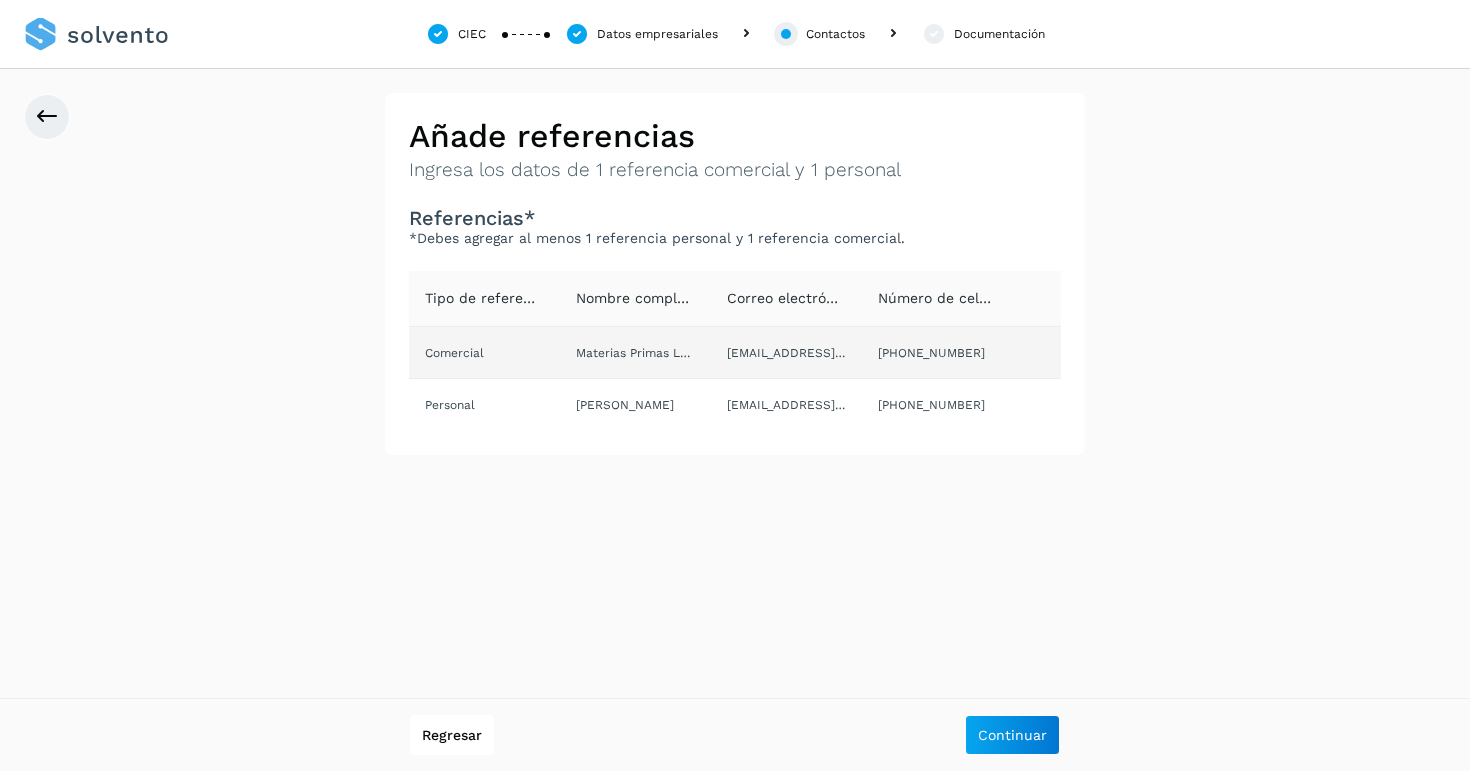 click on "[EMAIL_ADDRESS][DOMAIN_NAME]" 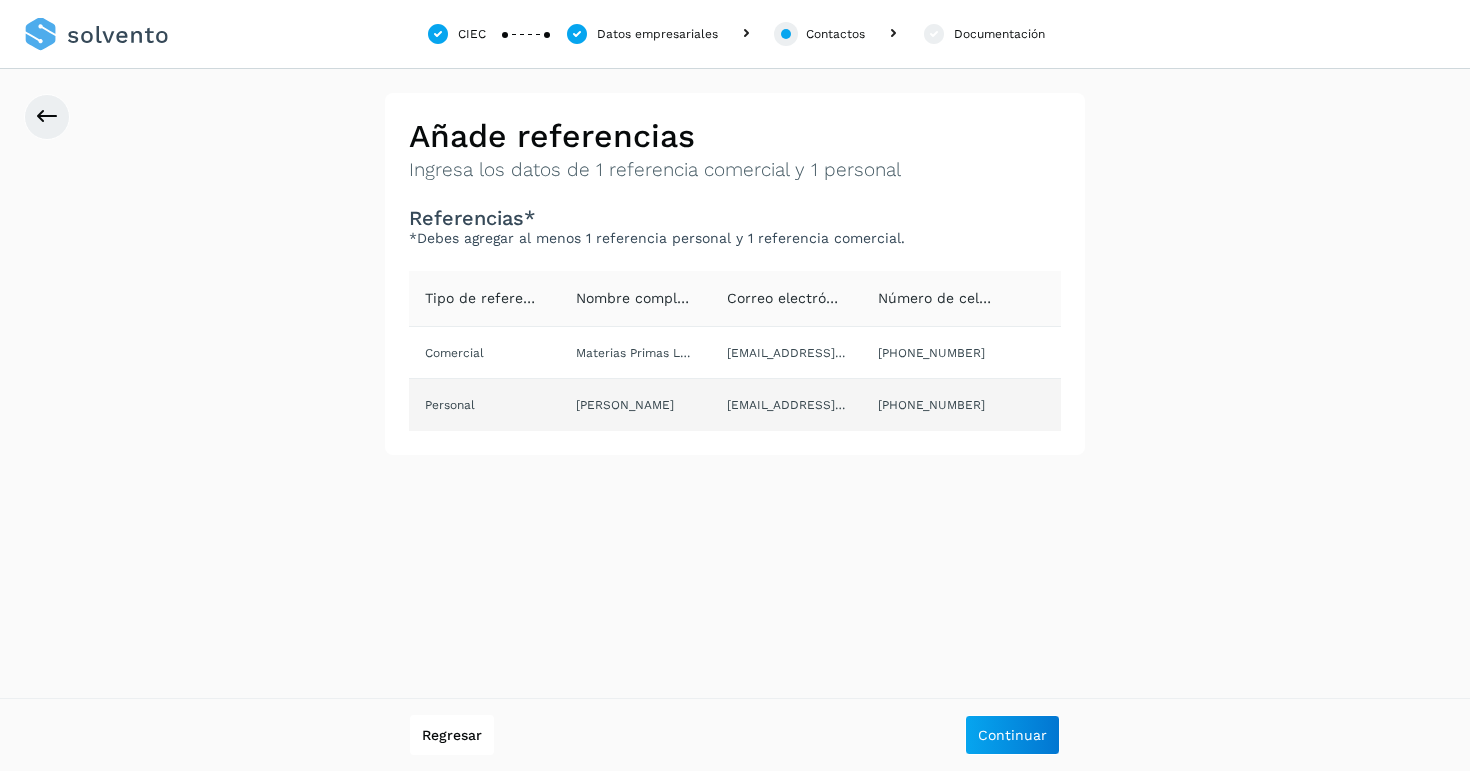 click on "[PHONE_NUMBER]" 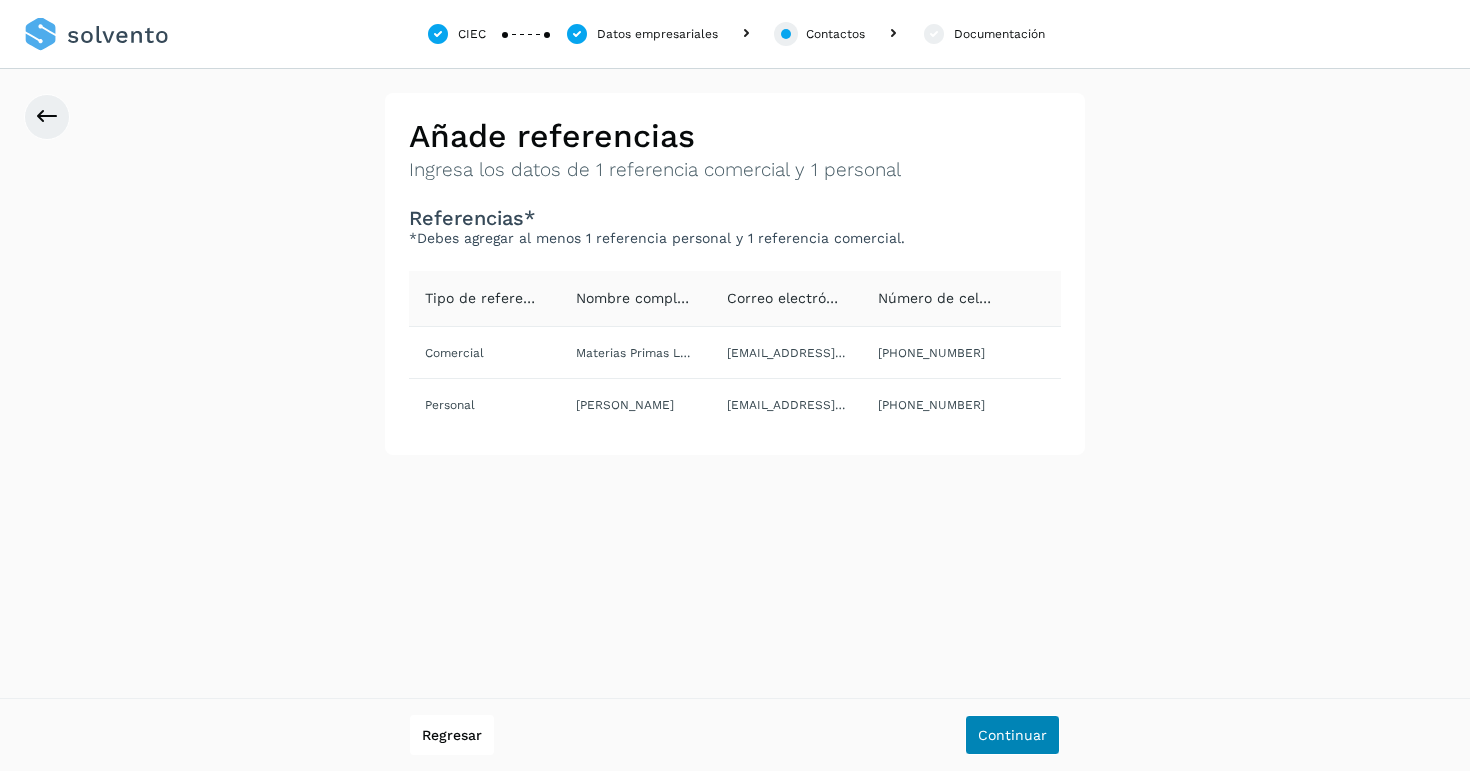 click on "Continuar" at bounding box center [1012, 735] 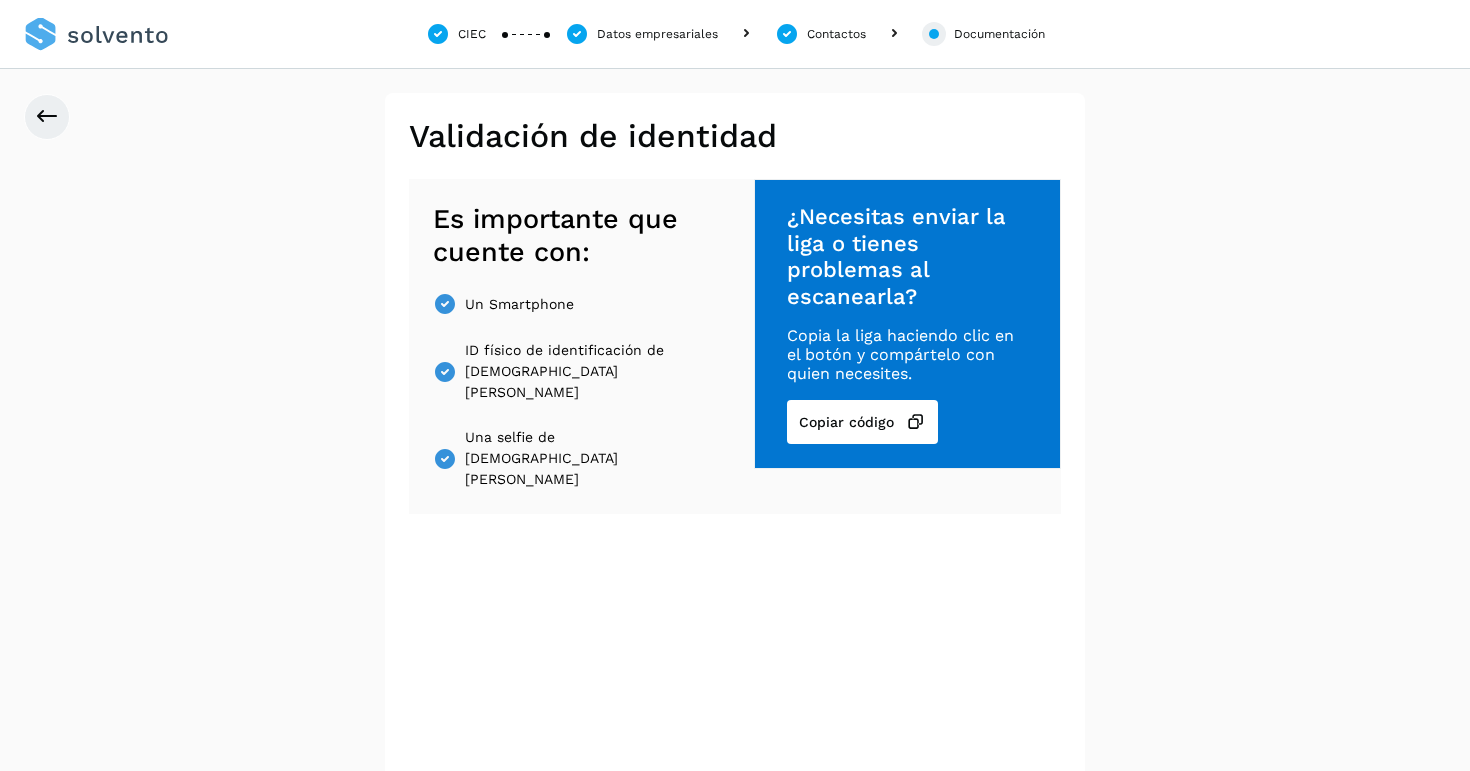 scroll, scrollTop: 0, scrollLeft: 0, axis: both 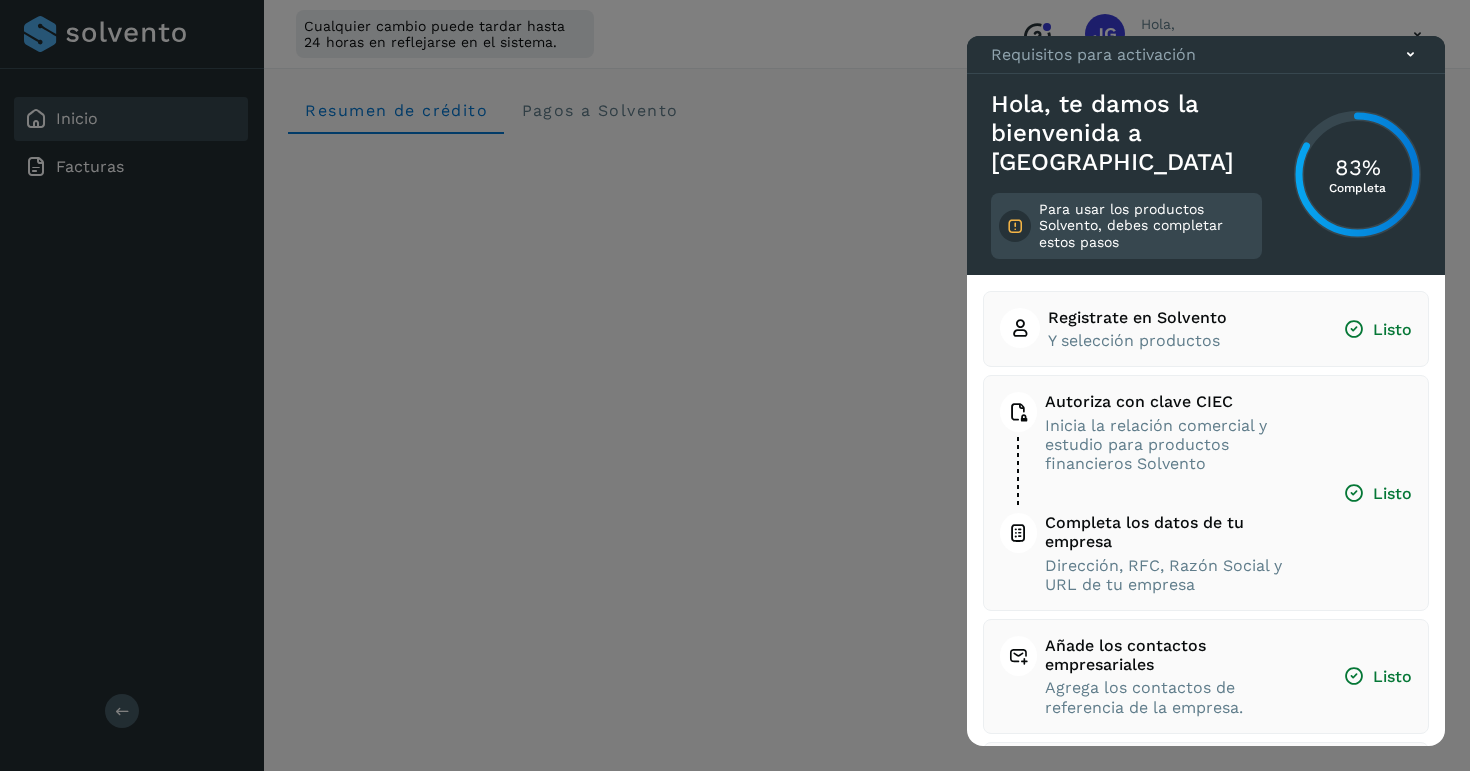 click 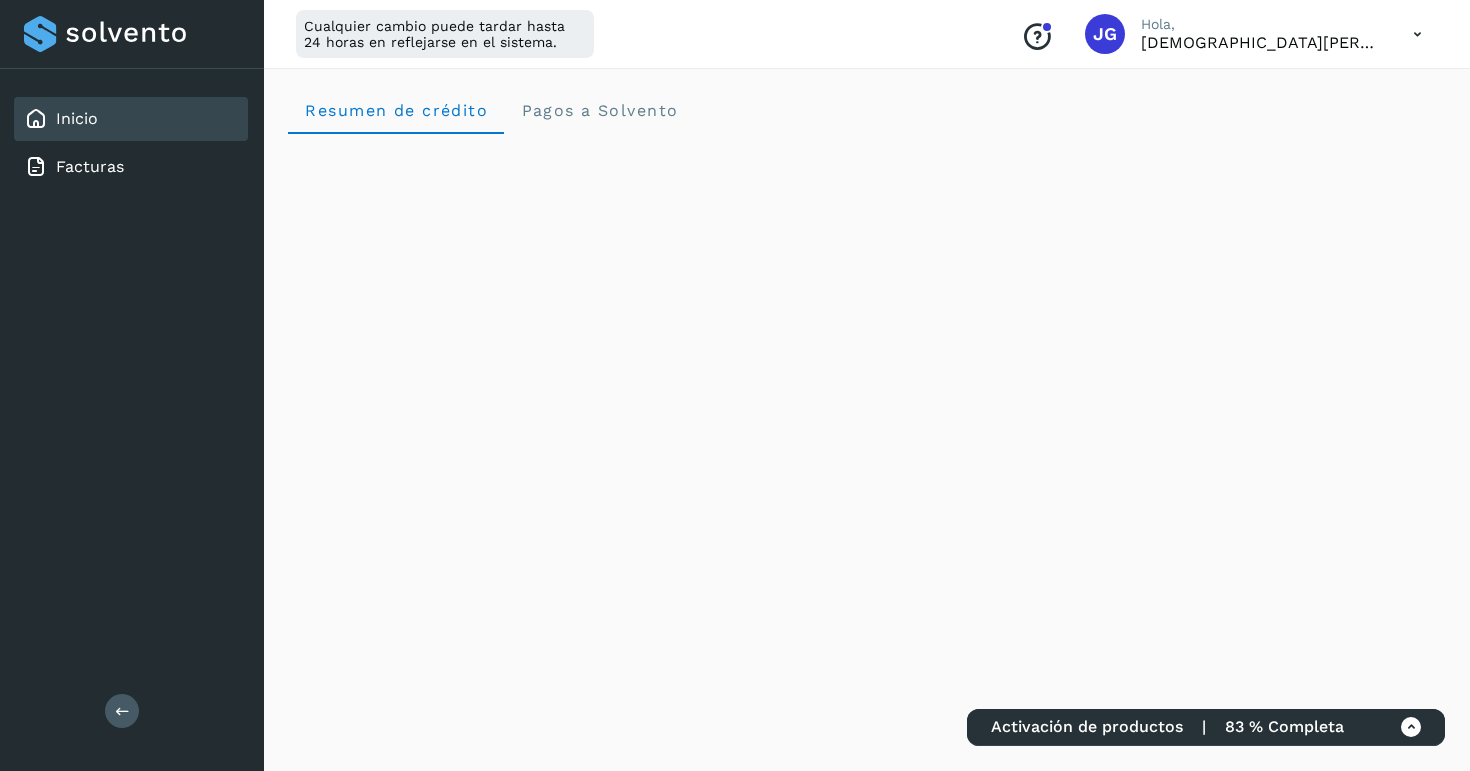 scroll, scrollTop: 0, scrollLeft: 0, axis: both 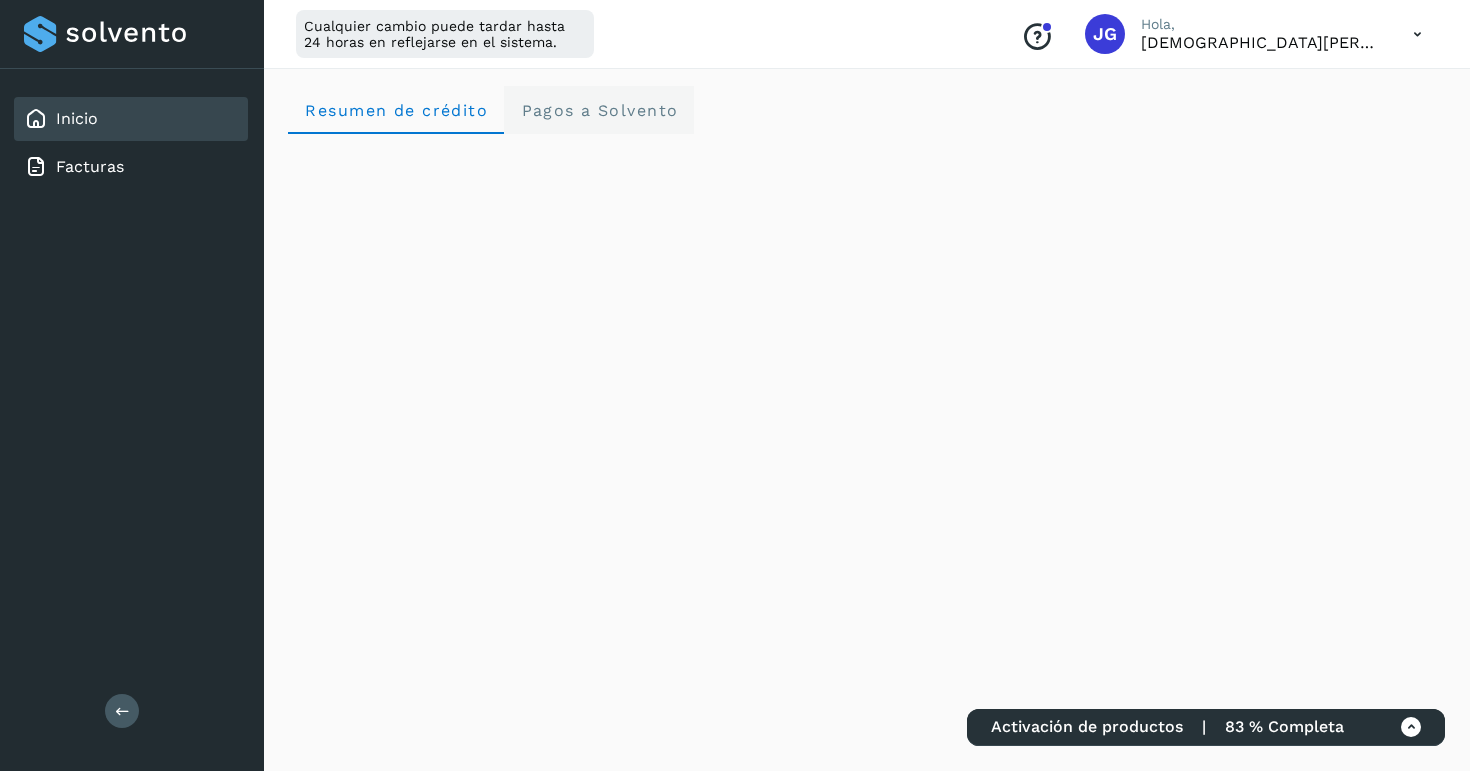 click on "Pagos a Solvento" 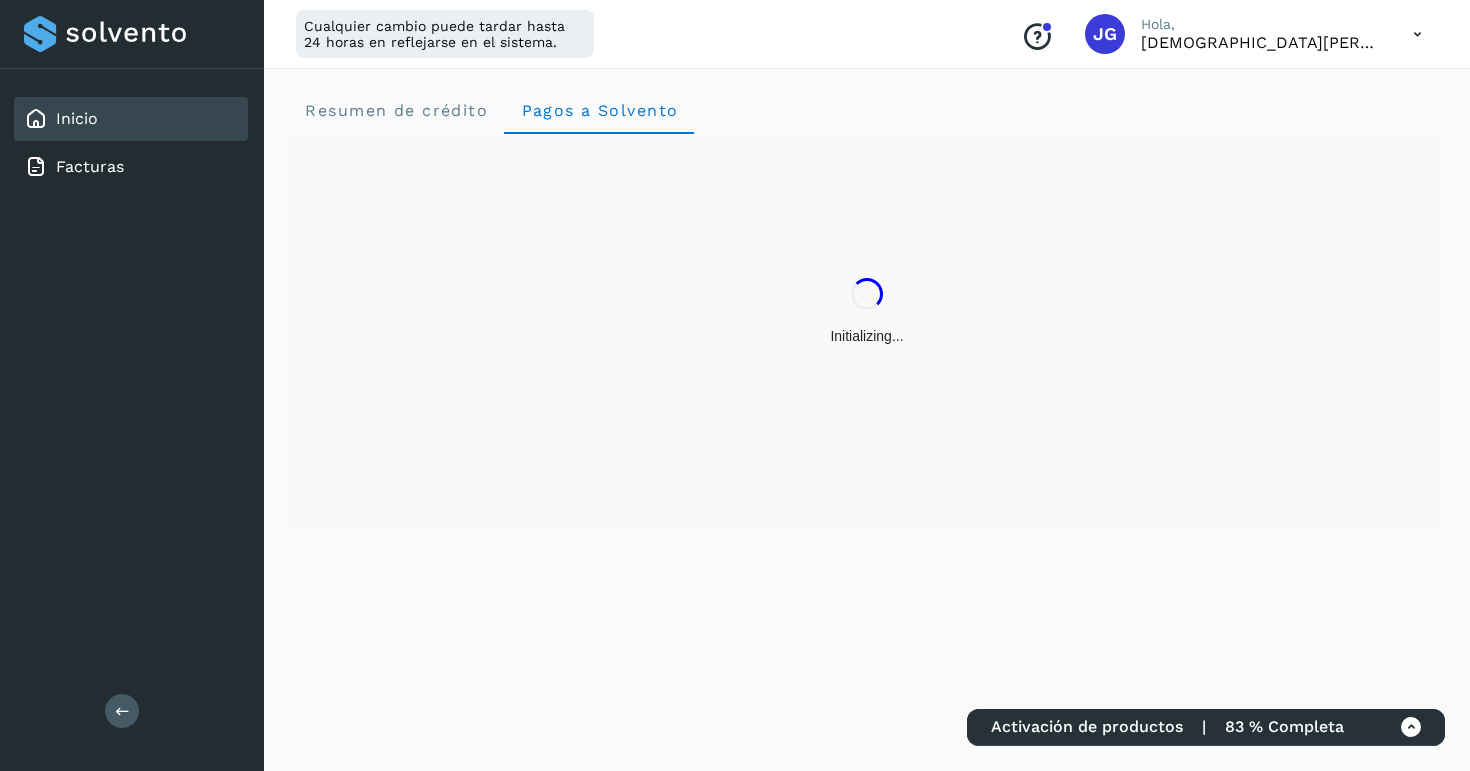 click on "Resumen de crédito Pagos a Solvento" at bounding box center [867, 416] 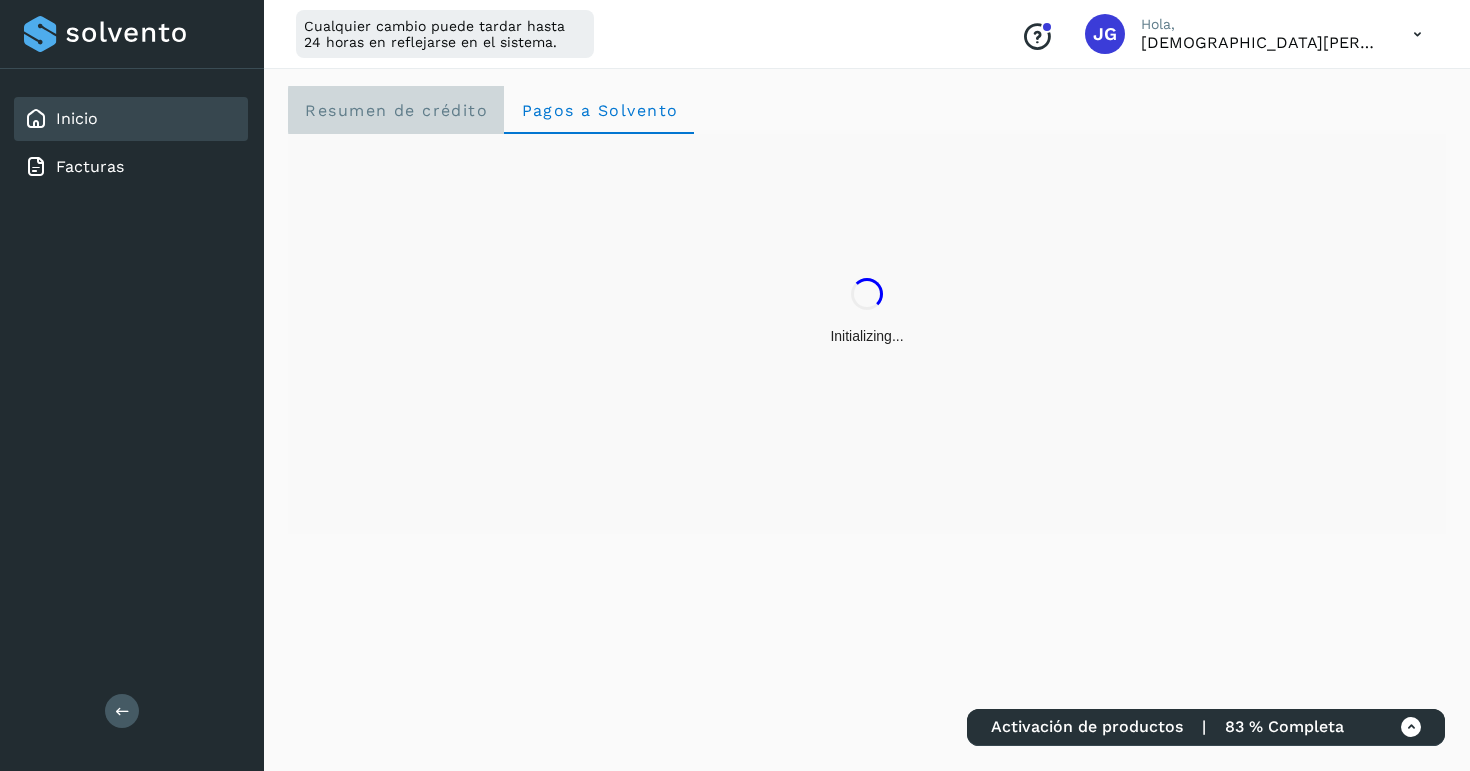 click on "Resumen de crédito" 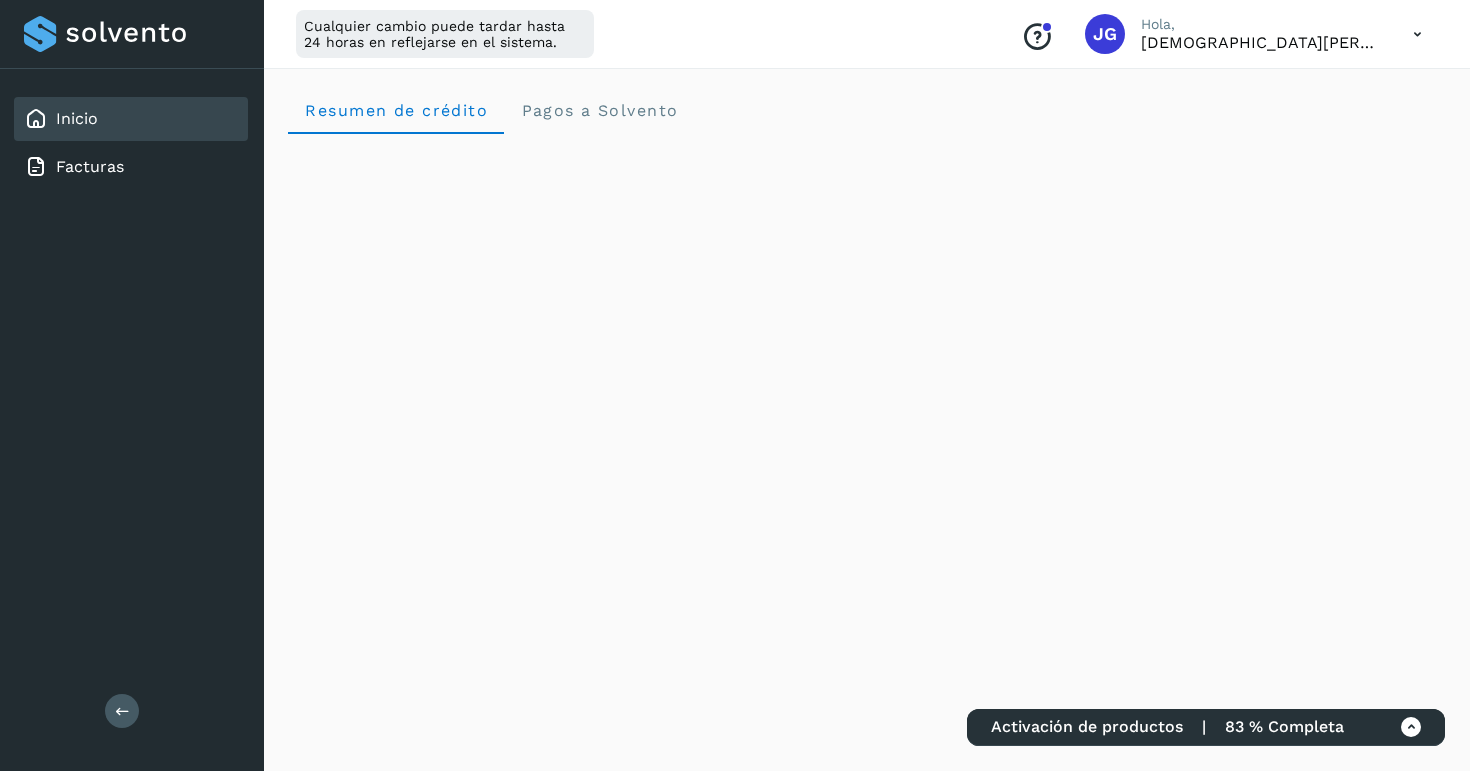 click on "Activación de productos   |   83 % Completa" 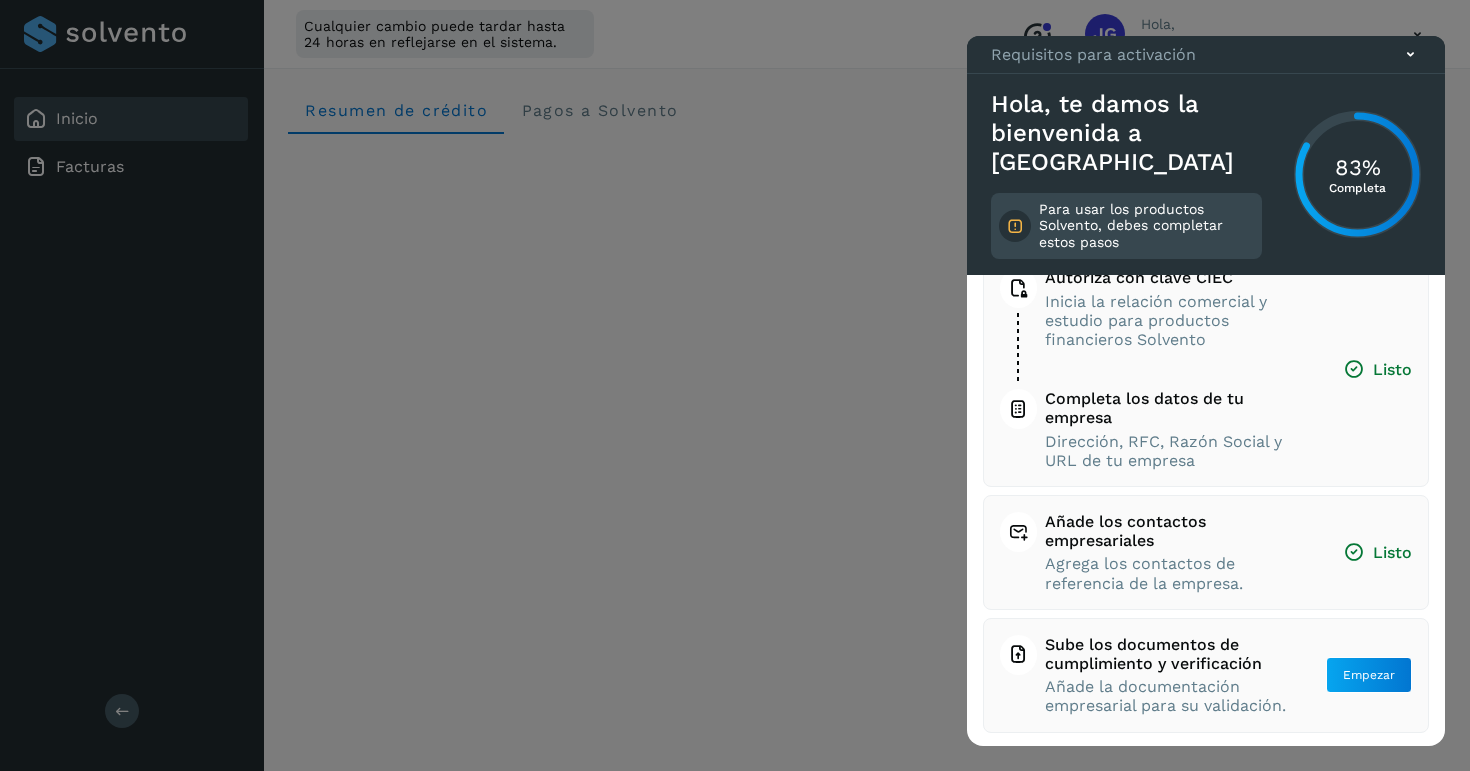 scroll, scrollTop: 123, scrollLeft: 0, axis: vertical 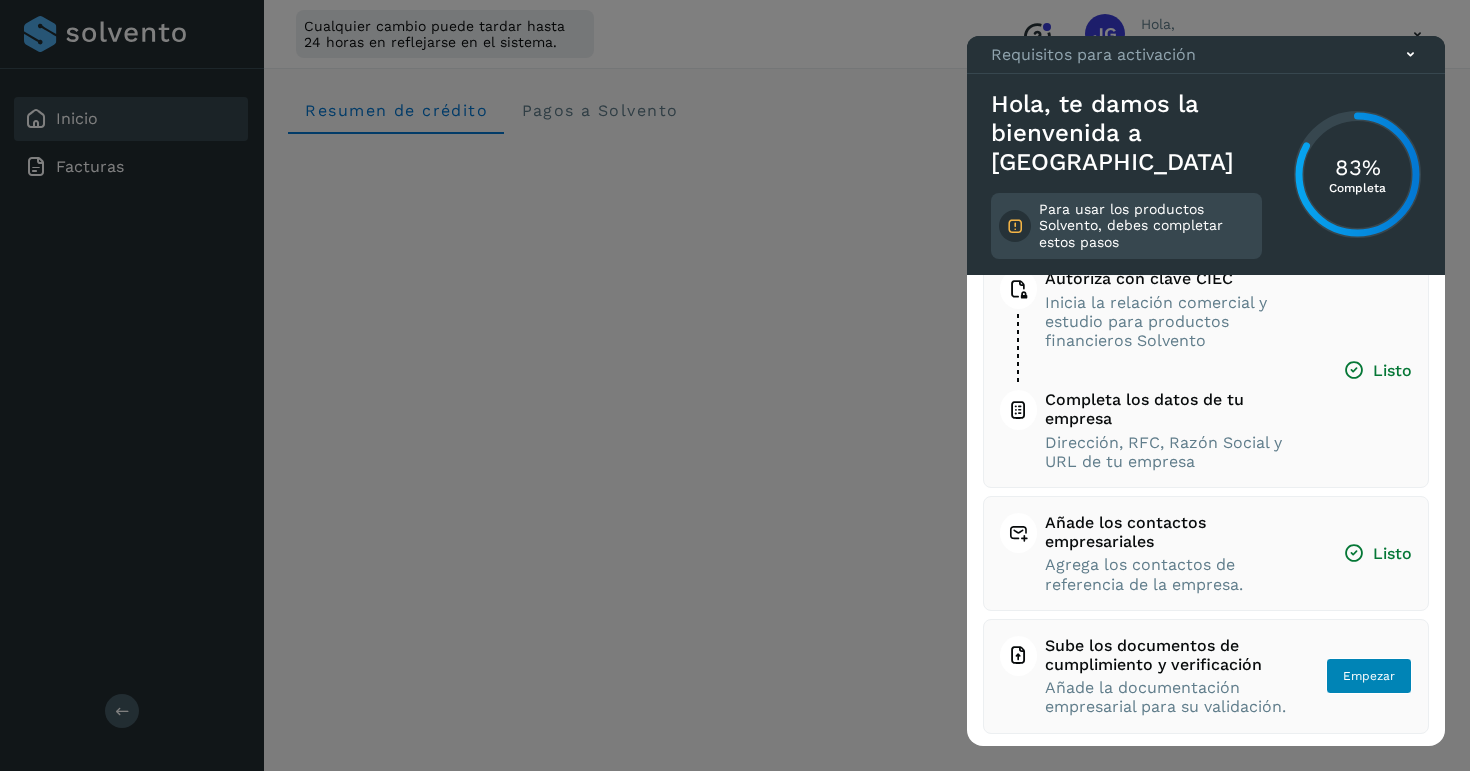 click on "Empezar" 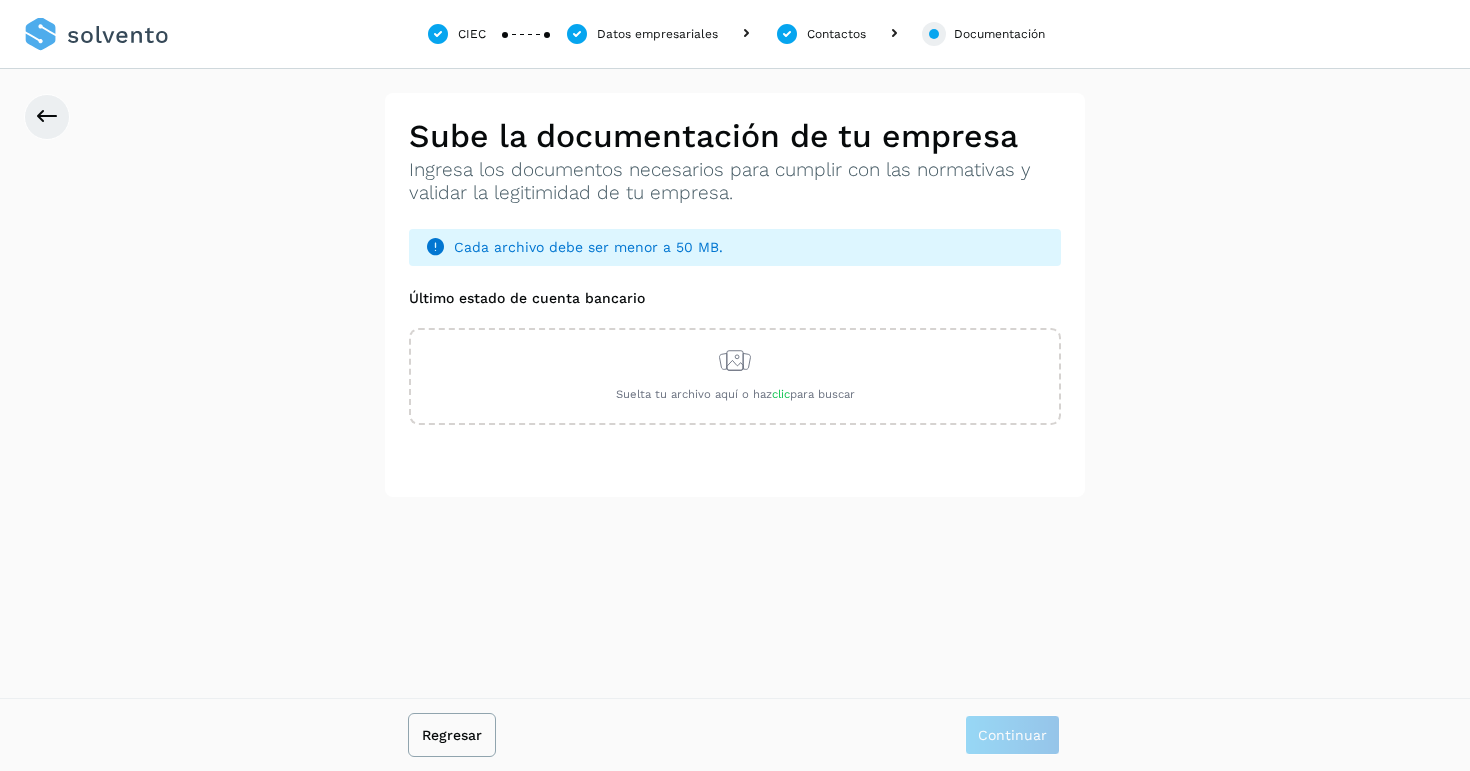 click on "Regresar" at bounding box center (452, 735) 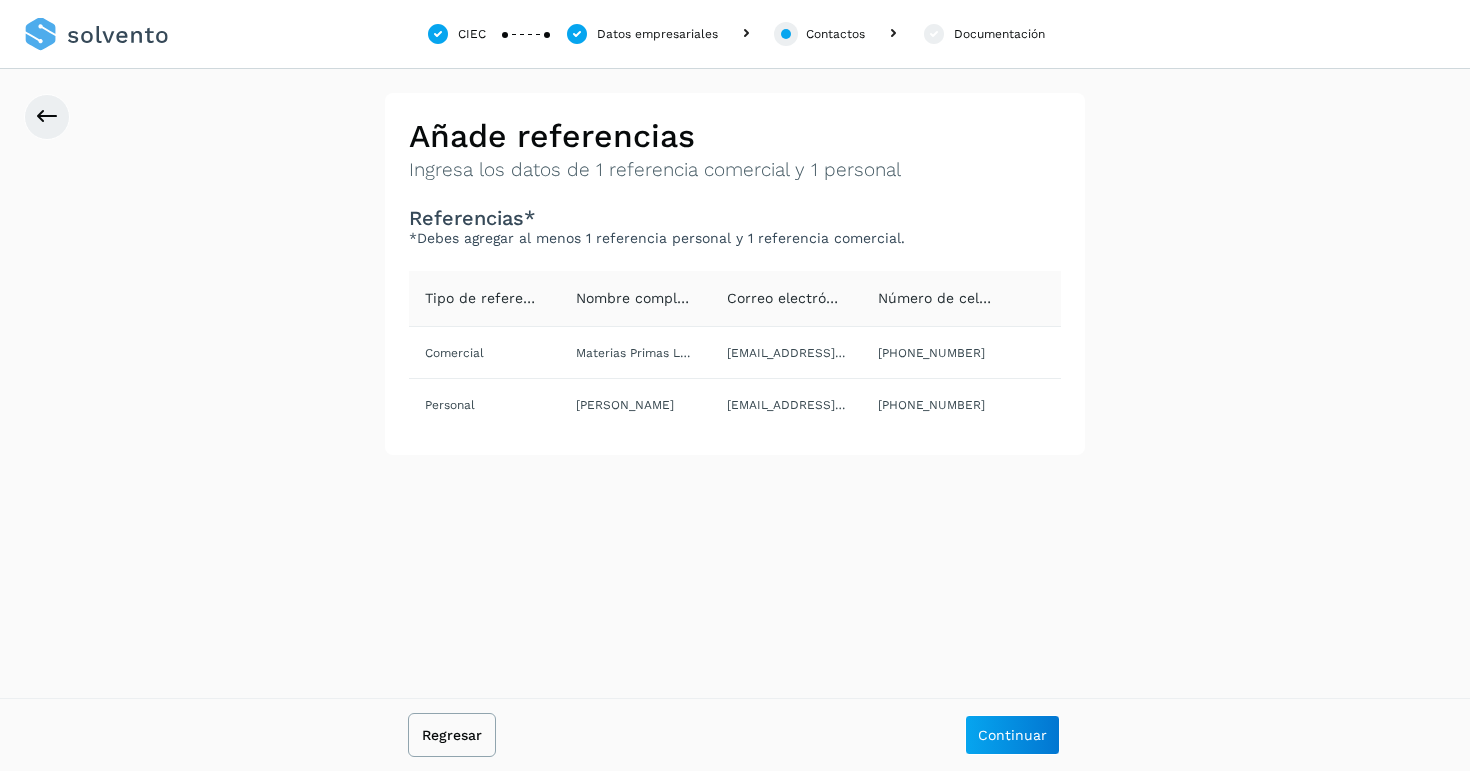 click on "Regresar" at bounding box center [452, 735] 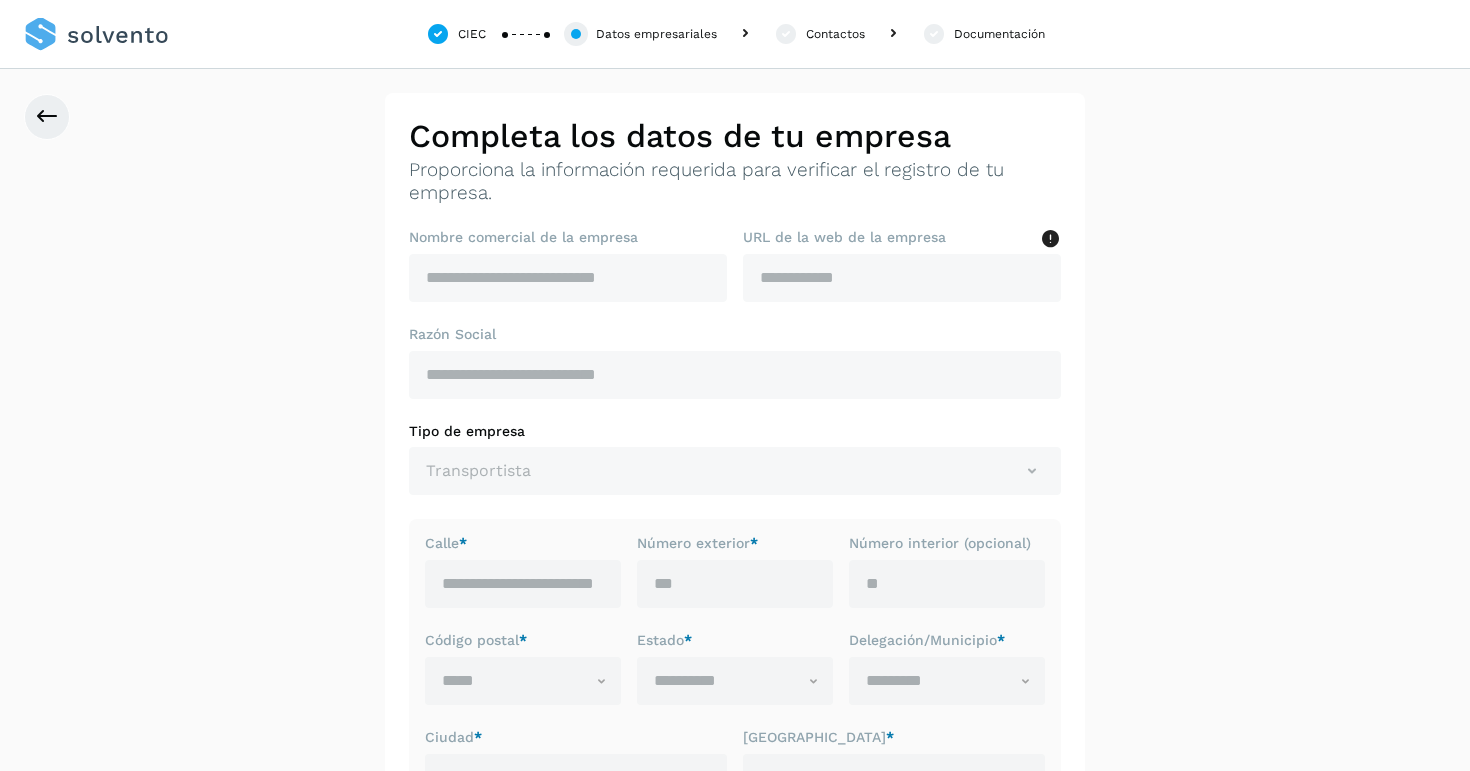 click at bounding box center [96, 34] 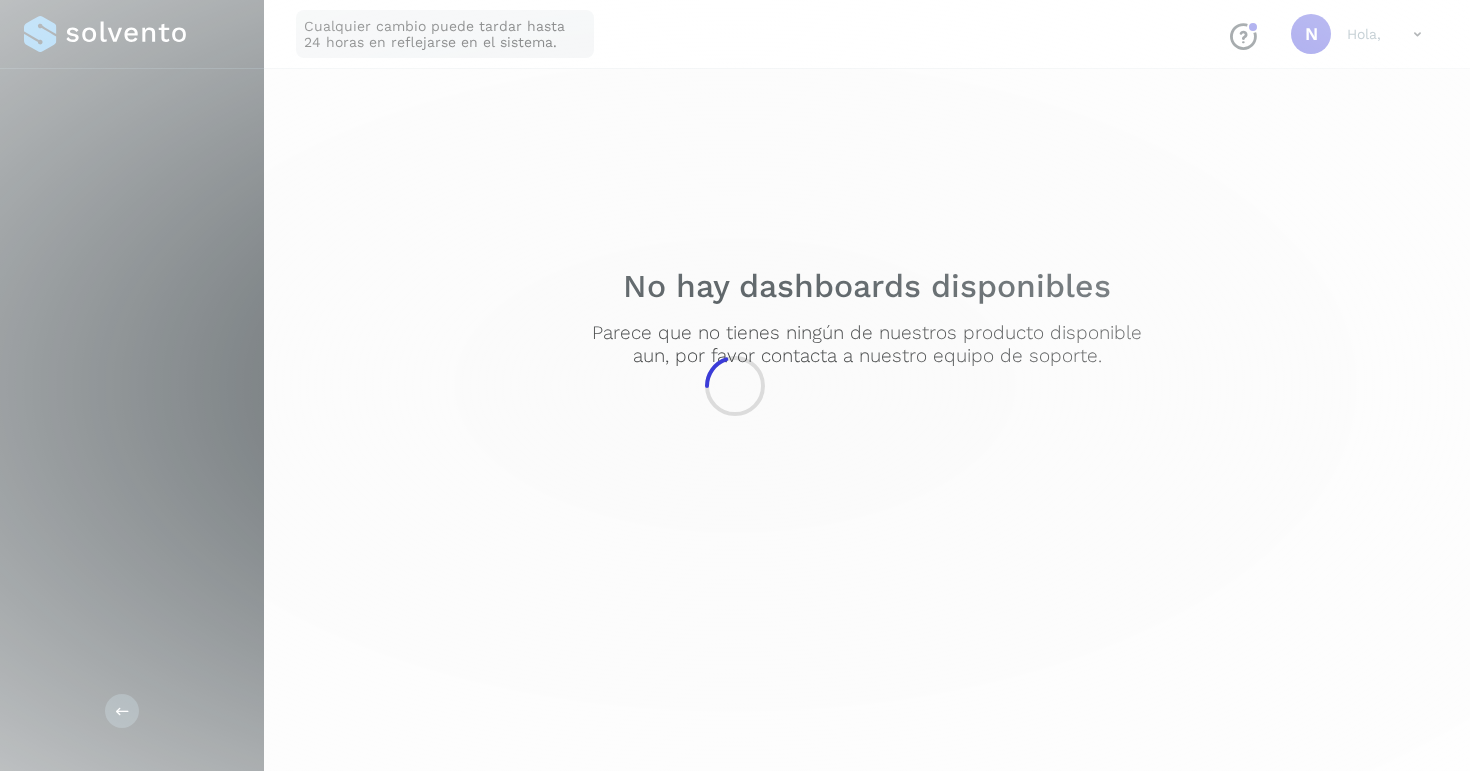 scroll, scrollTop: 0, scrollLeft: 0, axis: both 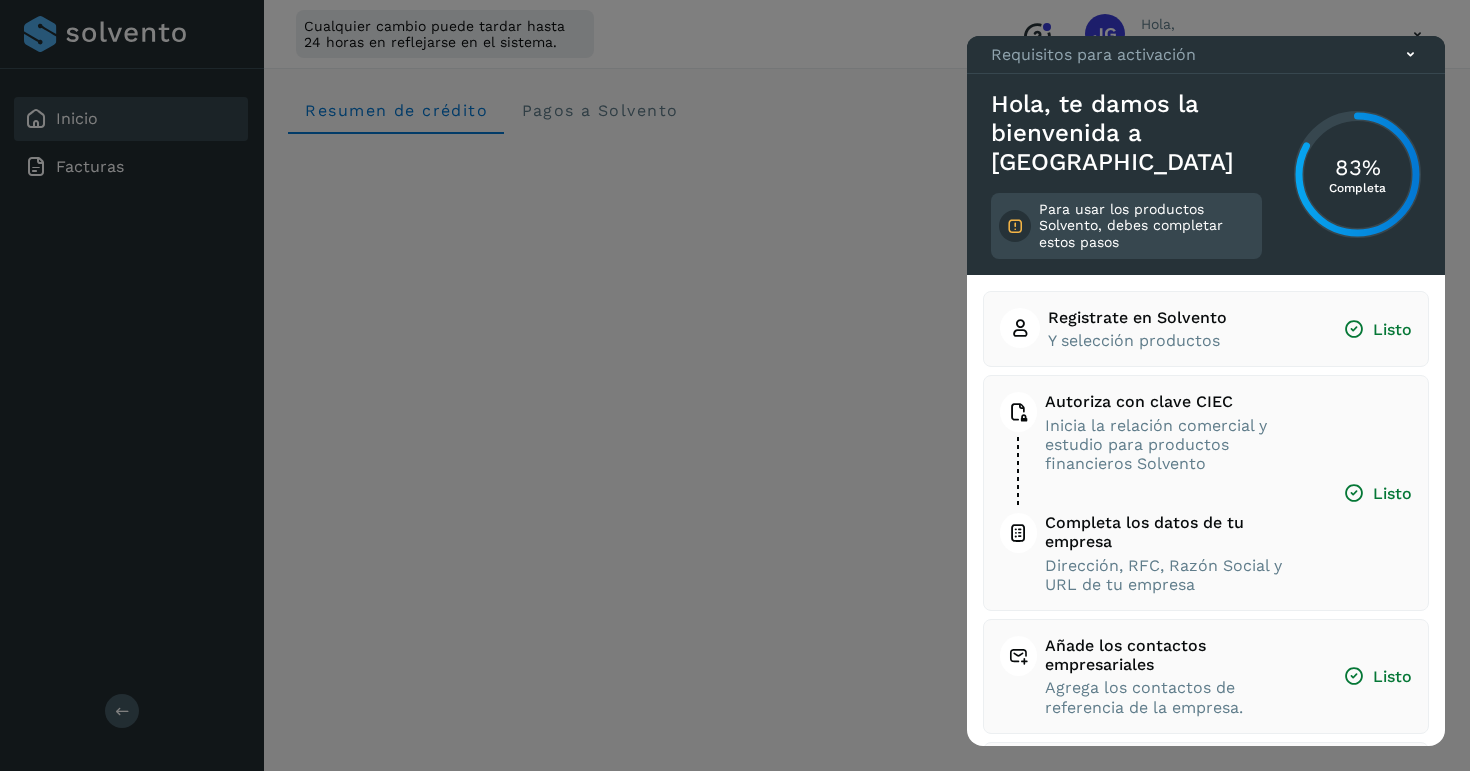 click on "Para usar los productos Solvento, debes completar estos pasos" at bounding box center [1146, 226] 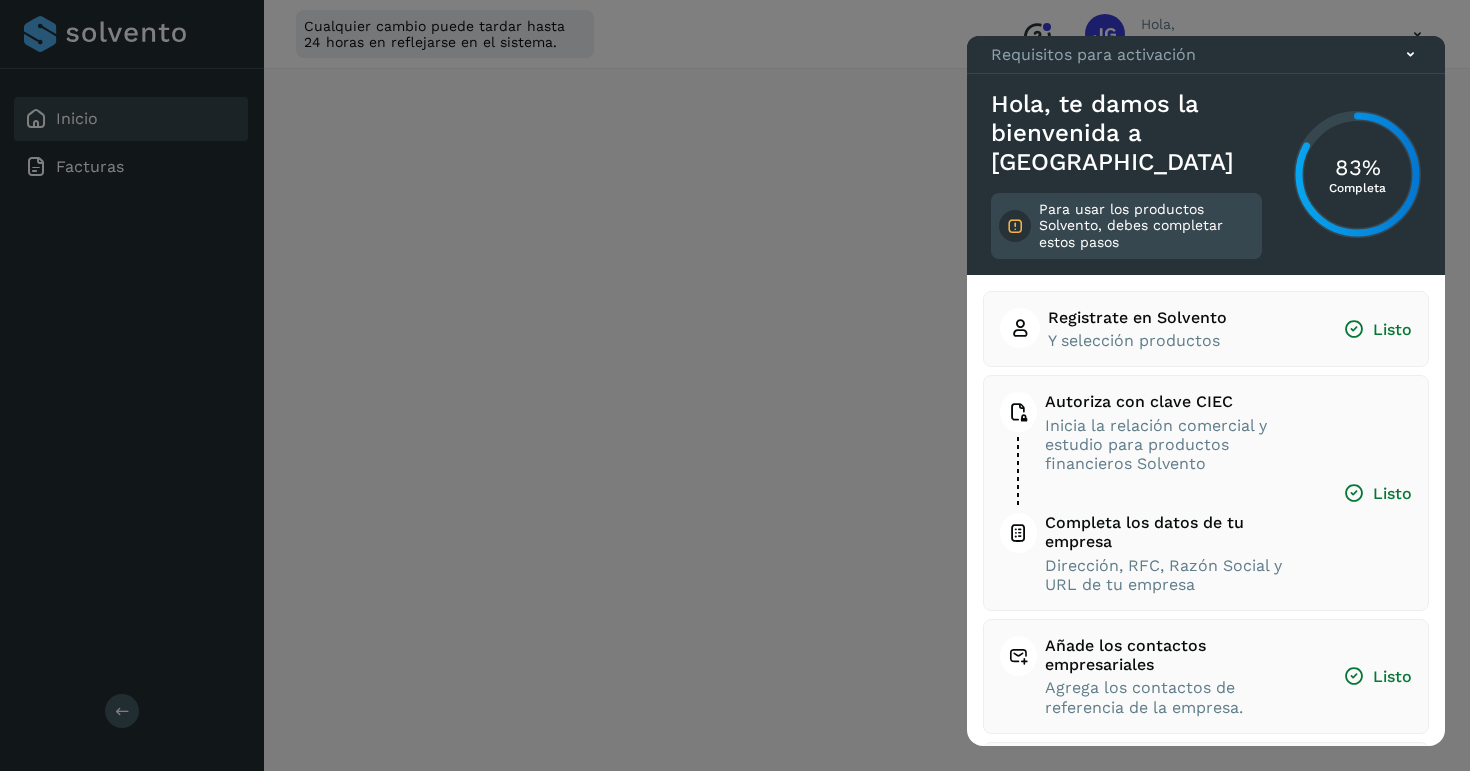 scroll, scrollTop: 1163, scrollLeft: 0, axis: vertical 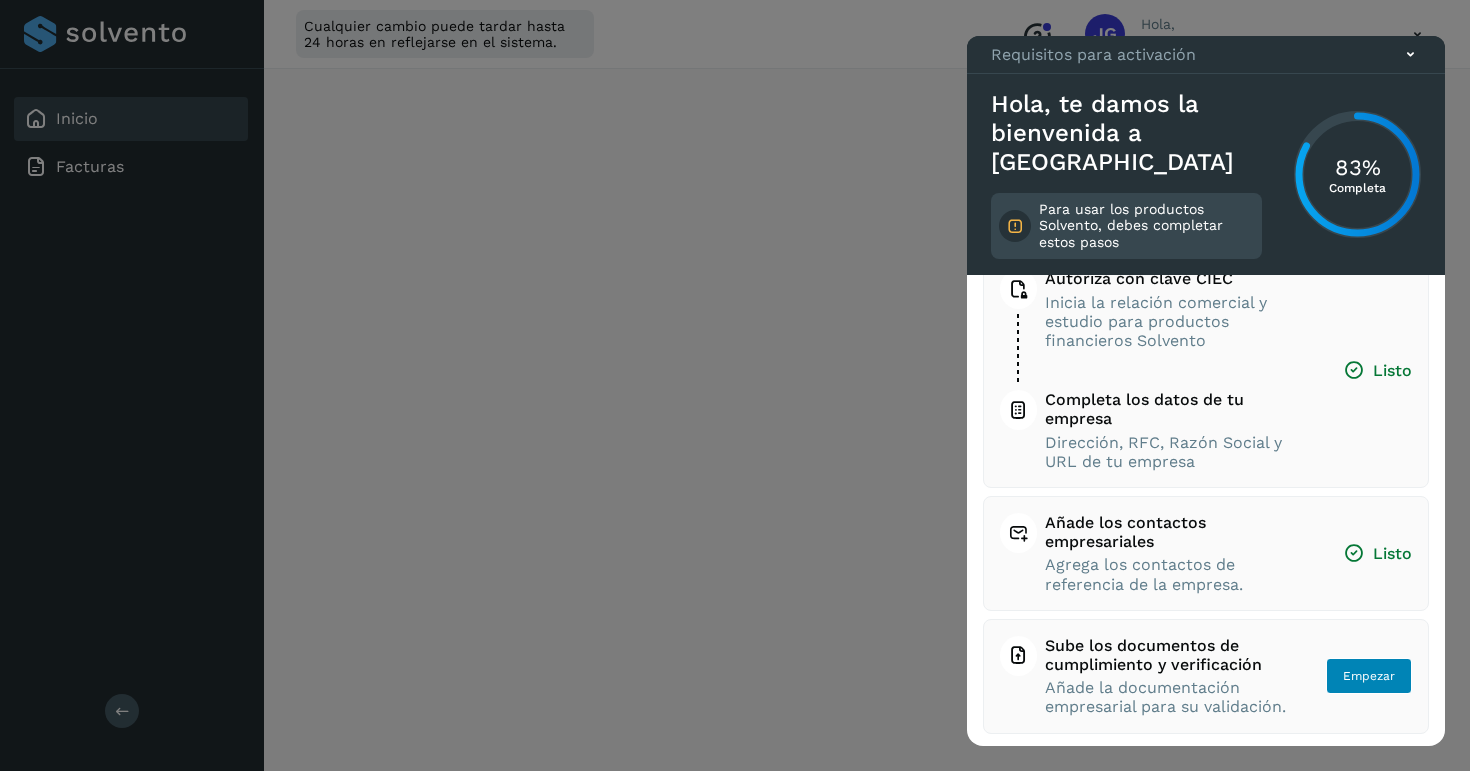 click on "Empezar" 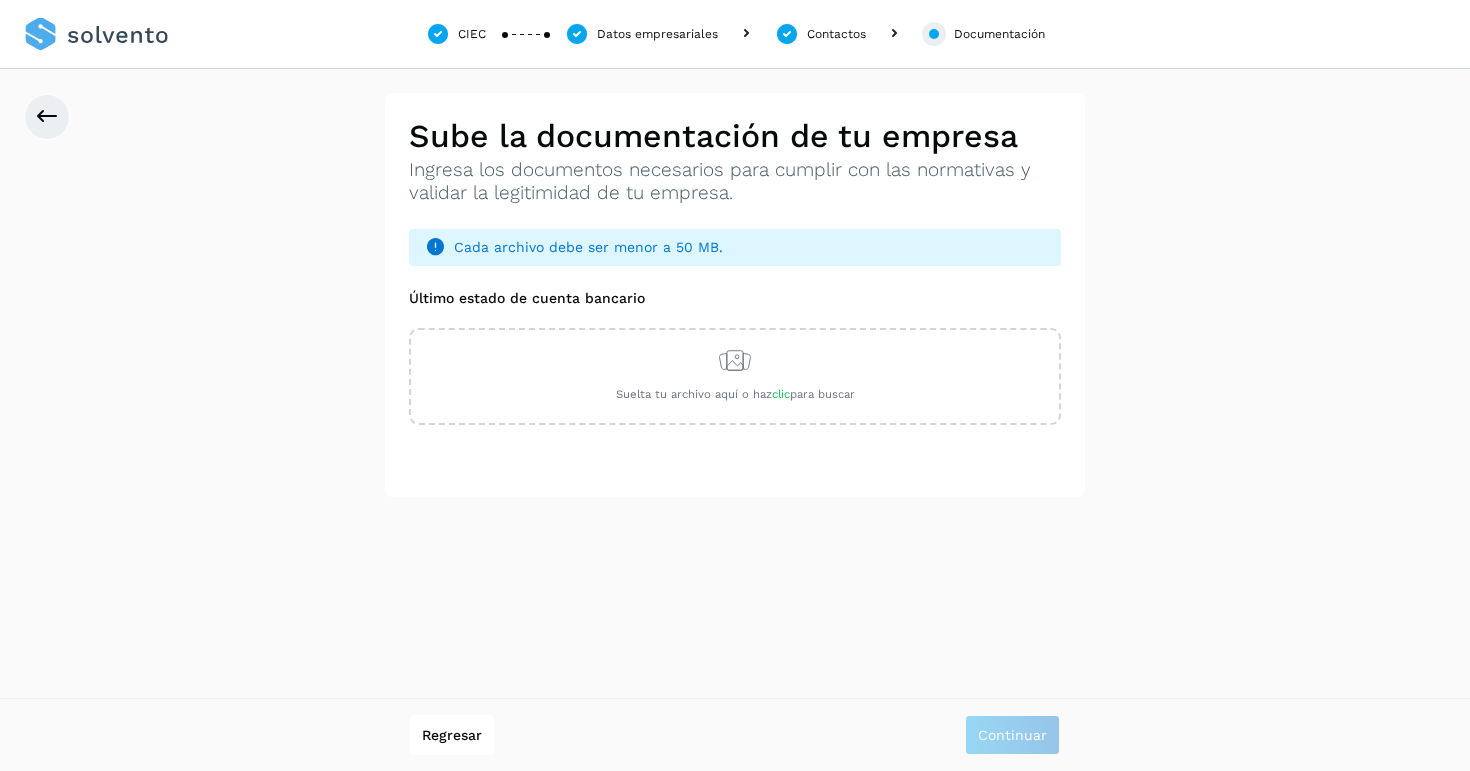 click on "Cada archivo debe ser menor a 50 MB." at bounding box center [735, 247] 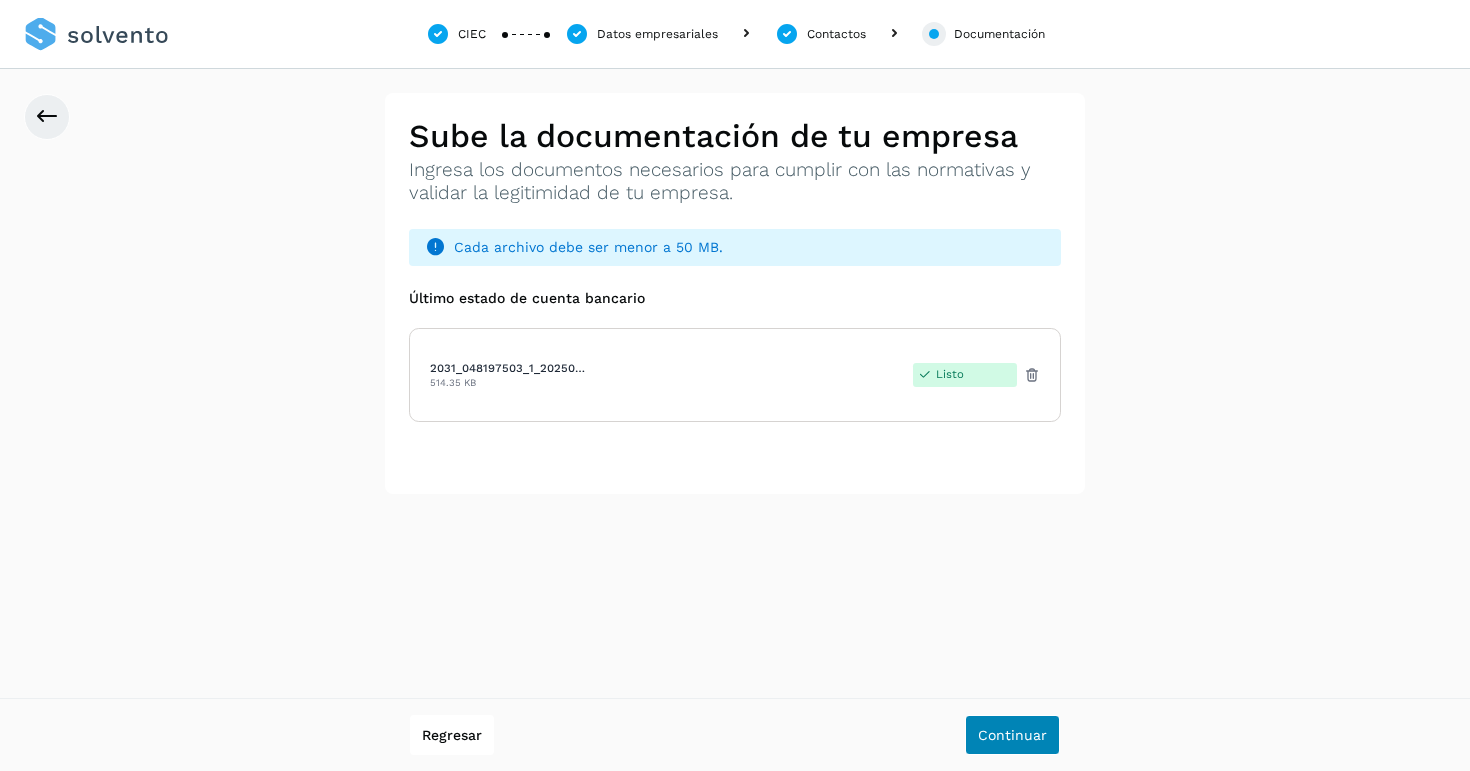 click on "Continuar" at bounding box center [1012, 735] 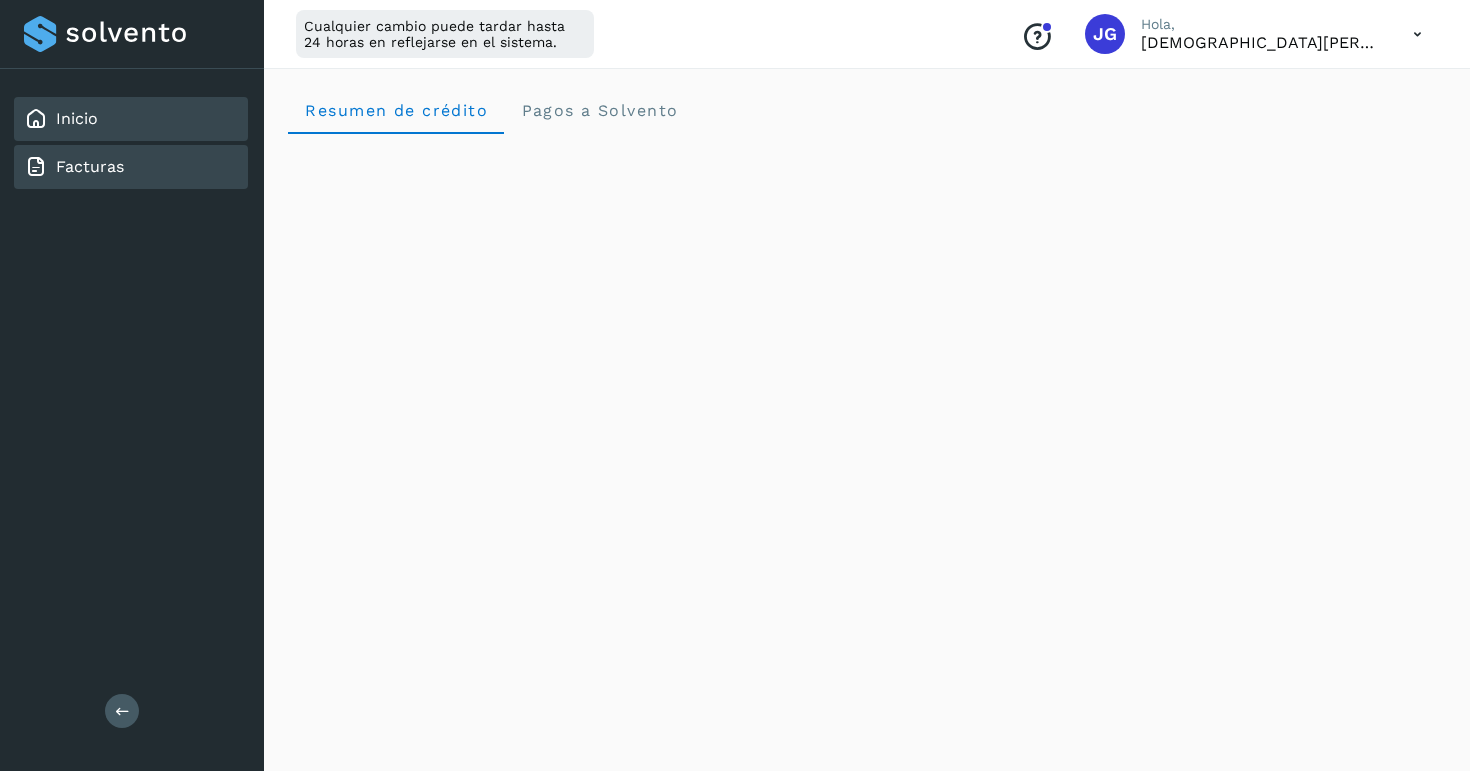click on "Facturas" 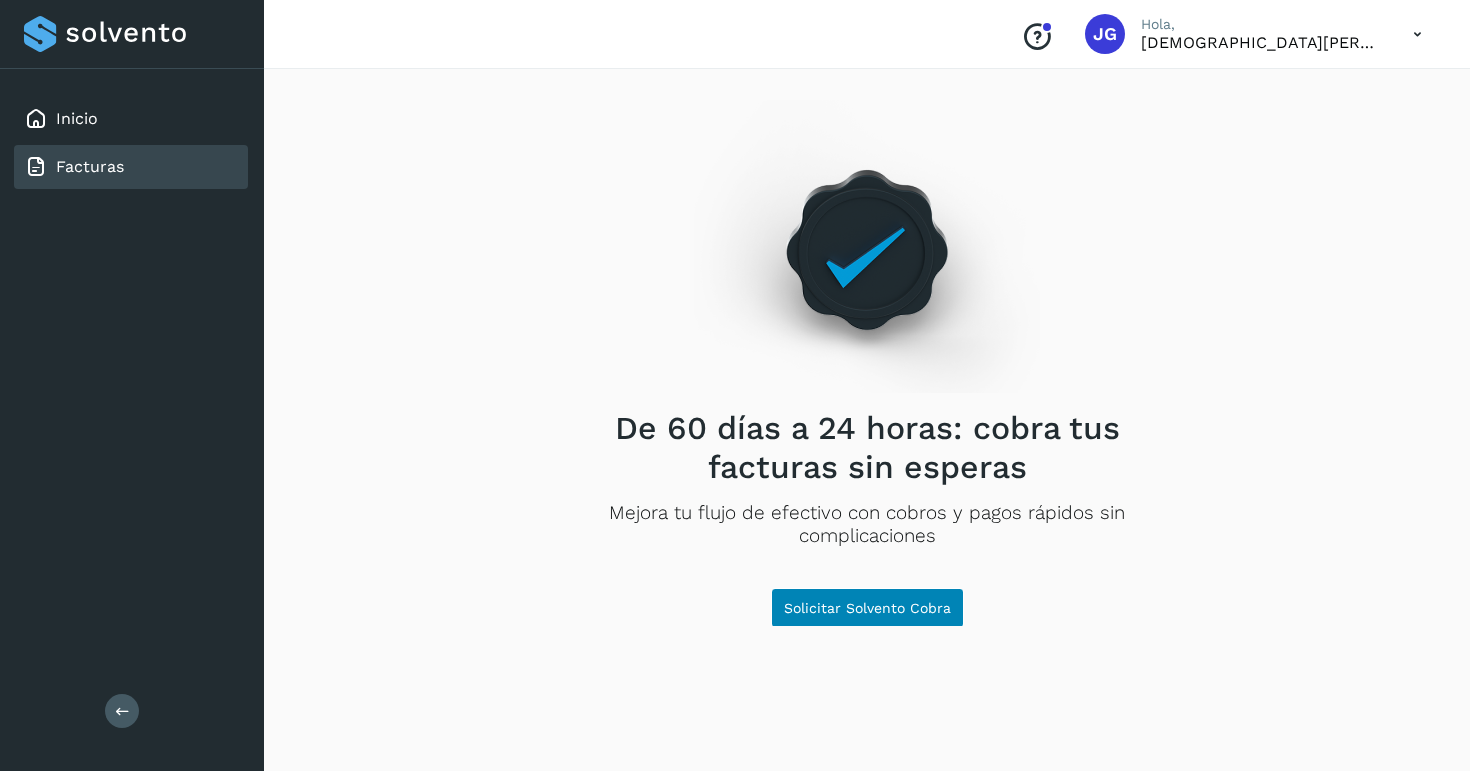 click on "Solicitar Solvento Cobra" 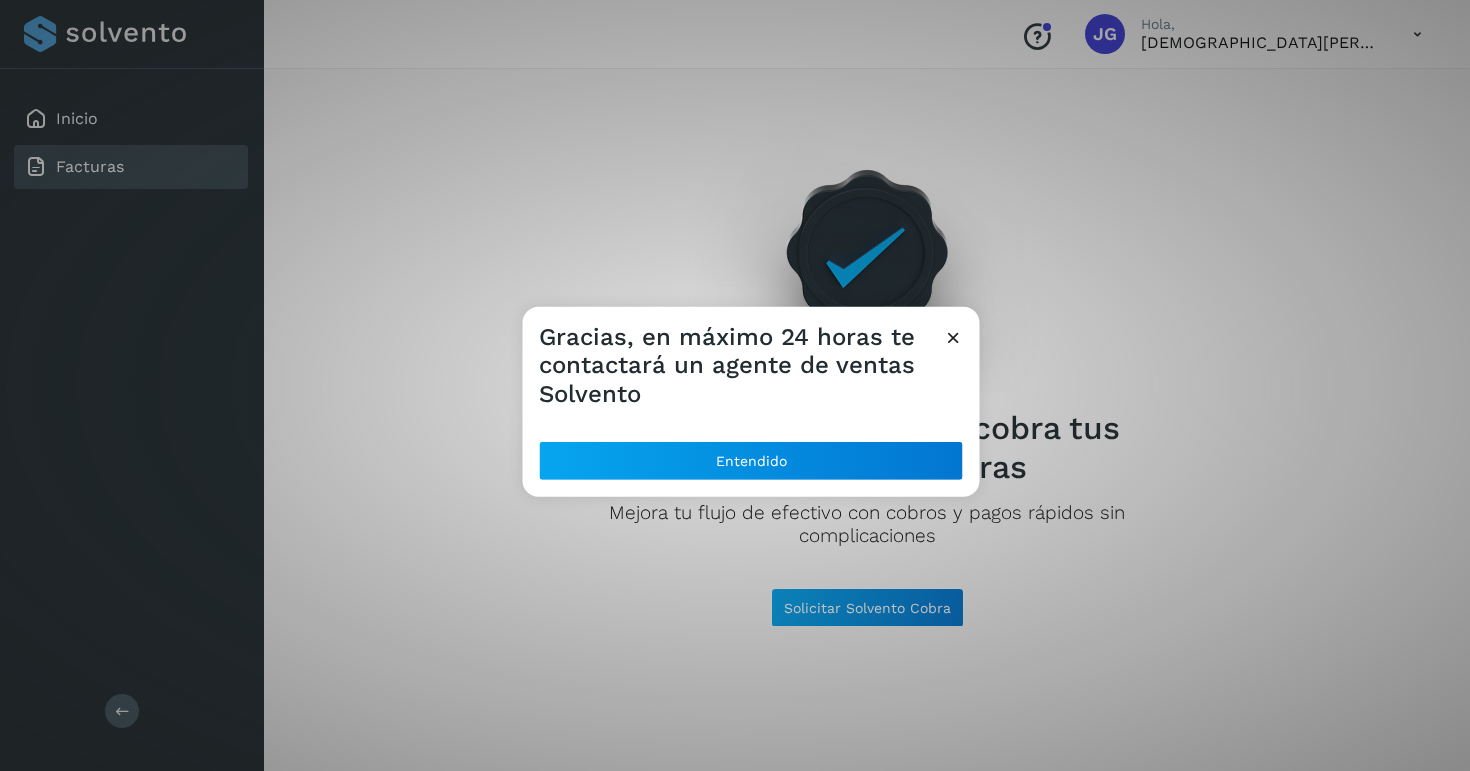 click at bounding box center [953, 336] 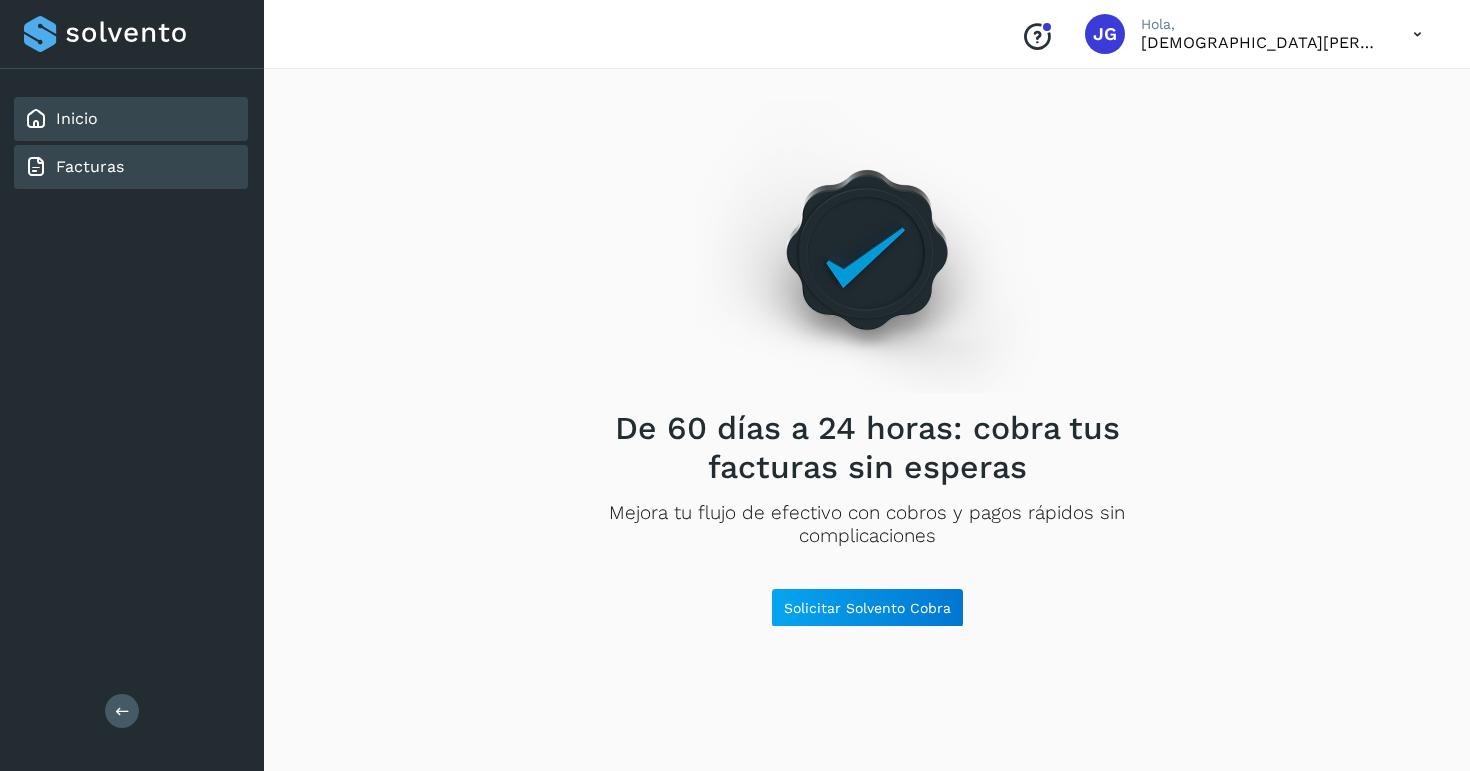 click on "Inicio" 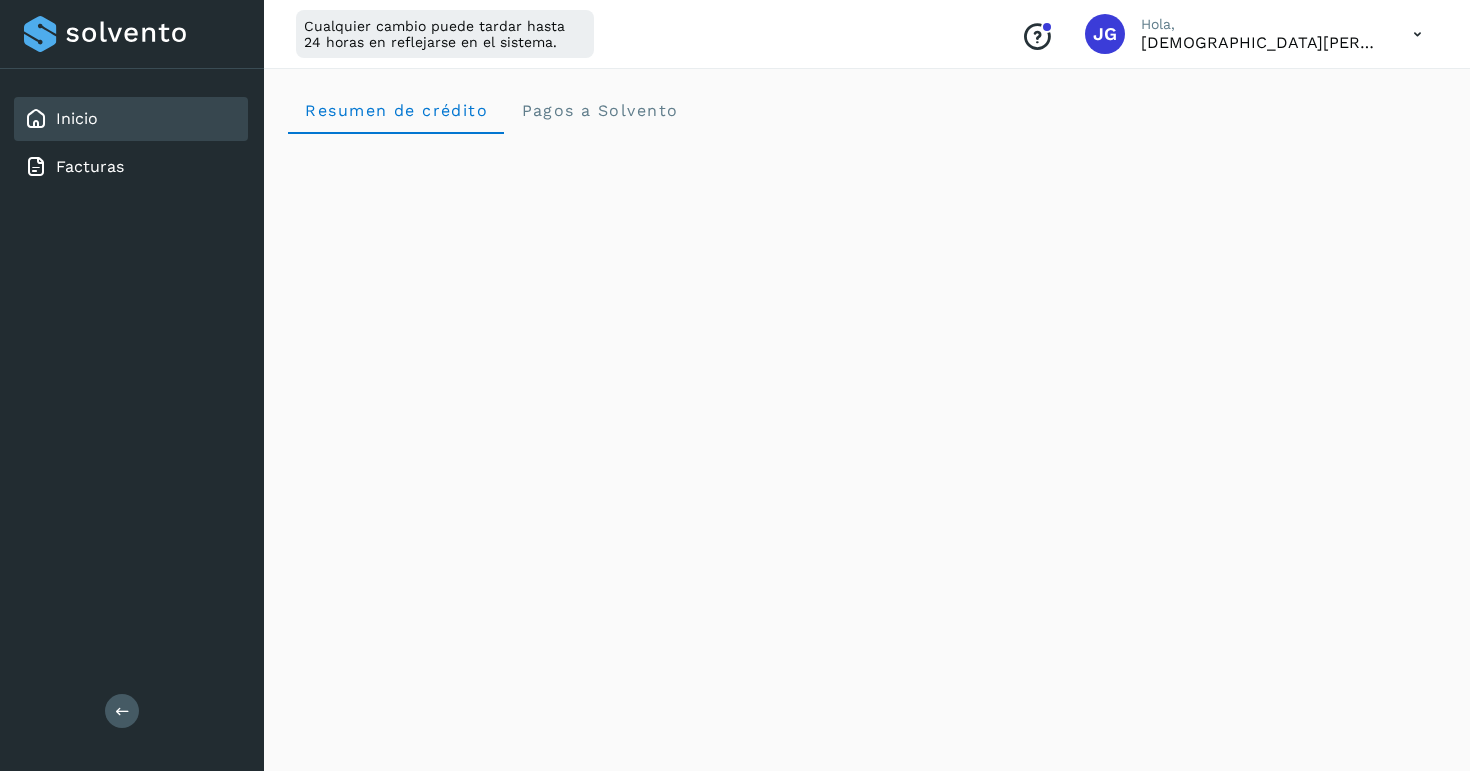 scroll, scrollTop: 0, scrollLeft: 0, axis: both 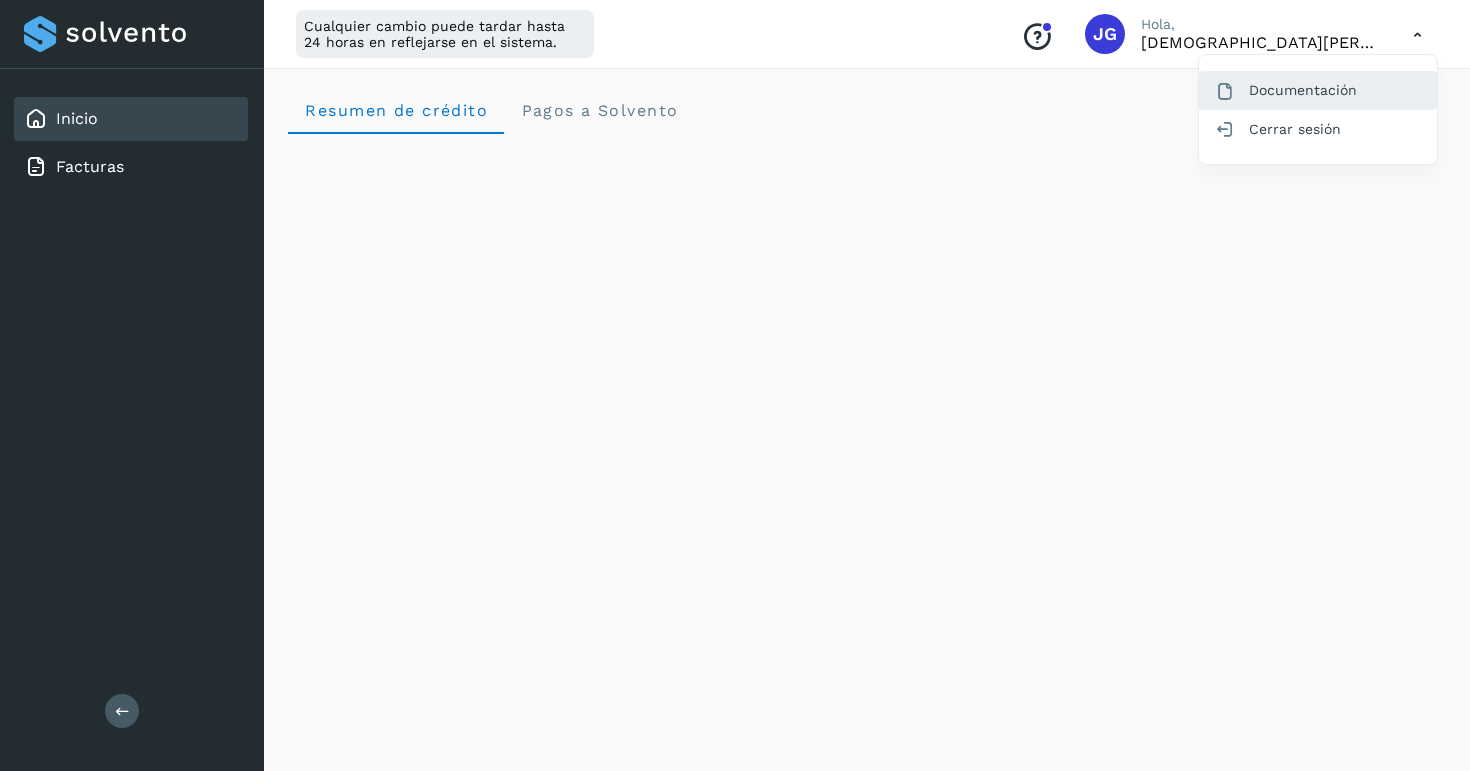 click on "Documentación" 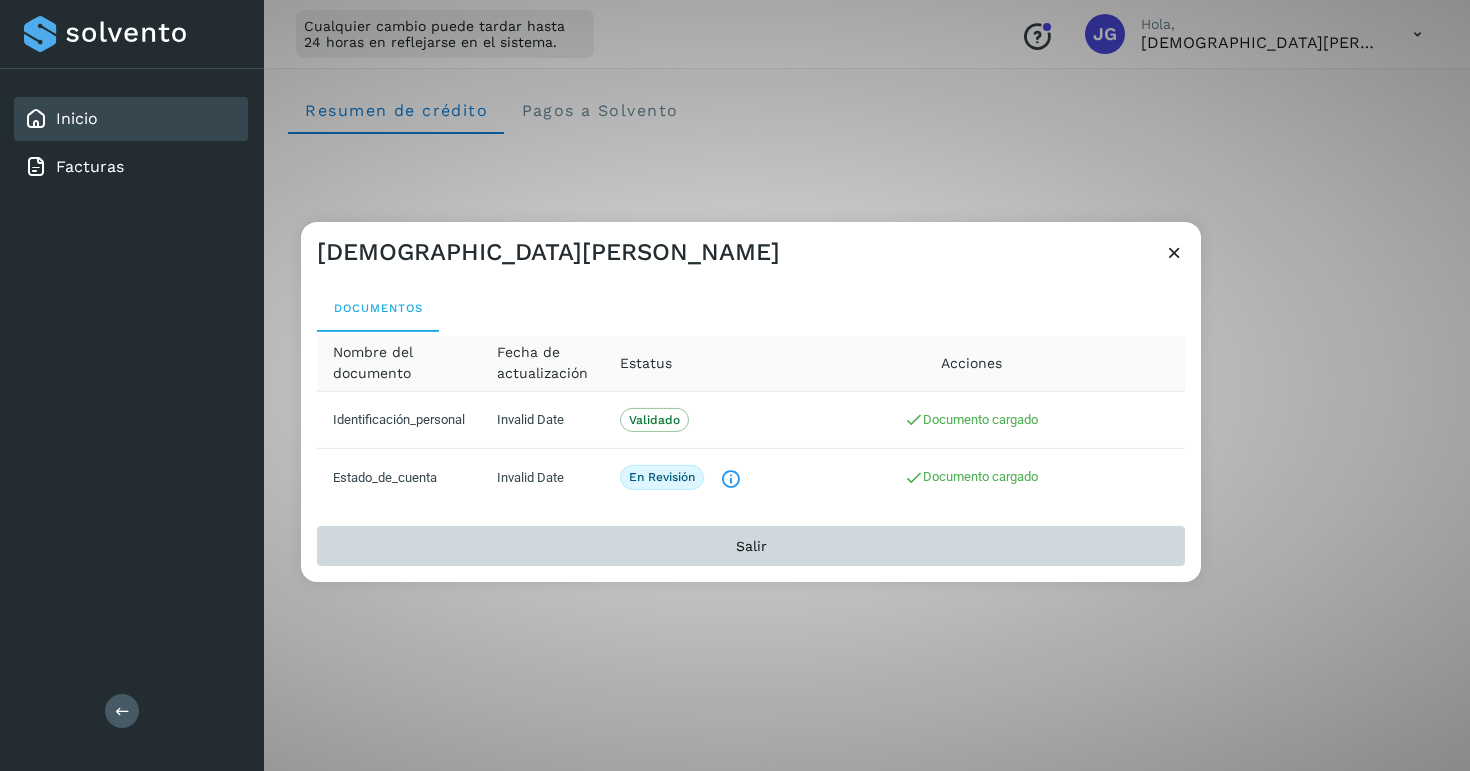 click on "Salir" 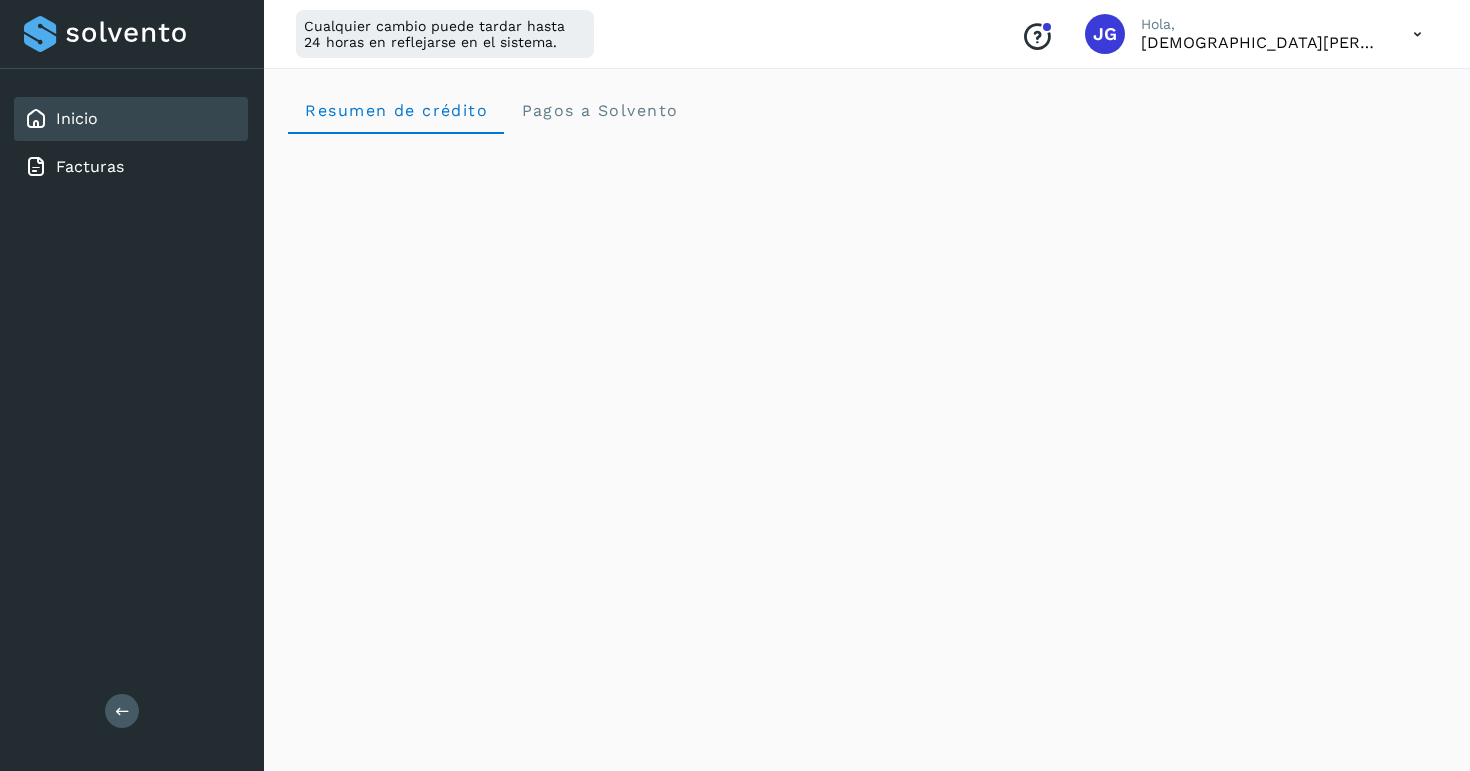 scroll, scrollTop: 0, scrollLeft: 0, axis: both 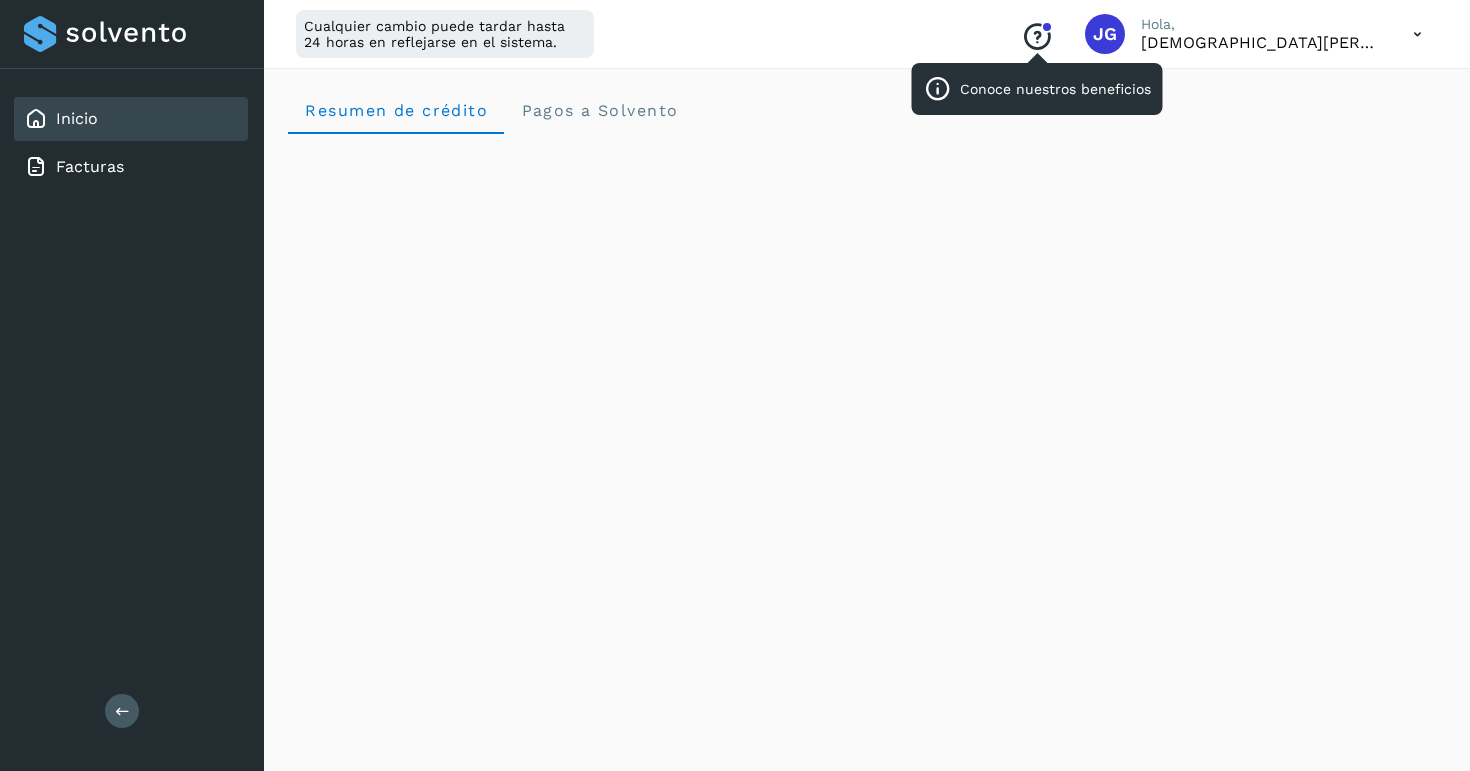 click on "Conoce nuestros beneficios" at bounding box center (1037, 37) 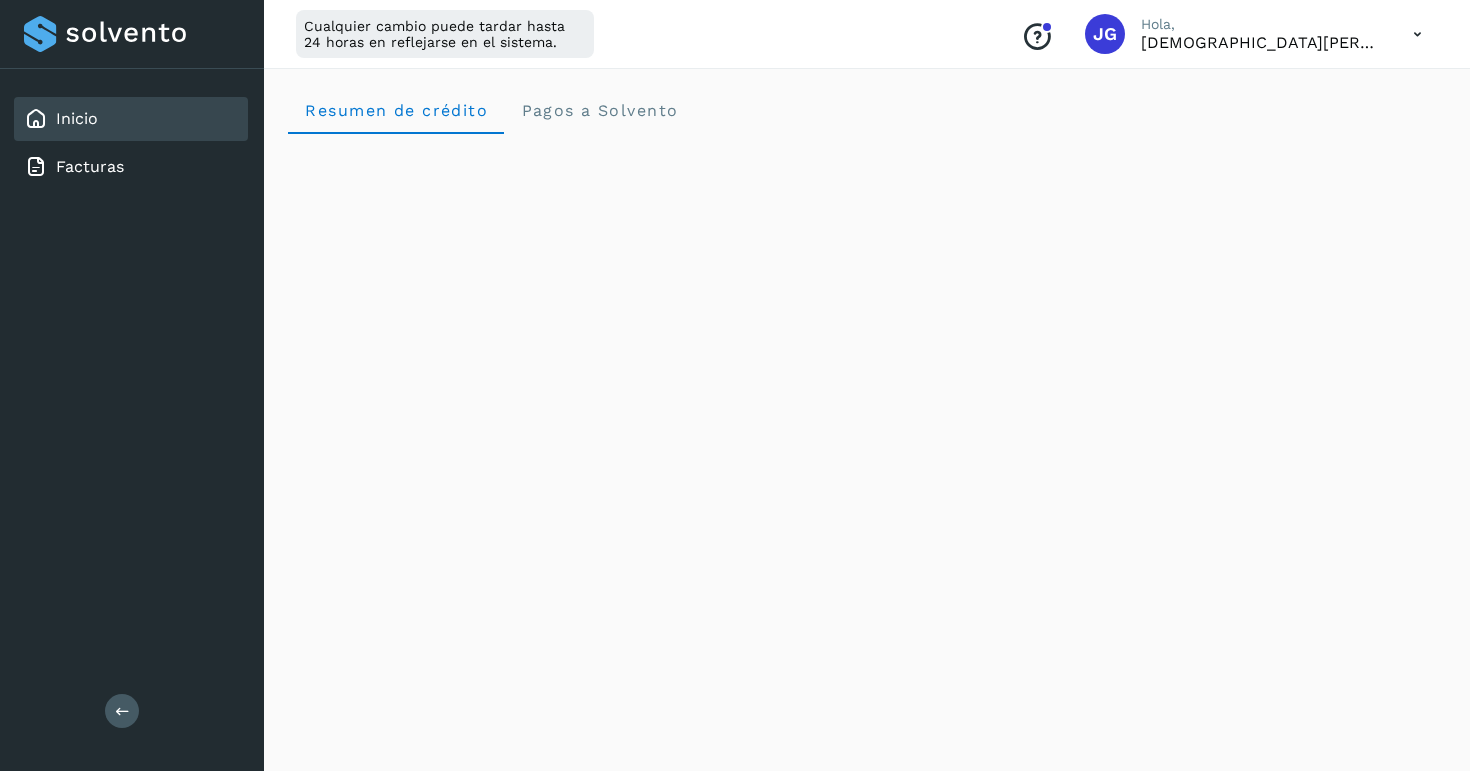 click on "Conoce nuestros beneficios
JG Hola, JESUS GERARDO LOZANO SALDAÑA" at bounding box center [1221, 34] 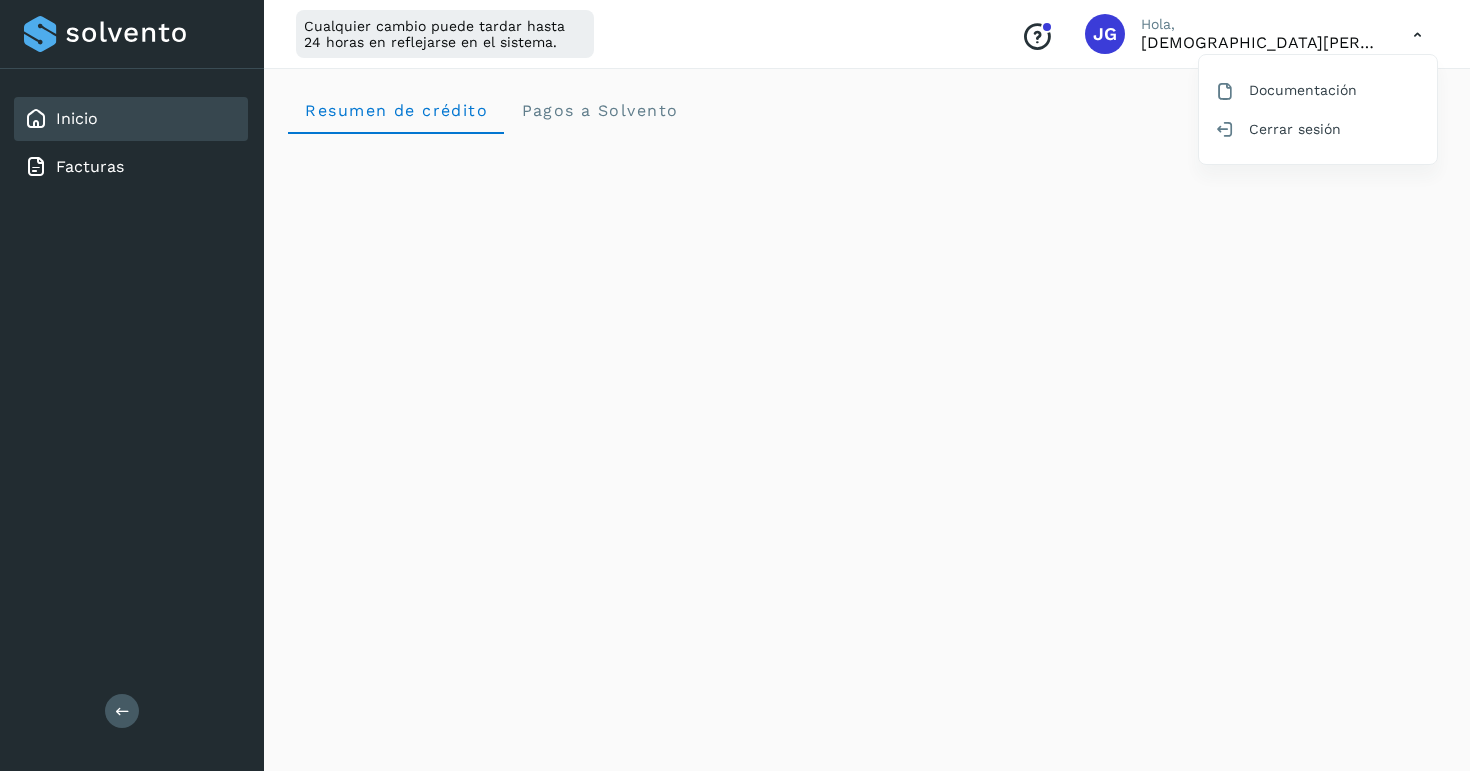 click at bounding box center [735, 385] 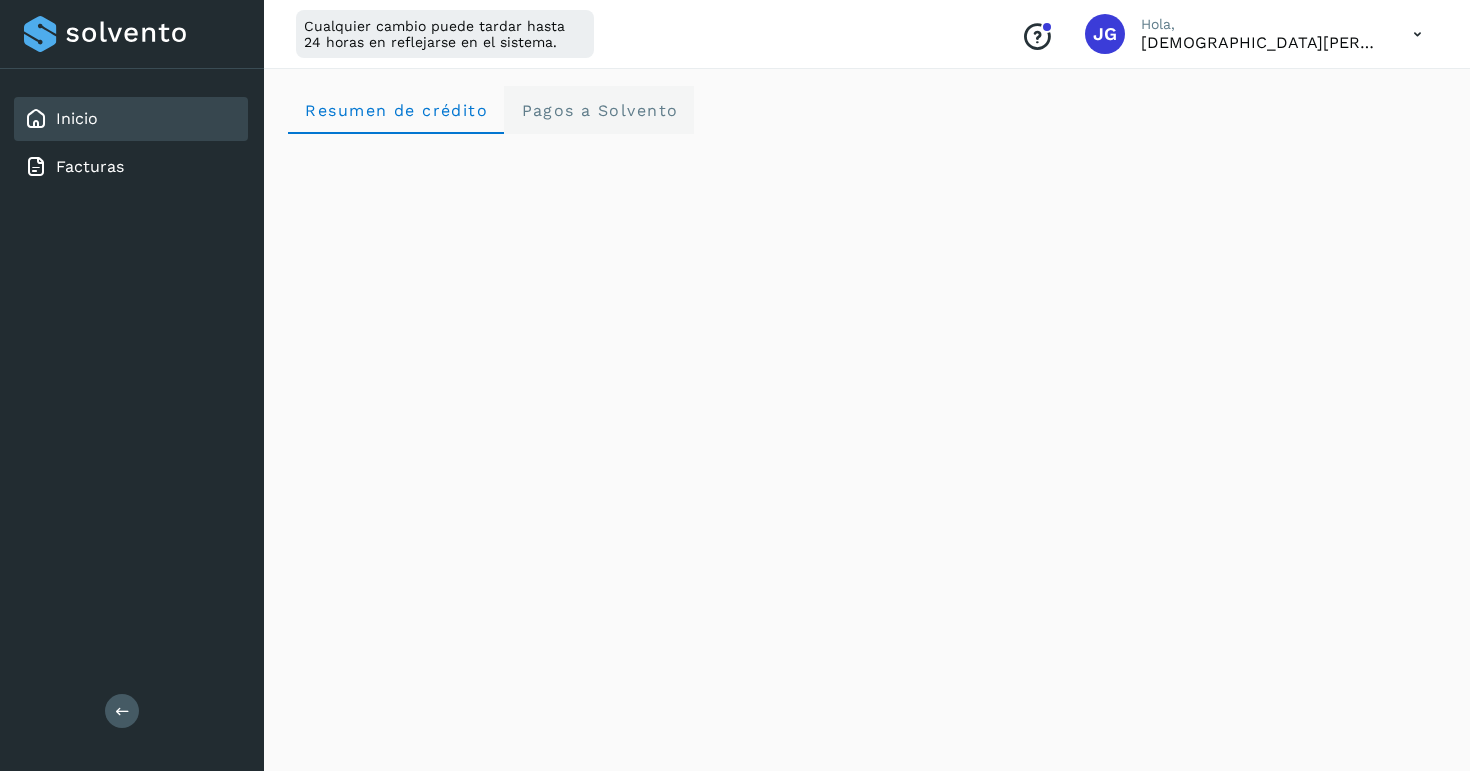 click on "Pagos a Solvento" 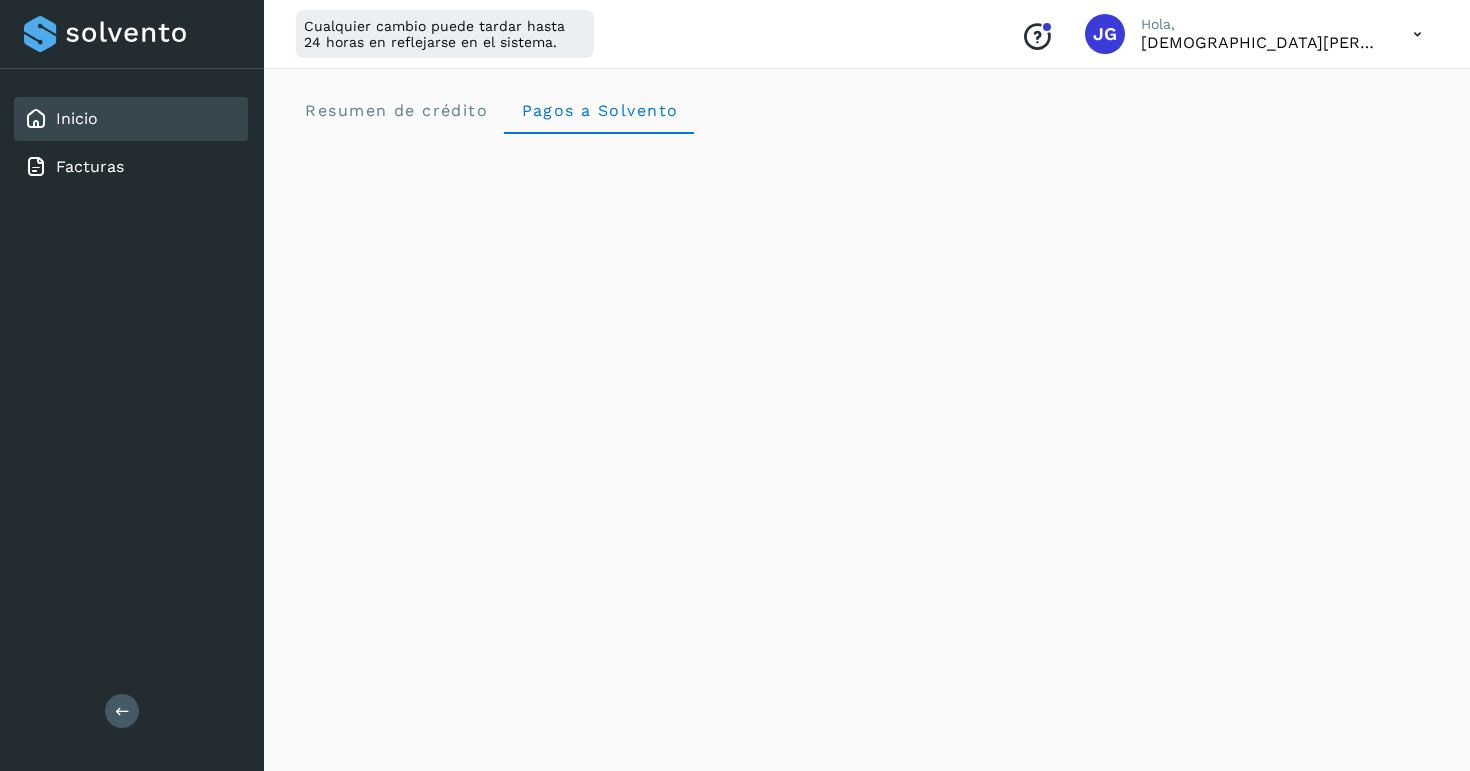 scroll, scrollTop: 0, scrollLeft: 0, axis: both 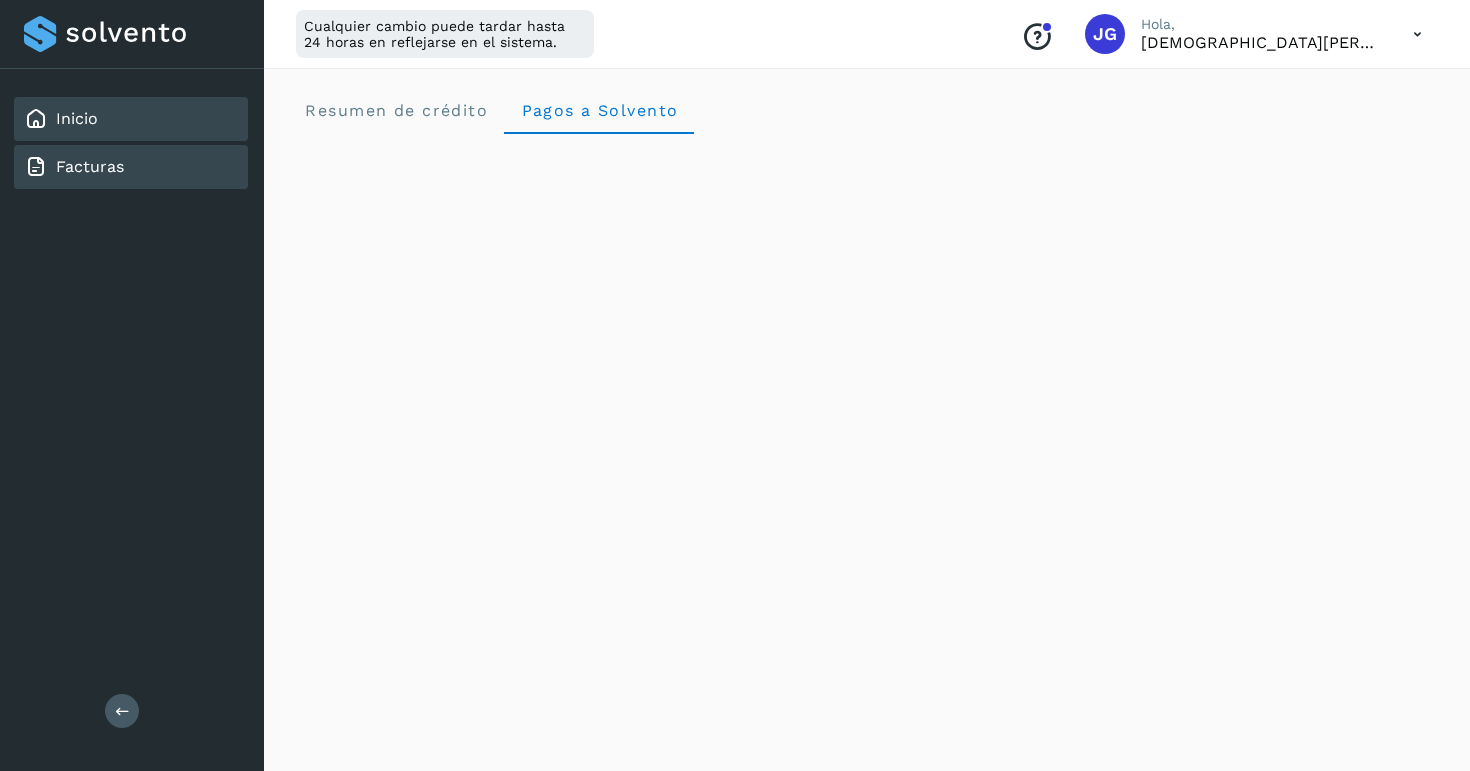 click on "Facturas" 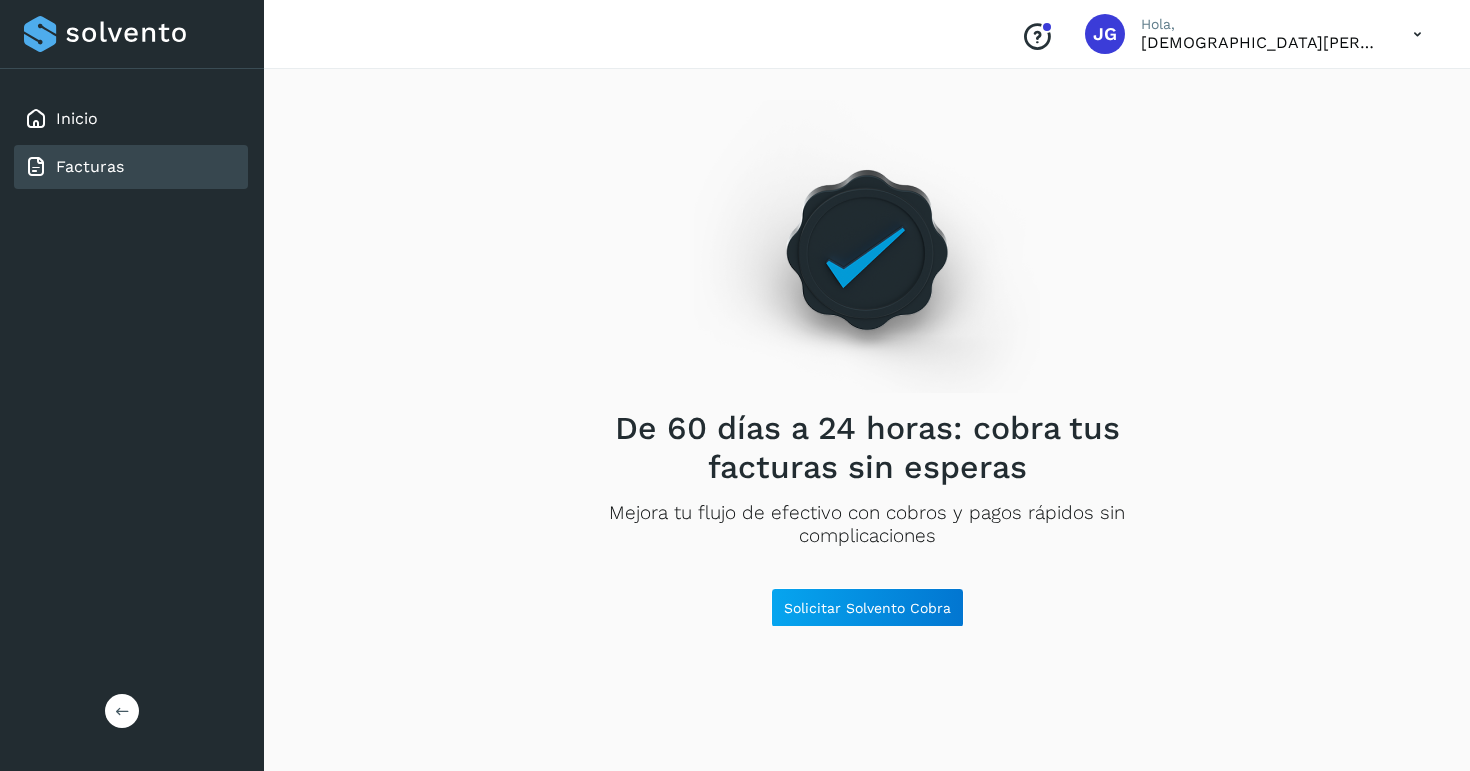 click at bounding box center [122, 710] 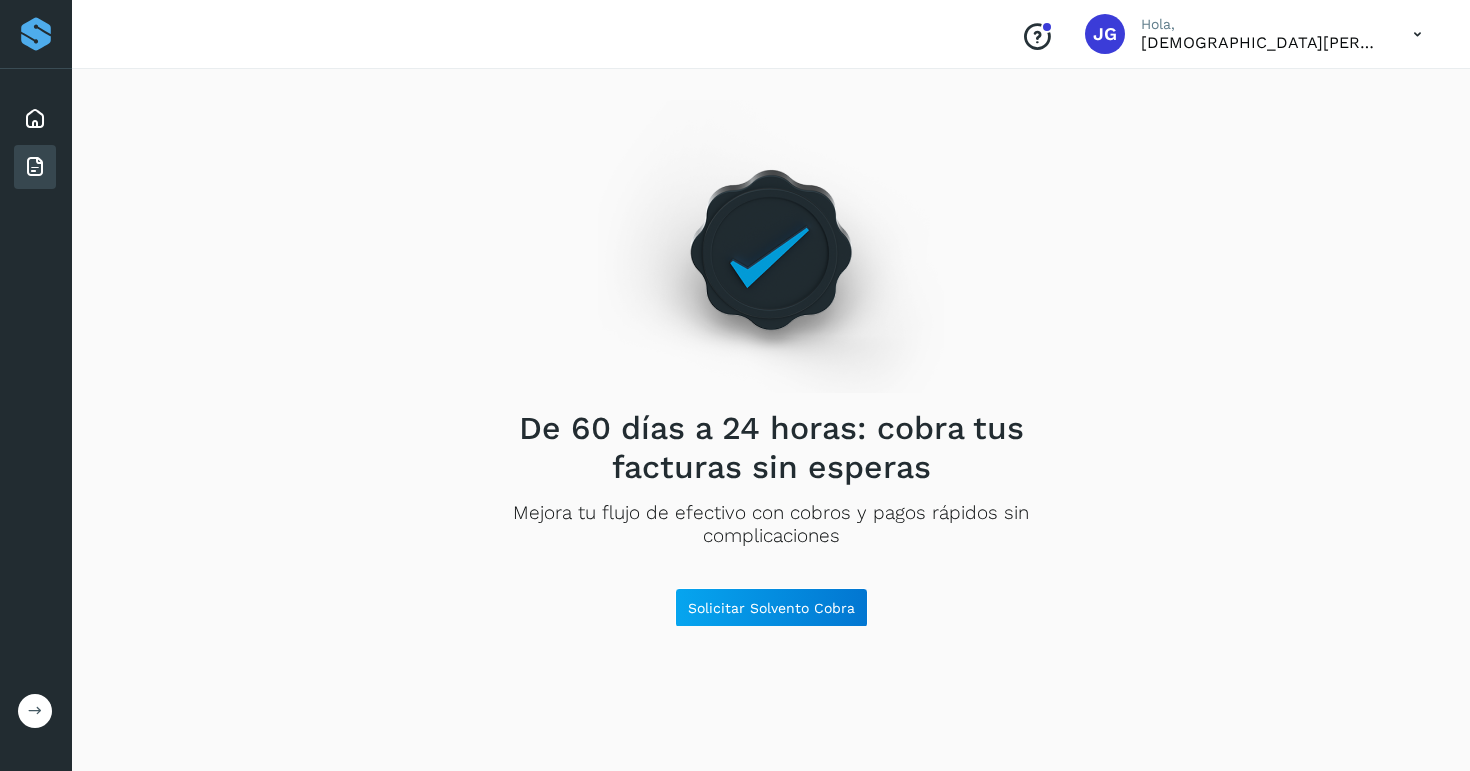 click at bounding box center [35, 711] 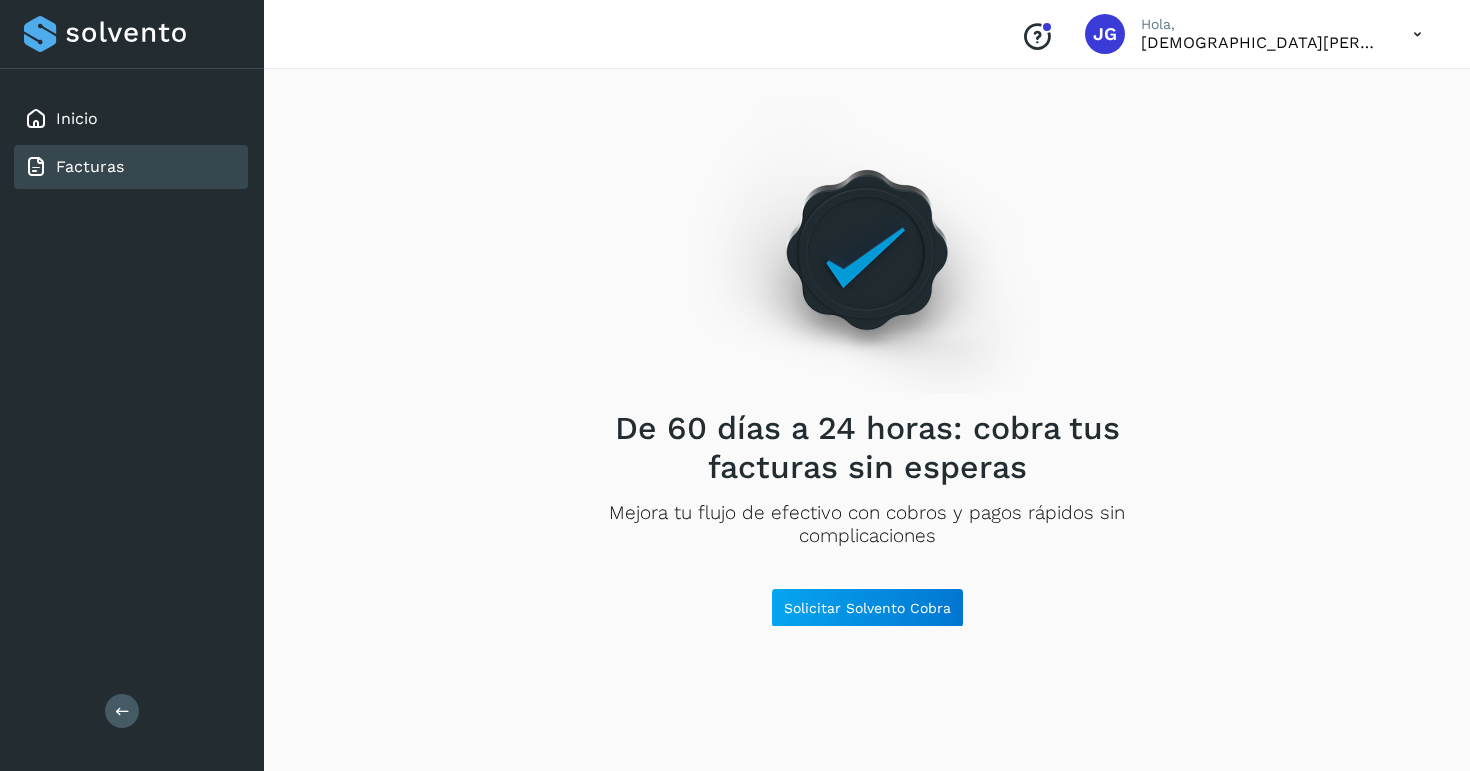 click at bounding box center [1417, 34] 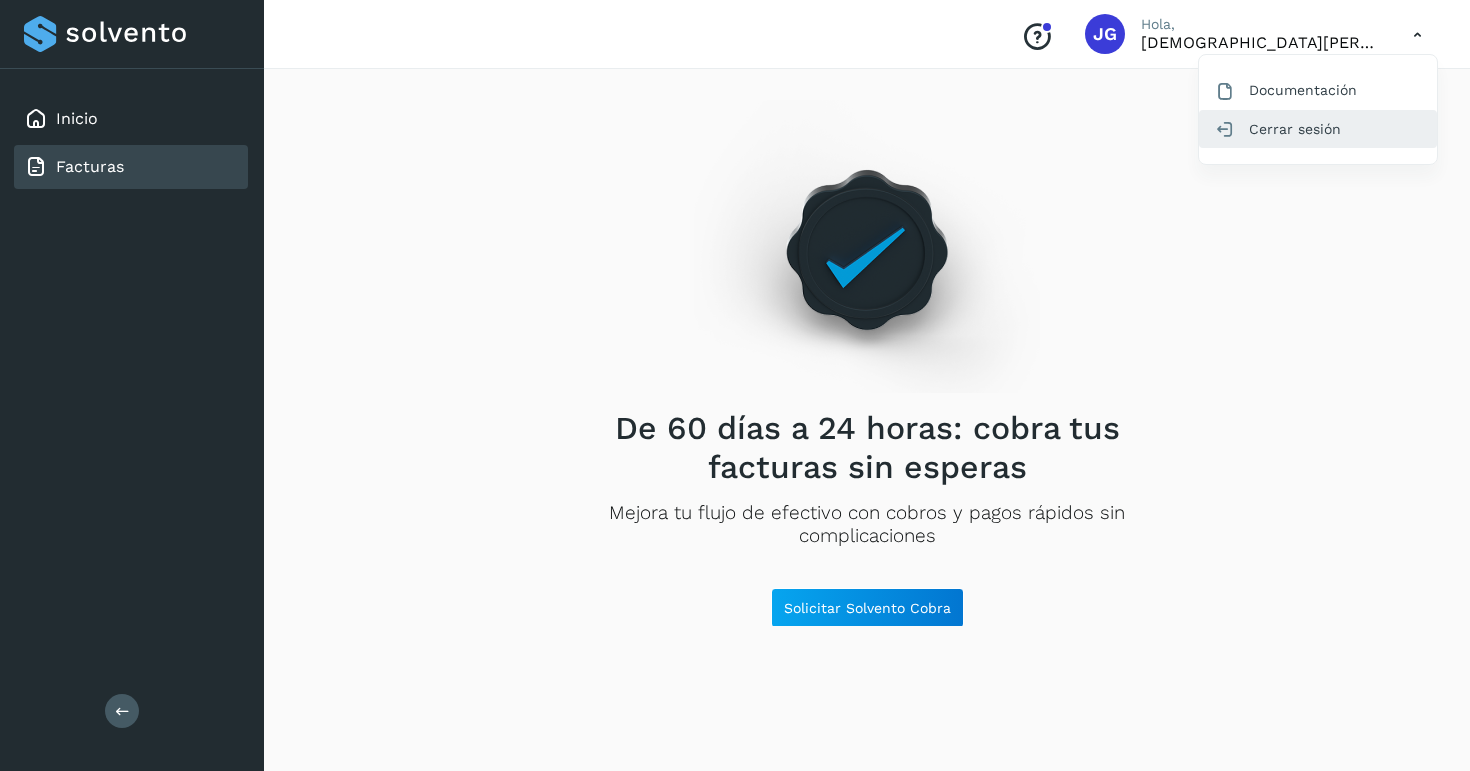click on "Cerrar sesión" 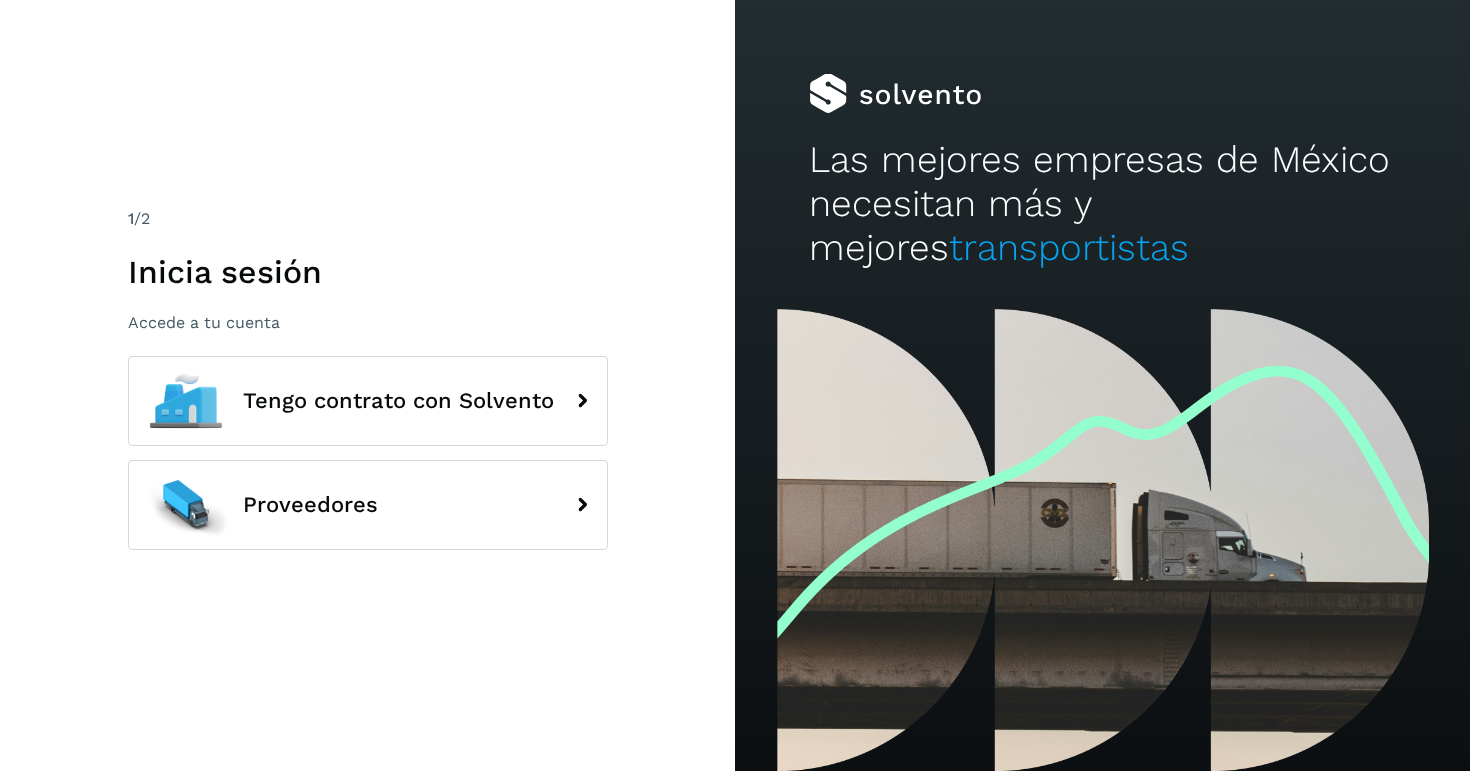scroll, scrollTop: 0, scrollLeft: 0, axis: both 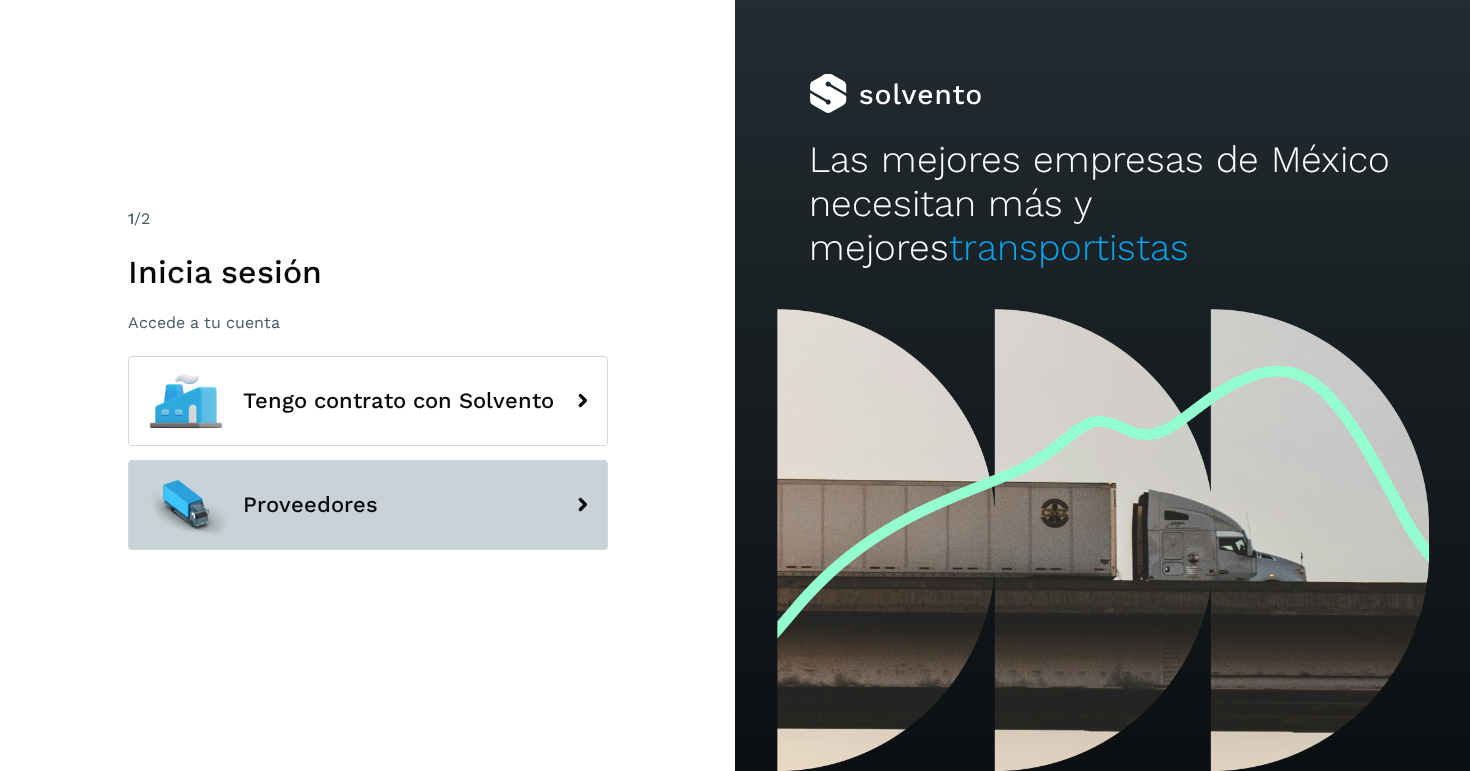 click on "Proveedores" at bounding box center (368, 505) 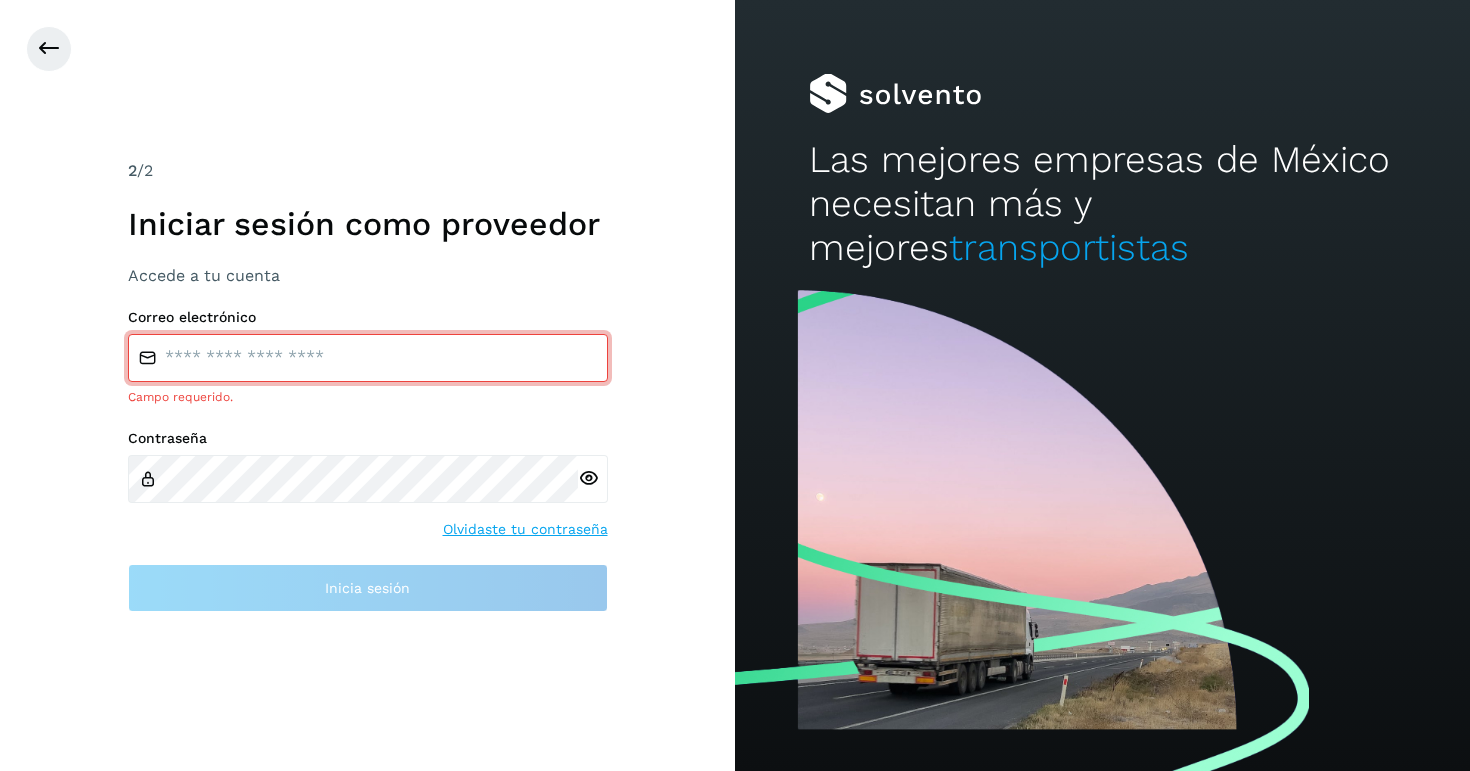 type on "**********" 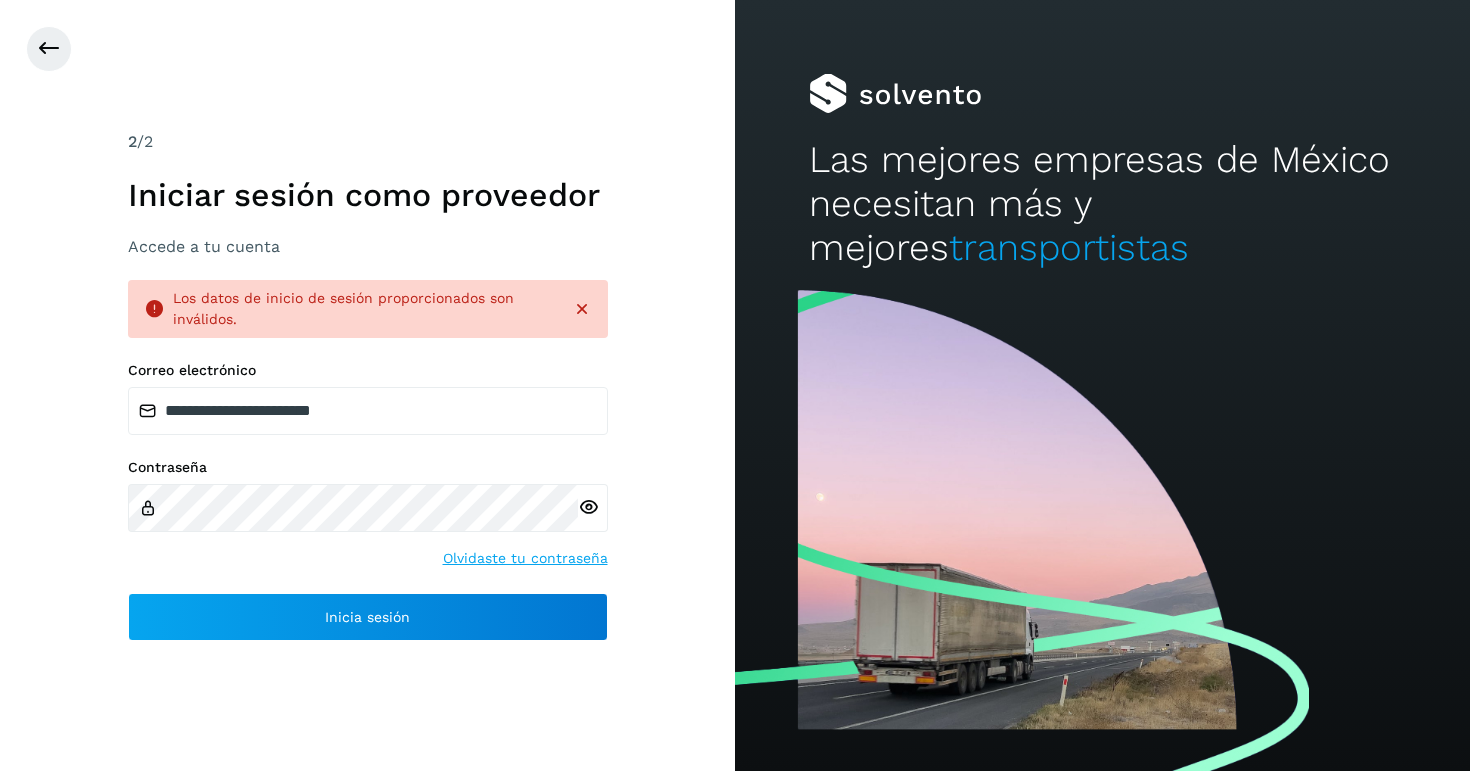 click at bounding box center (588, 507) 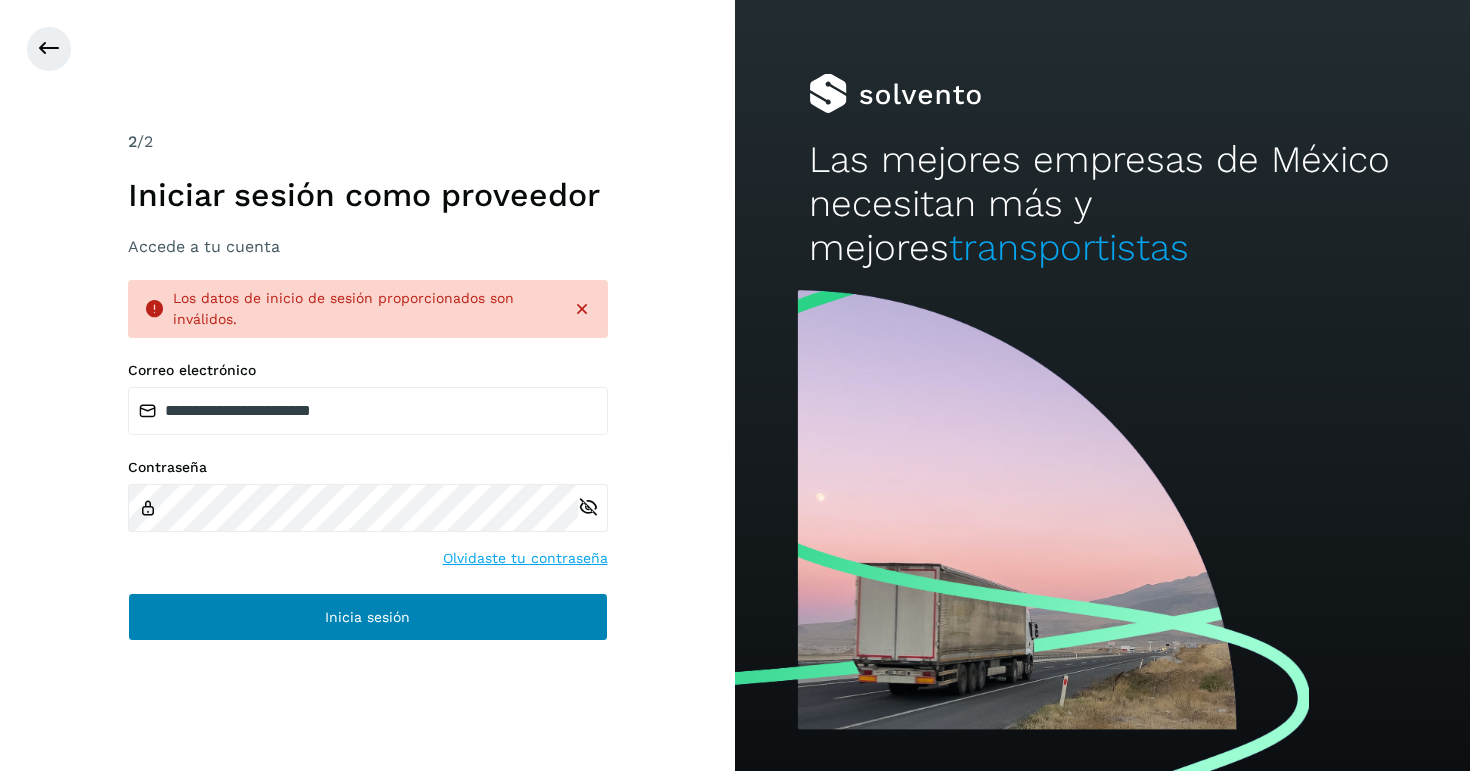 click on "Inicia sesión" at bounding box center [368, 617] 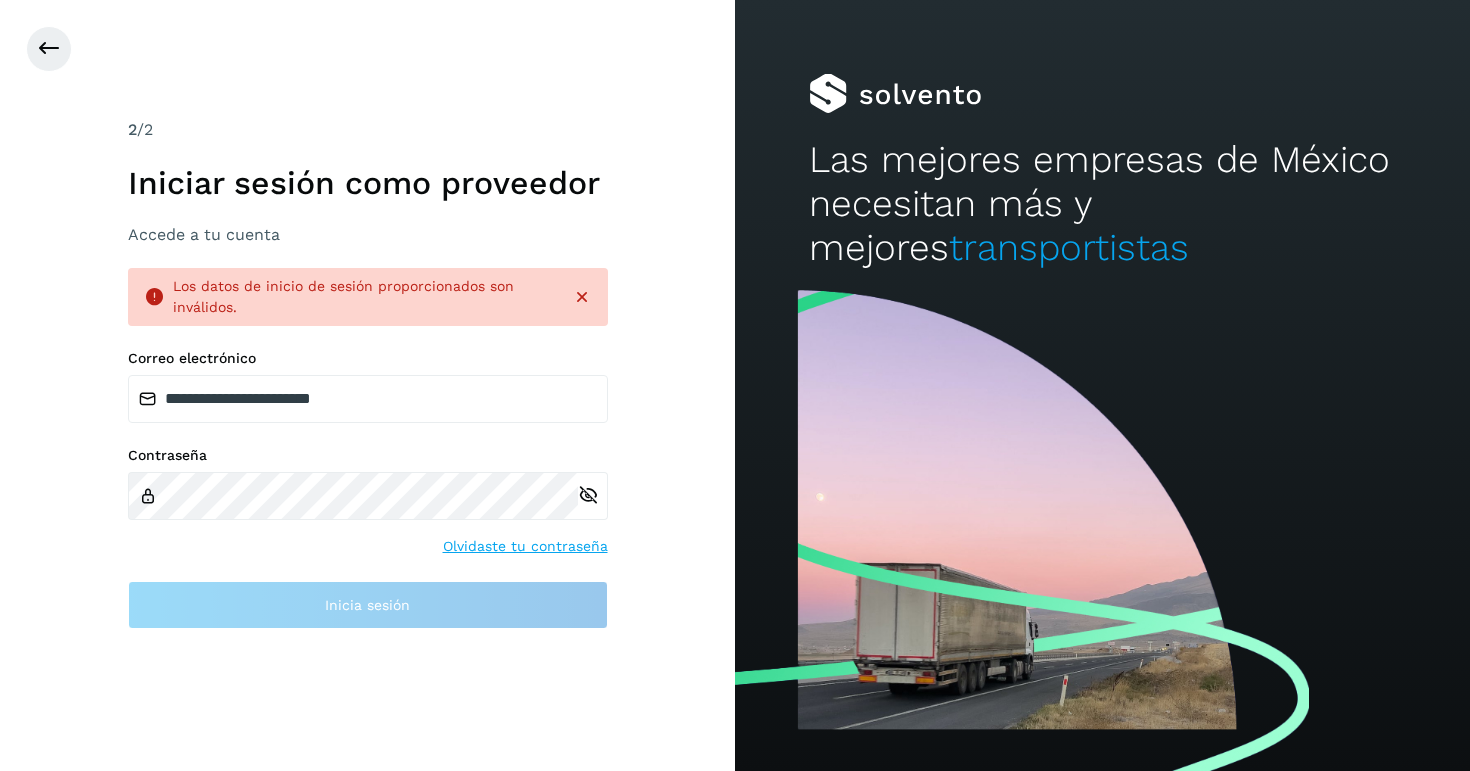 click on "Contraseña  Olvidaste tu contraseña" at bounding box center [368, 502] 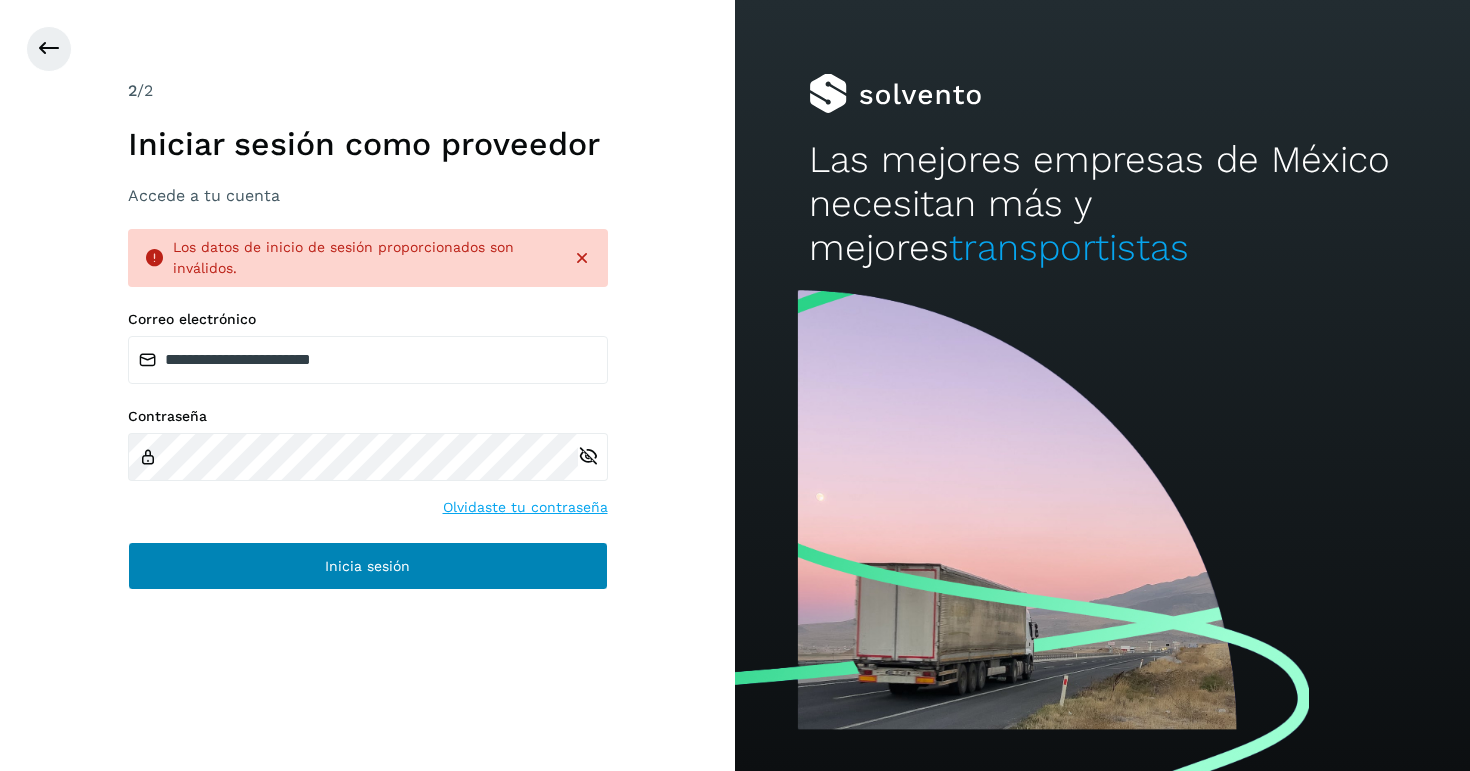 click on "Inicia sesión" at bounding box center (368, 566) 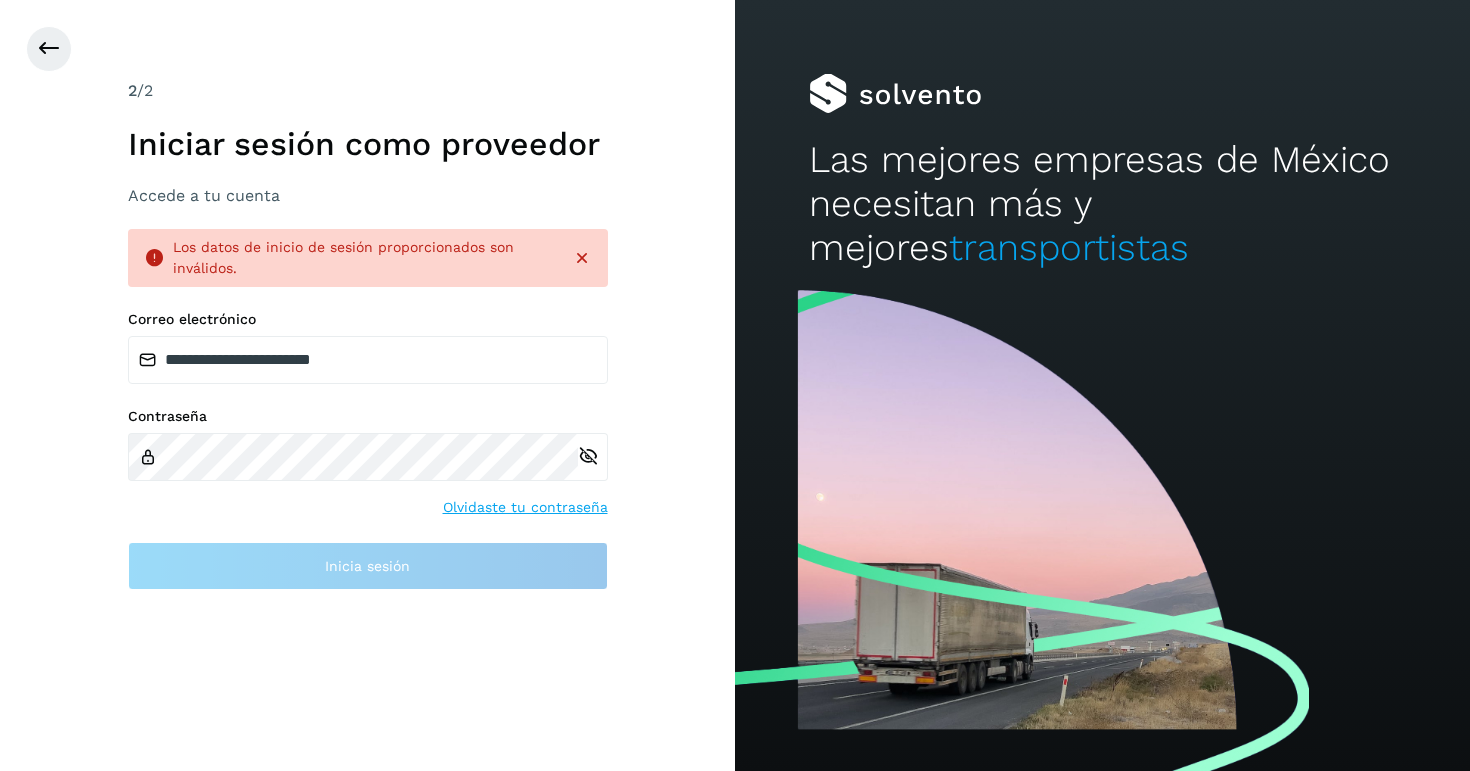 click at bounding box center (582, 258) 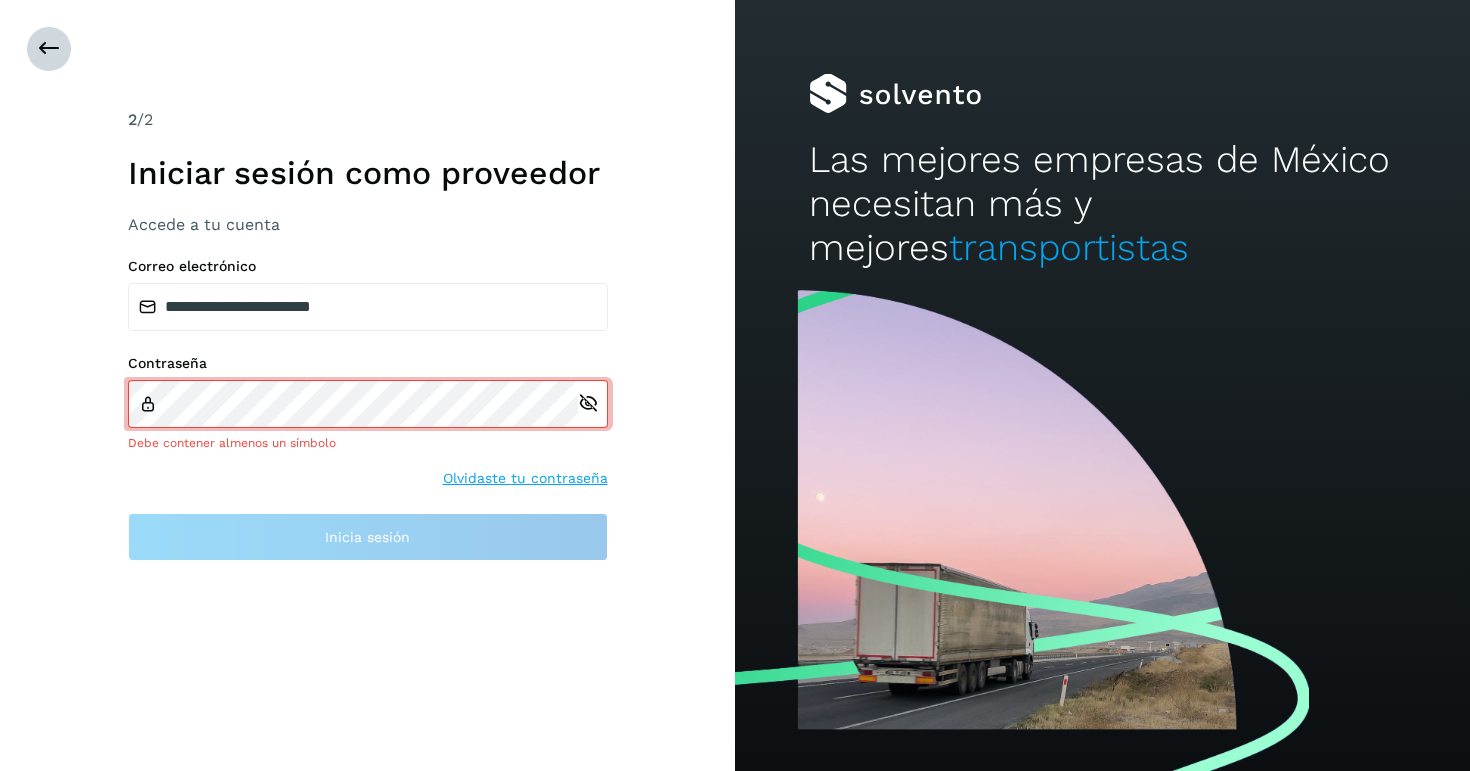 click at bounding box center (49, 49) 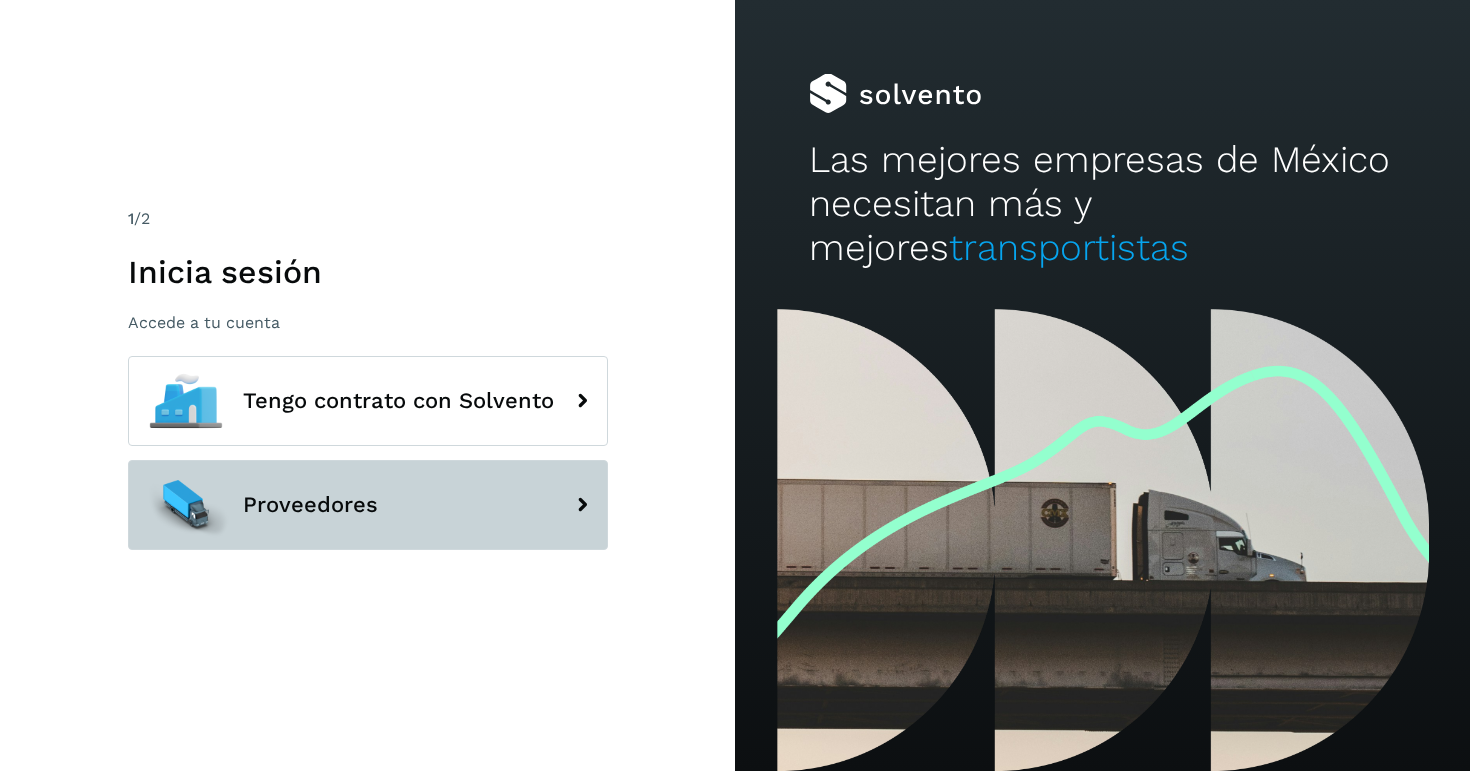 click on "Proveedores" at bounding box center (368, 505) 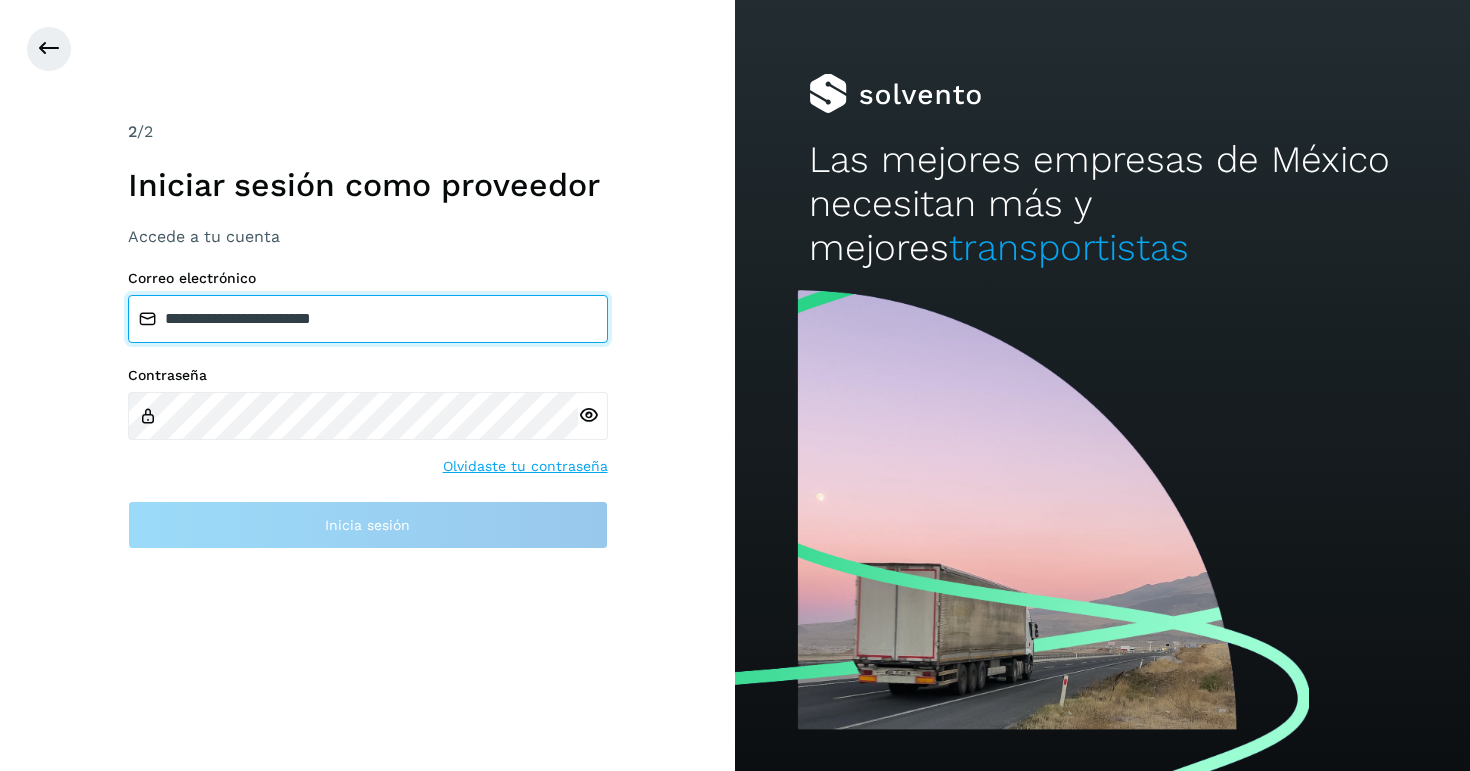 type on "**********" 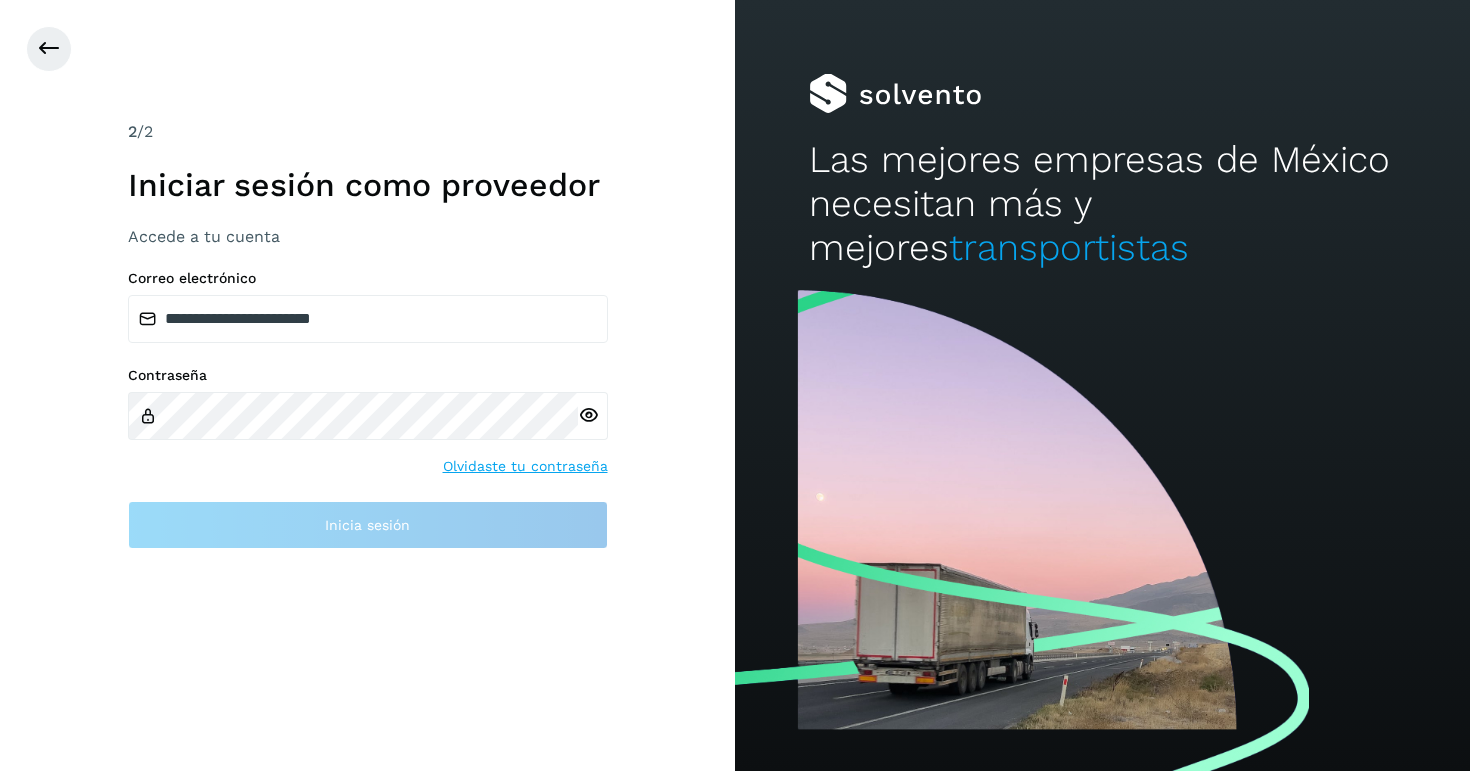 click on "**********" at bounding box center [367, 385] 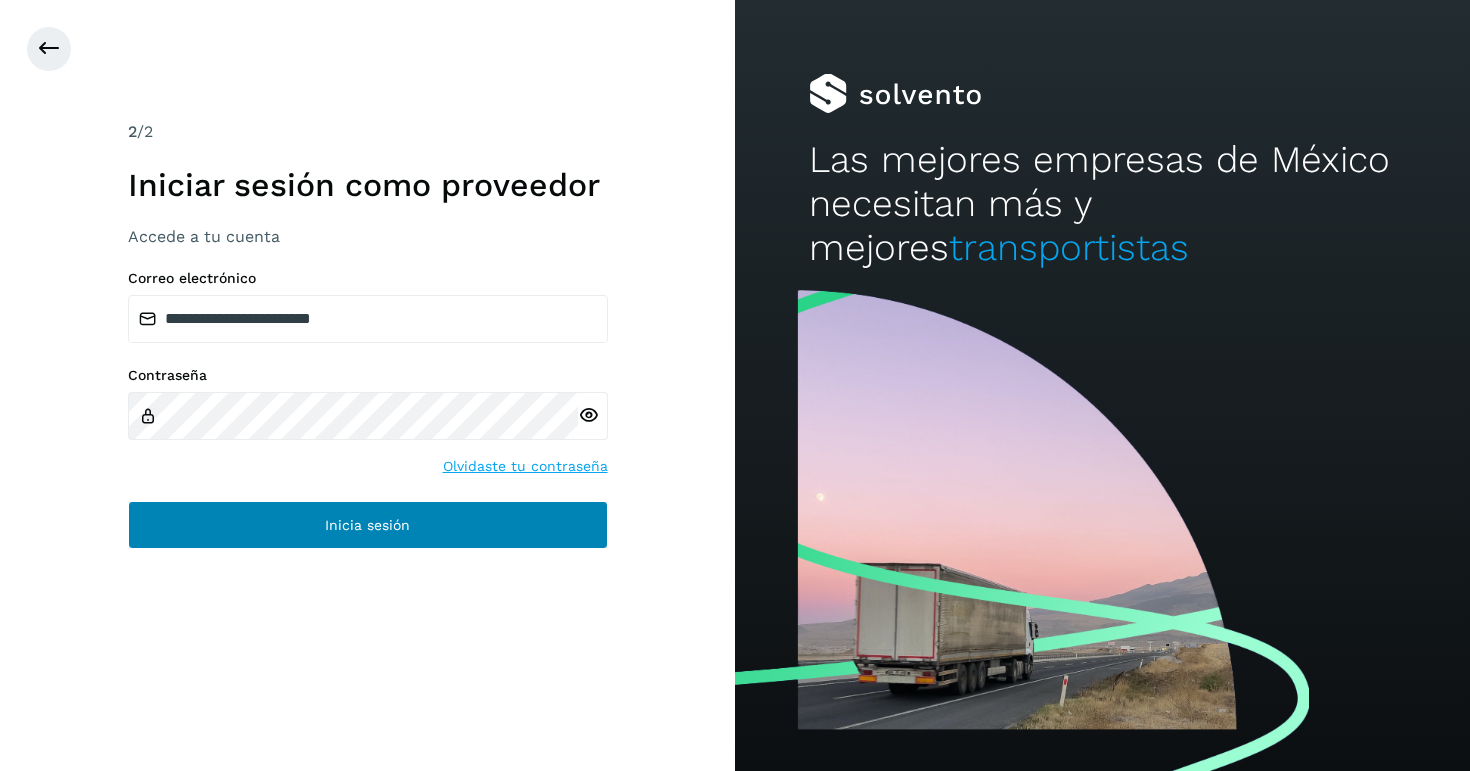 click on "Inicia sesión" at bounding box center [368, 525] 